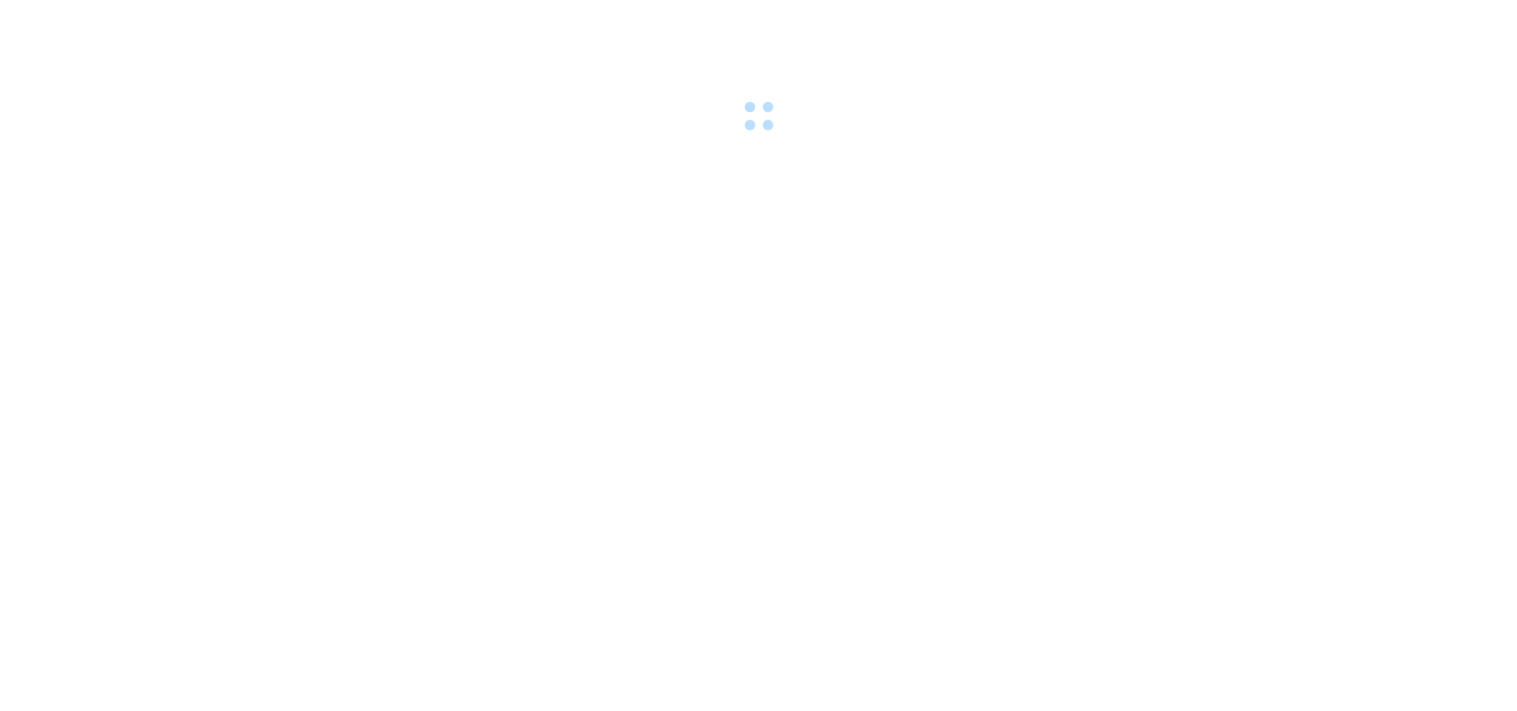 scroll, scrollTop: 0, scrollLeft: 0, axis: both 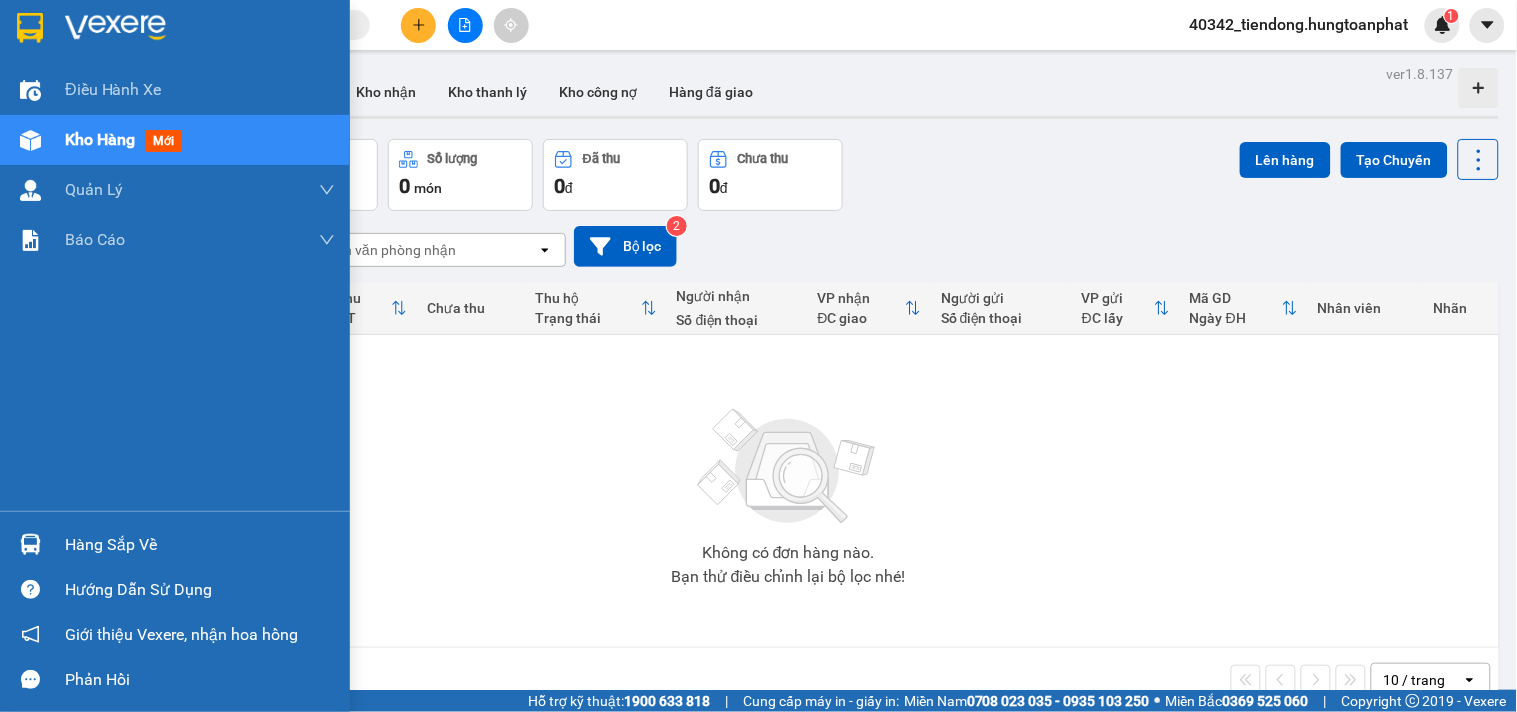 click at bounding box center [30, 544] 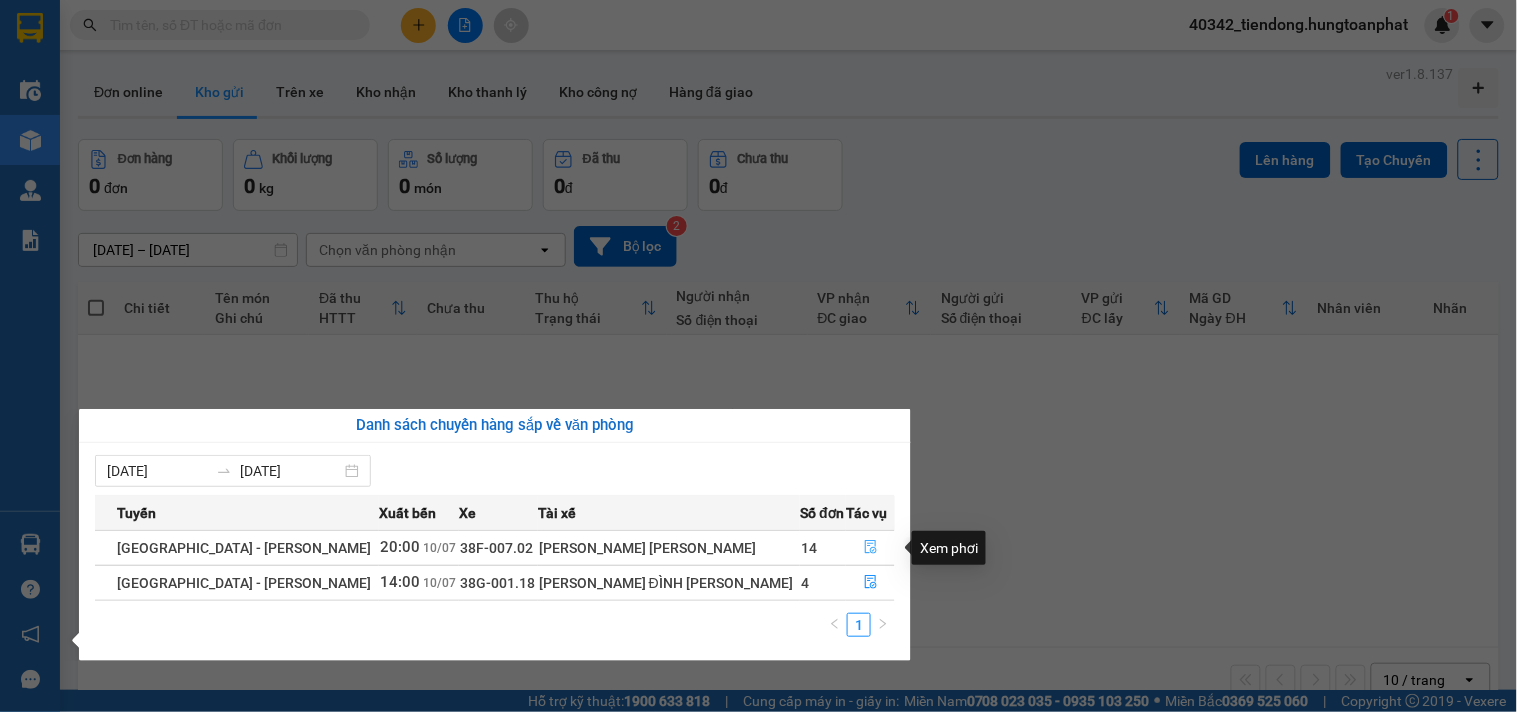 click 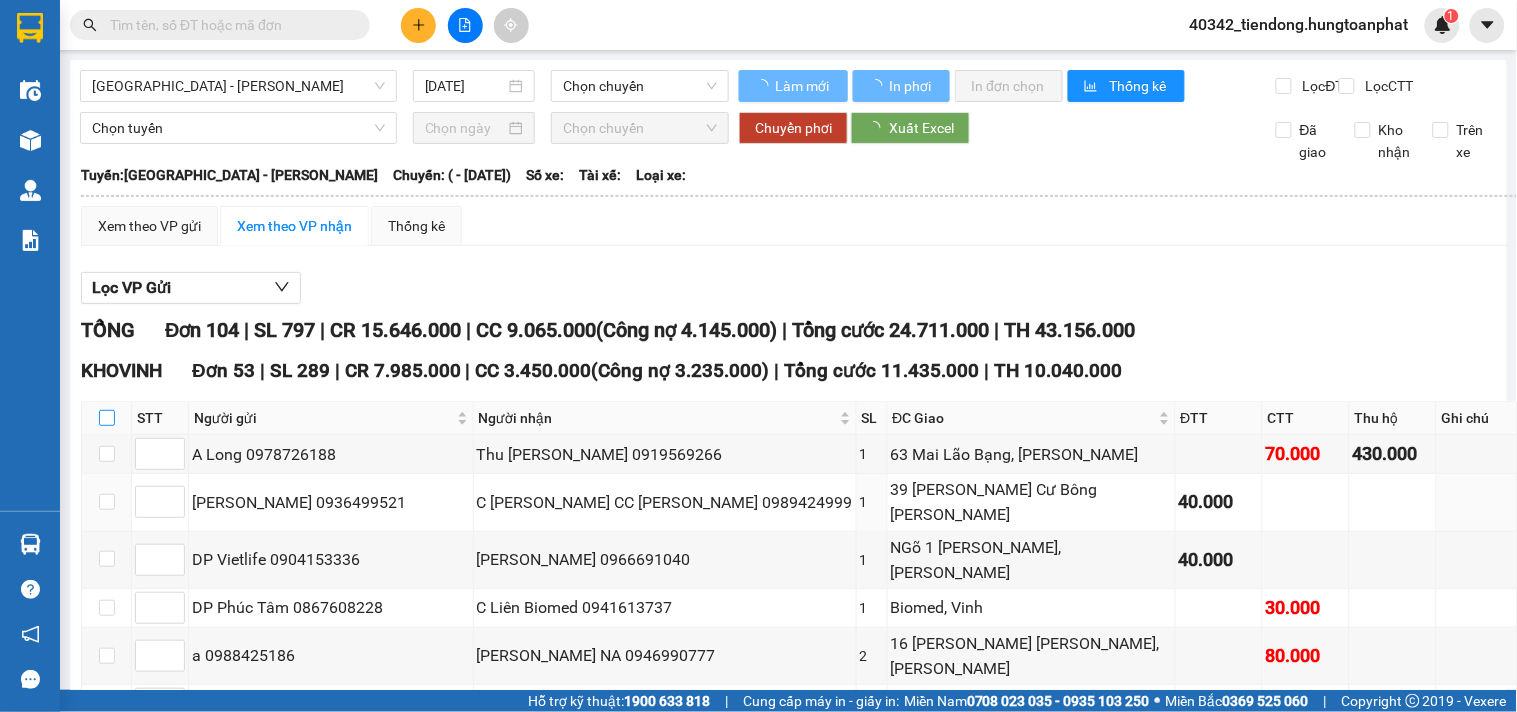 click at bounding box center [107, 418] 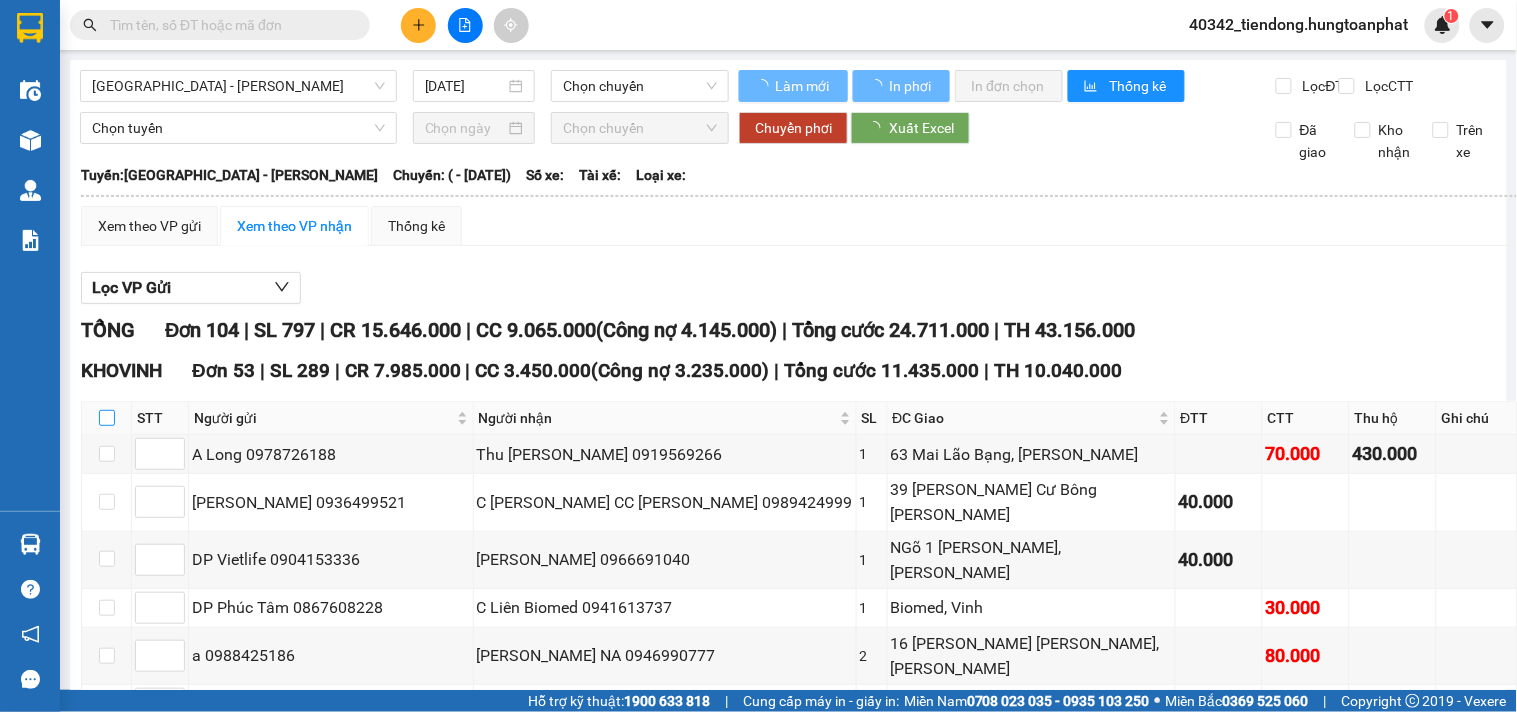 checkbox on "false" 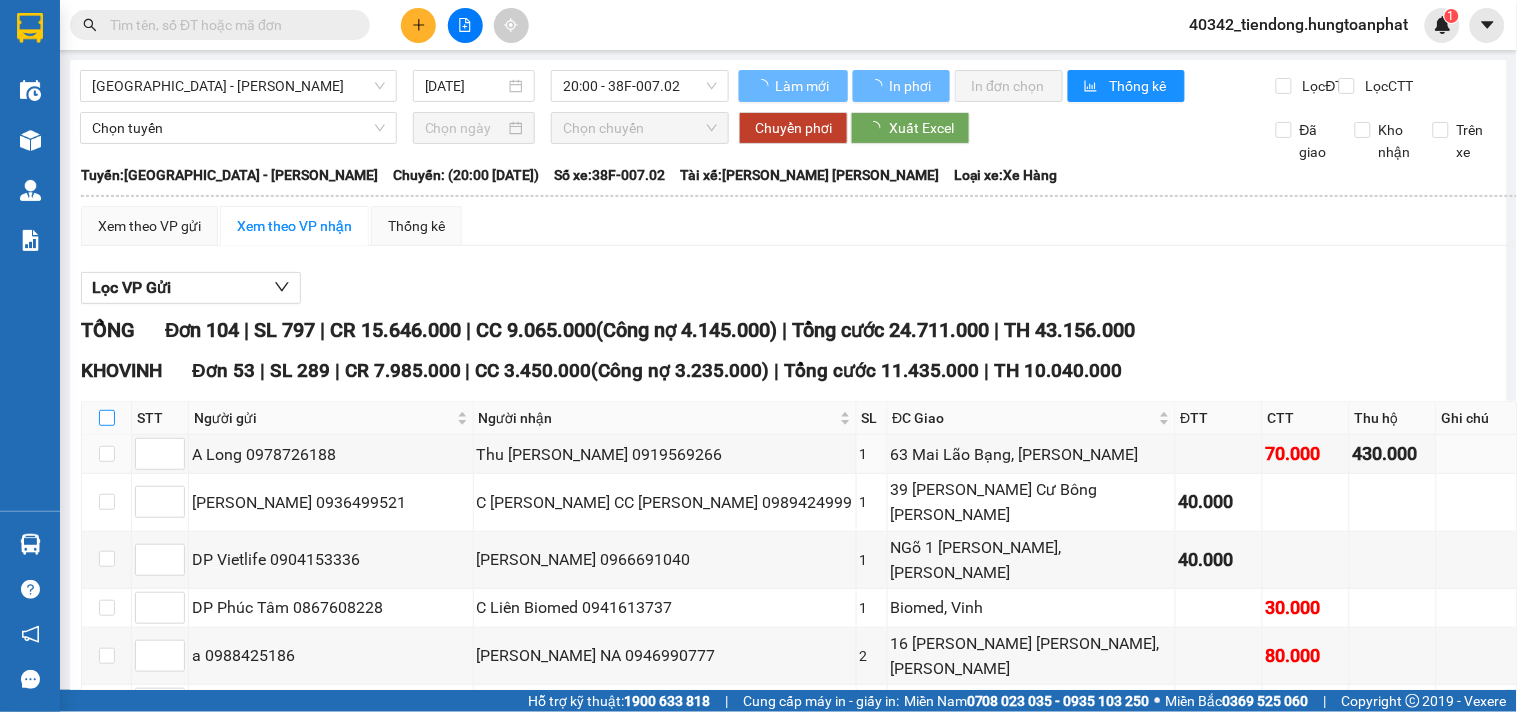 click at bounding box center (107, 418) 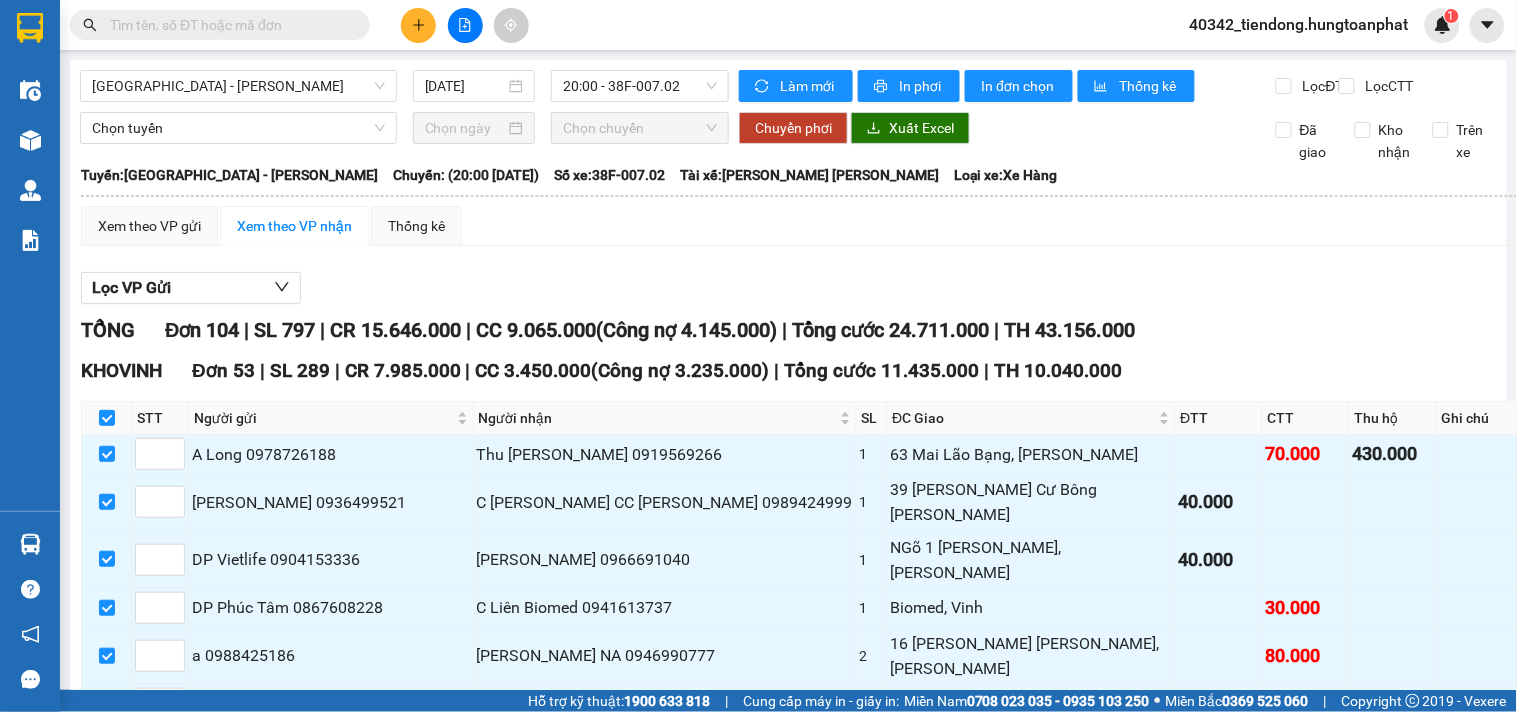 scroll, scrollTop: 24, scrollLeft: 0, axis: vertical 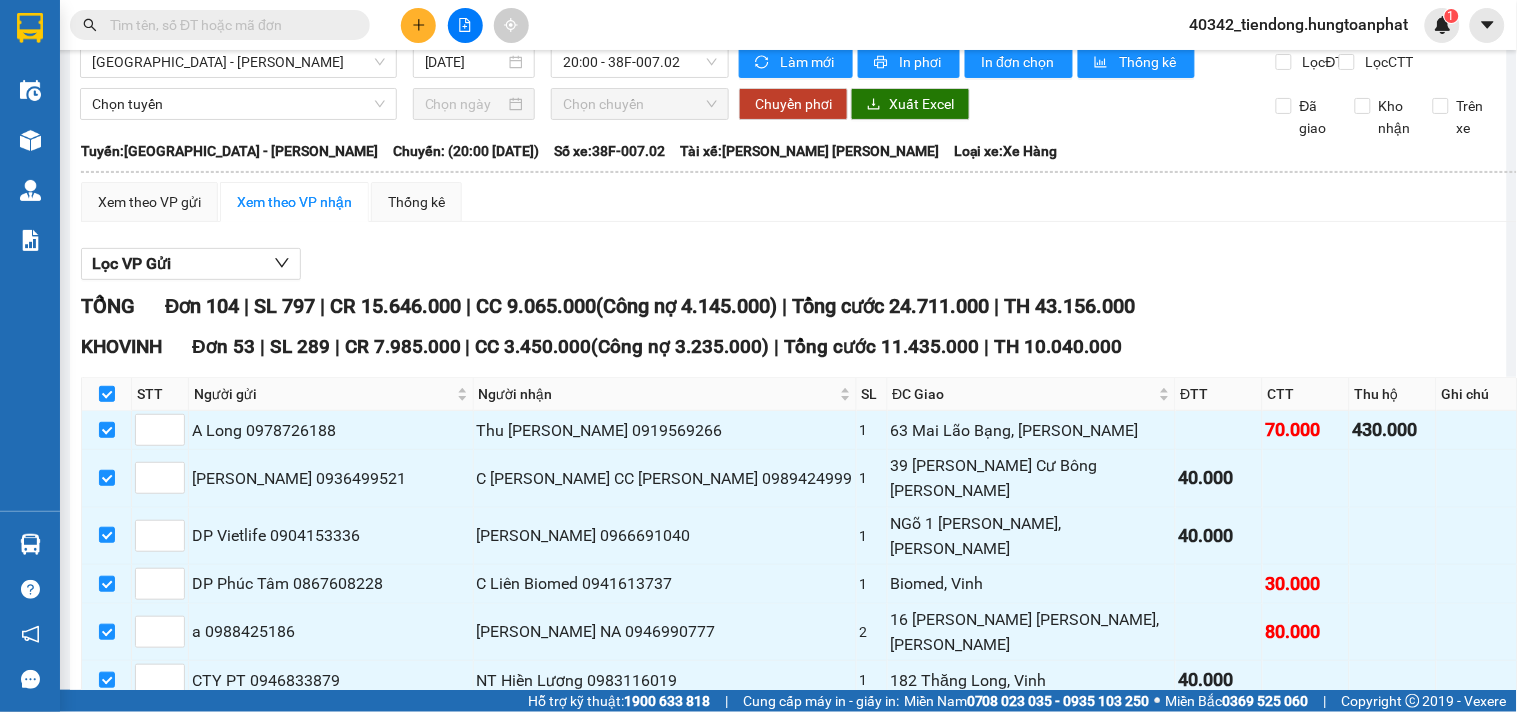 checkbox on "true" 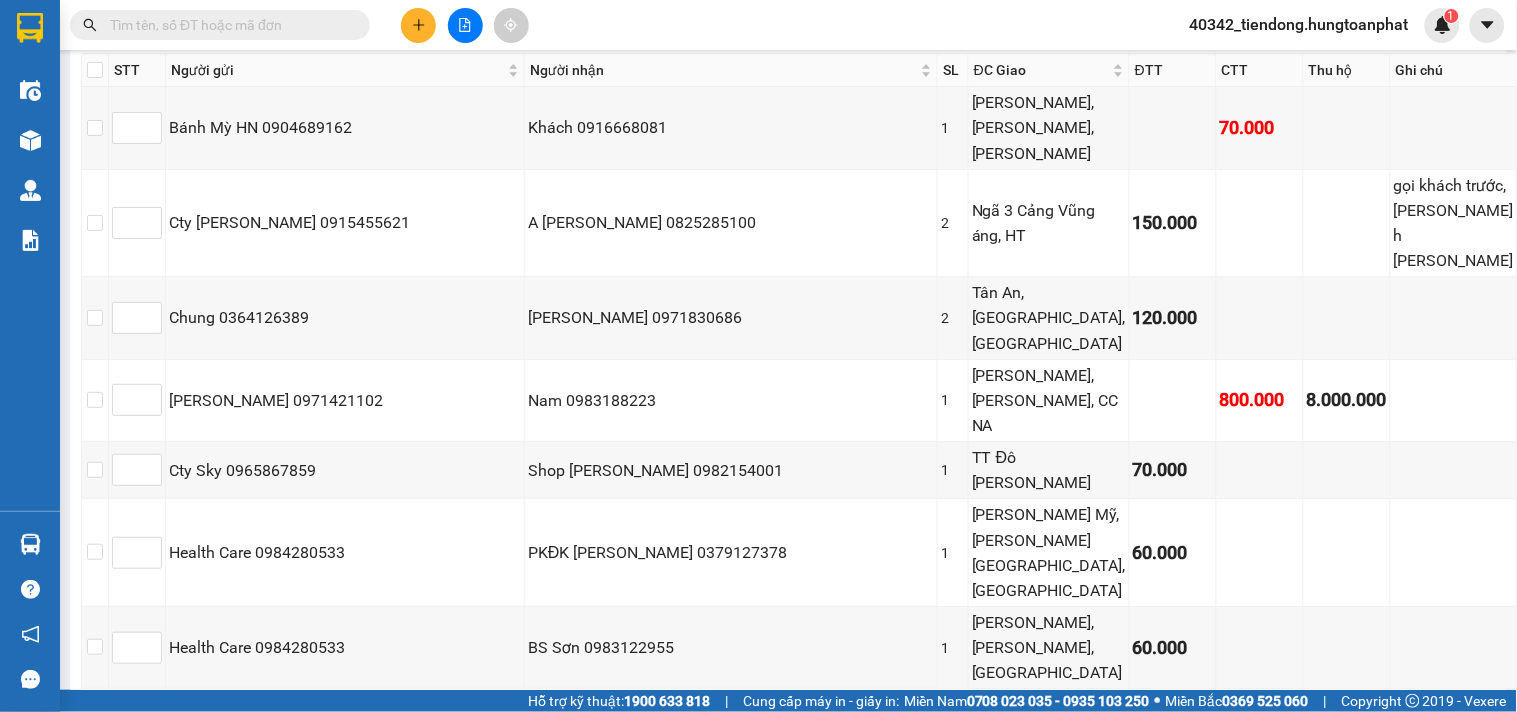 scroll, scrollTop: 3358, scrollLeft: 0, axis: vertical 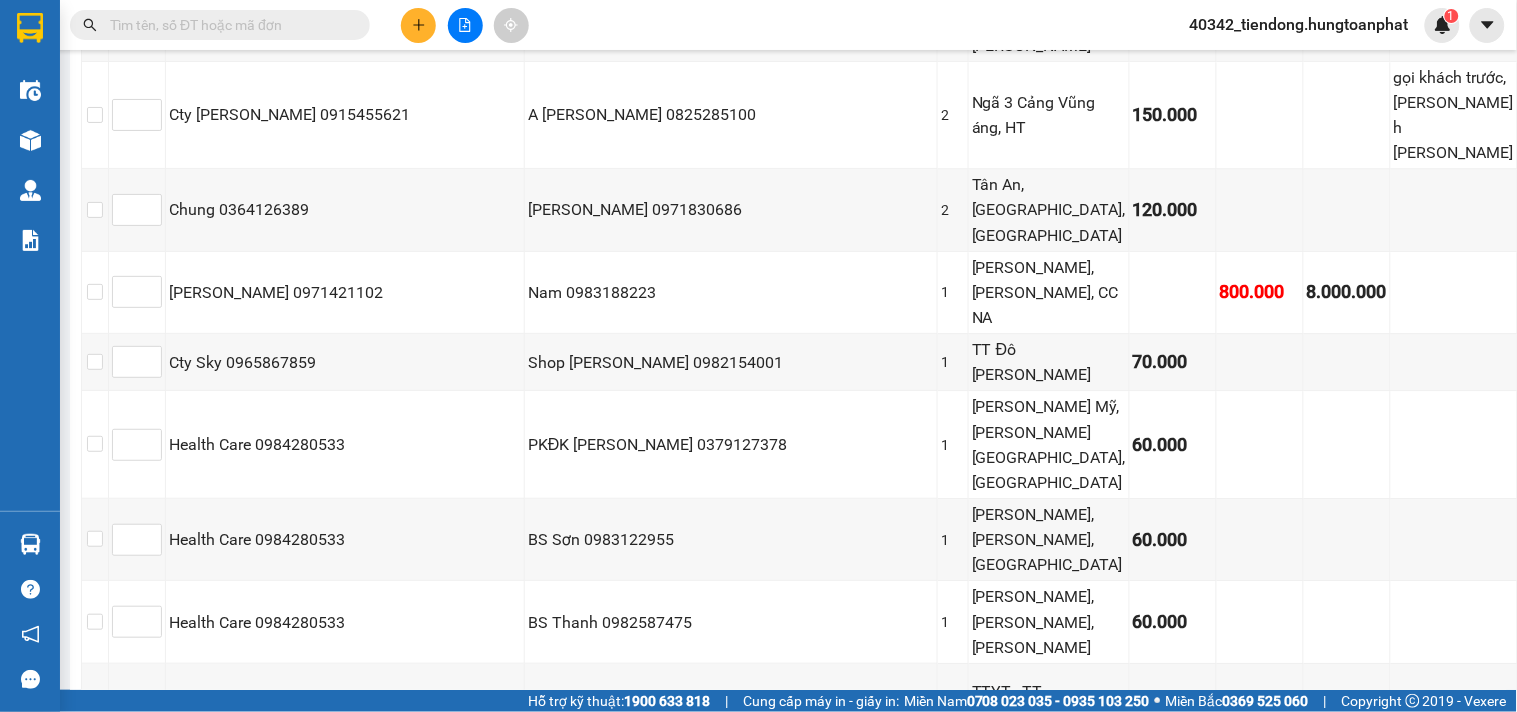 click on "In DS" at bounding box center [526, -141] 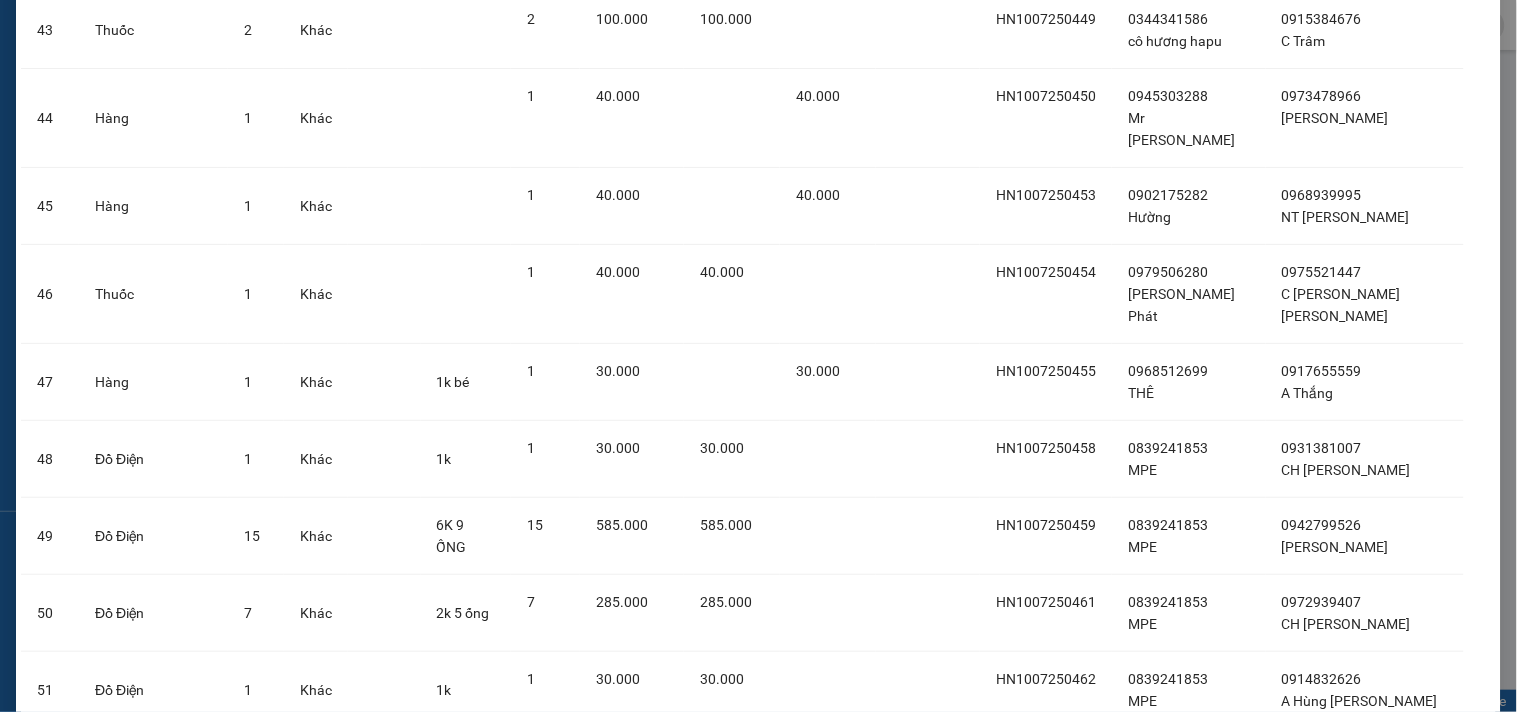 scroll, scrollTop: 3795, scrollLeft: 0, axis: vertical 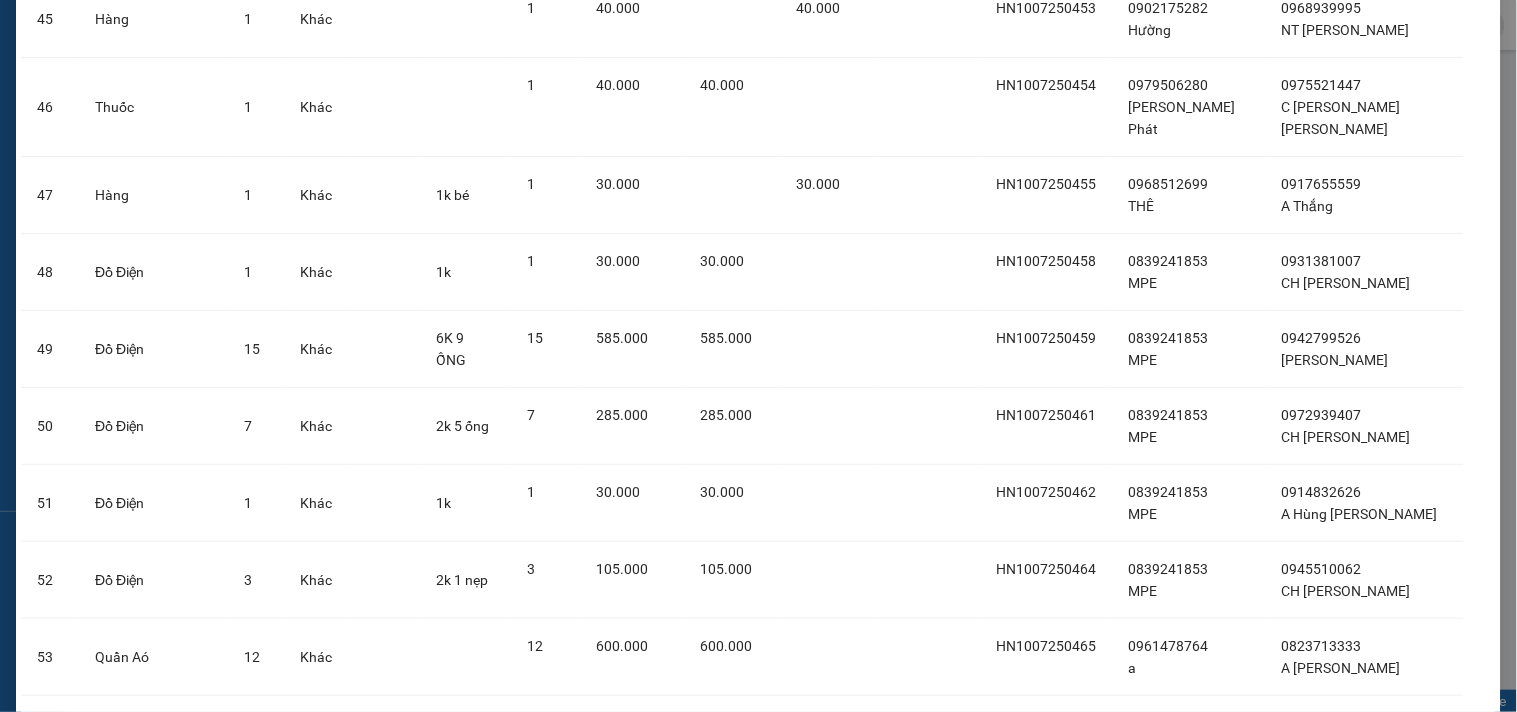 click on "Nhập hàng kho nhận" at bounding box center (821, 787) 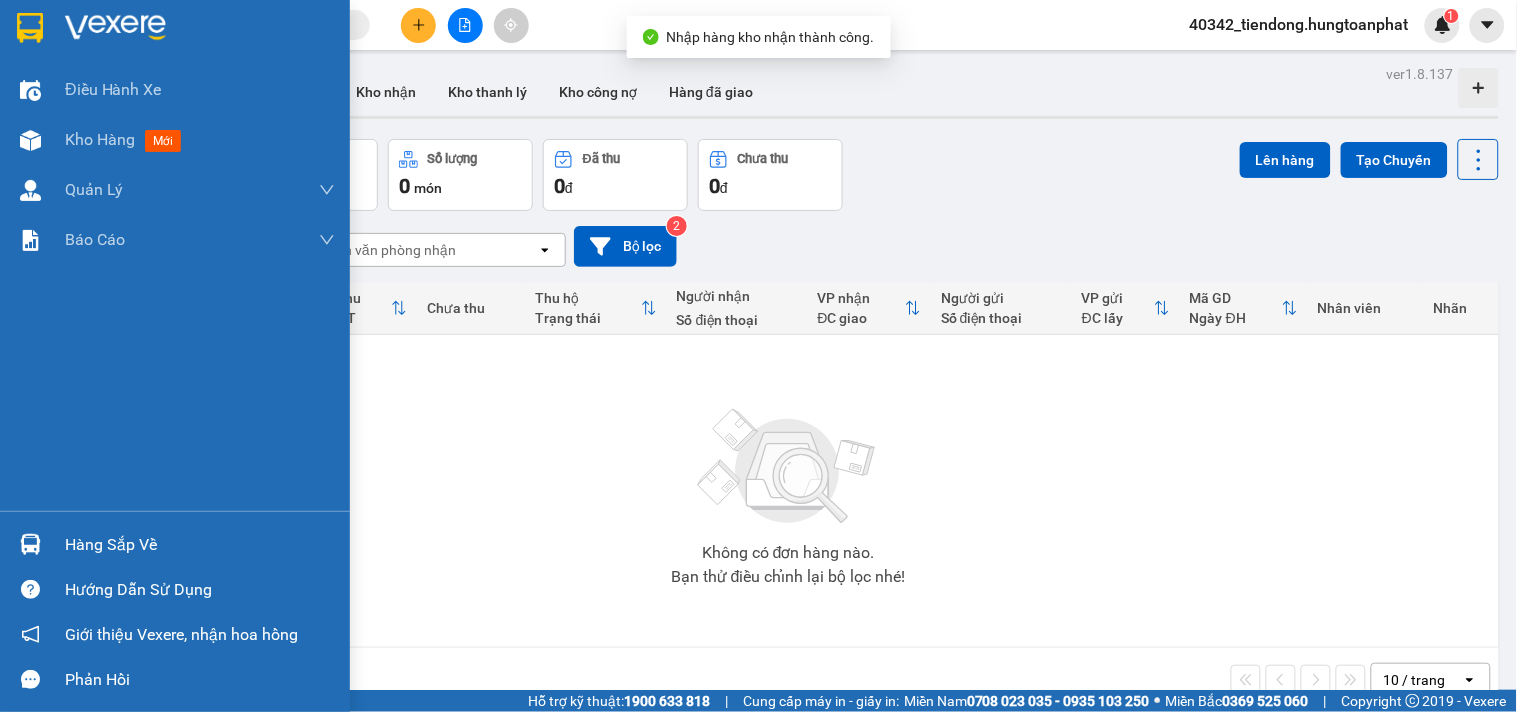 click at bounding box center [30, 544] 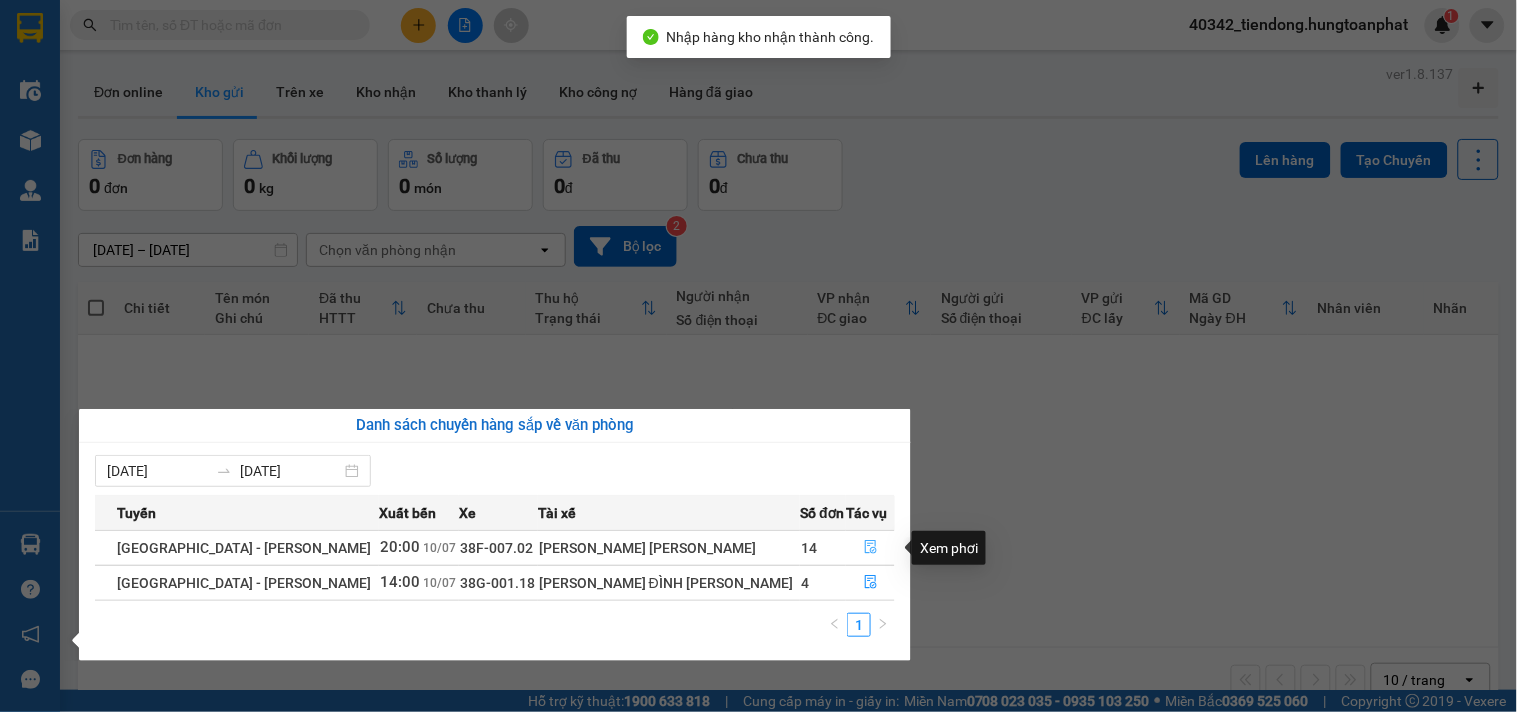 click 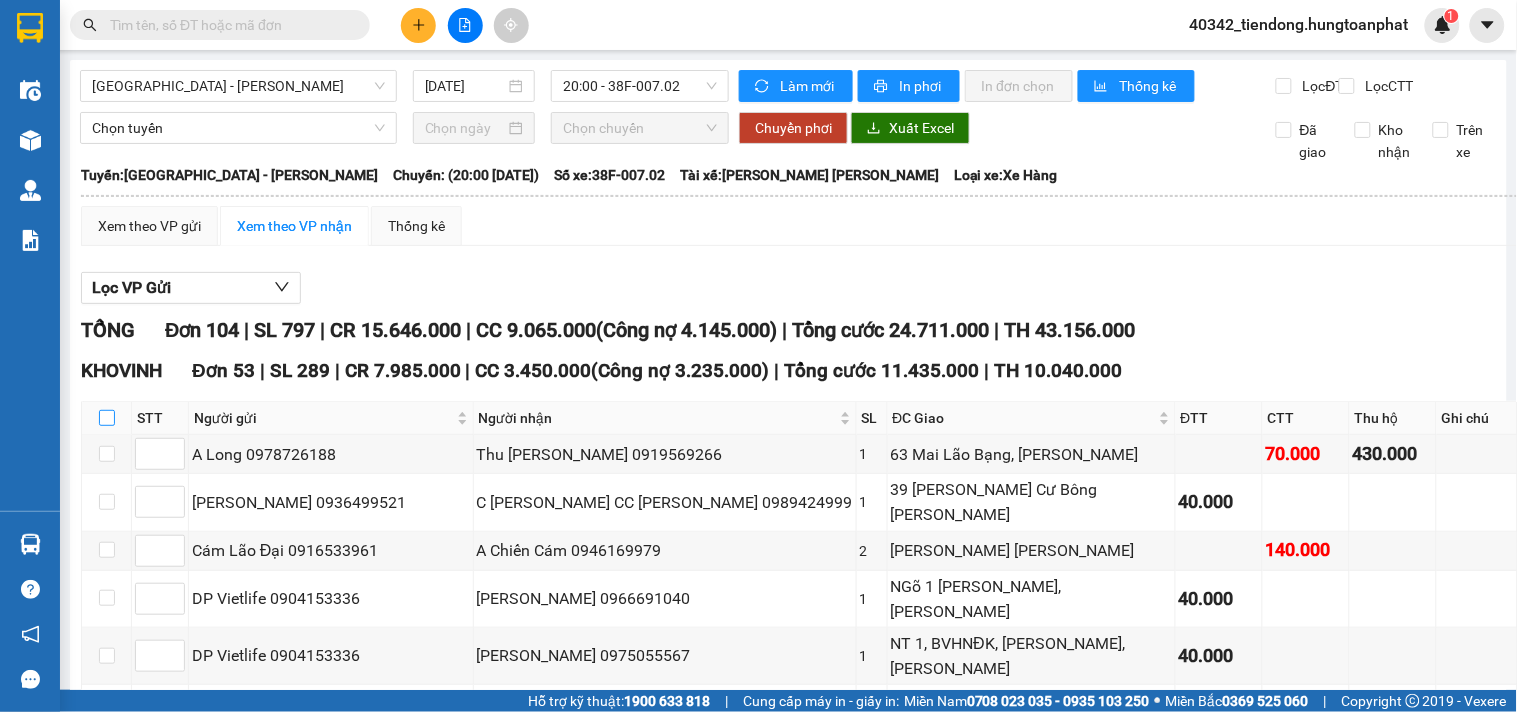 click at bounding box center [107, 418] 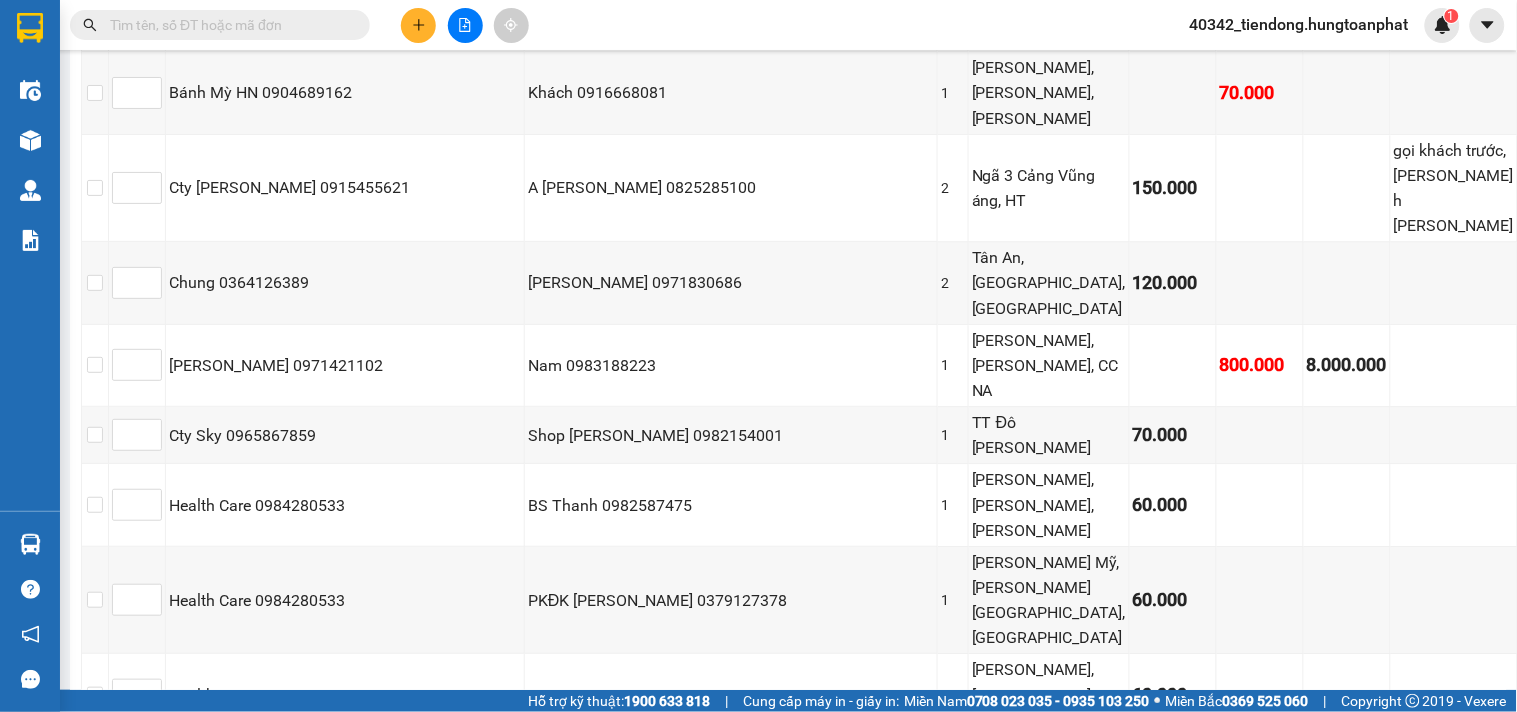 scroll, scrollTop: 3250, scrollLeft: 0, axis: vertical 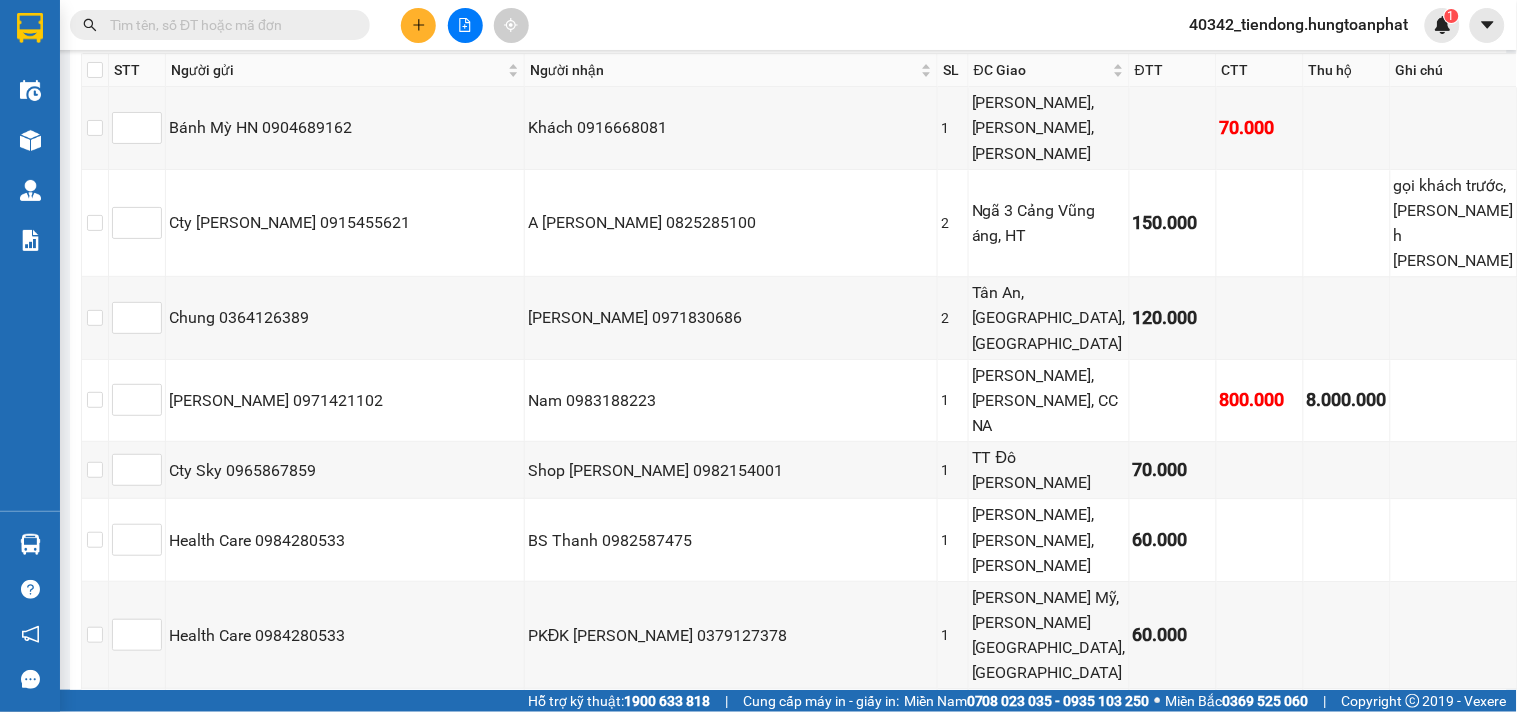 click on "Nhập kho nhận" at bounding box center (393, -33) 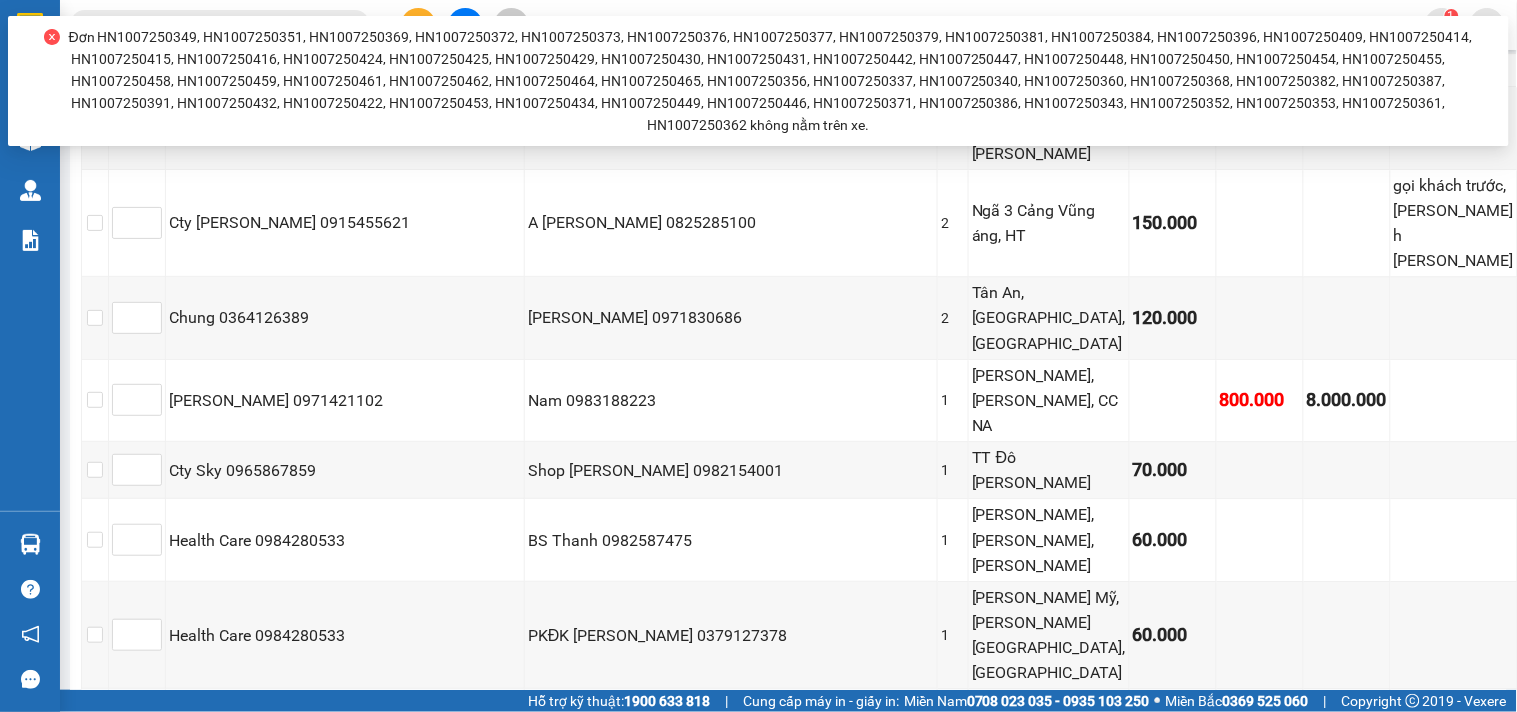 click at bounding box center [95, 70] 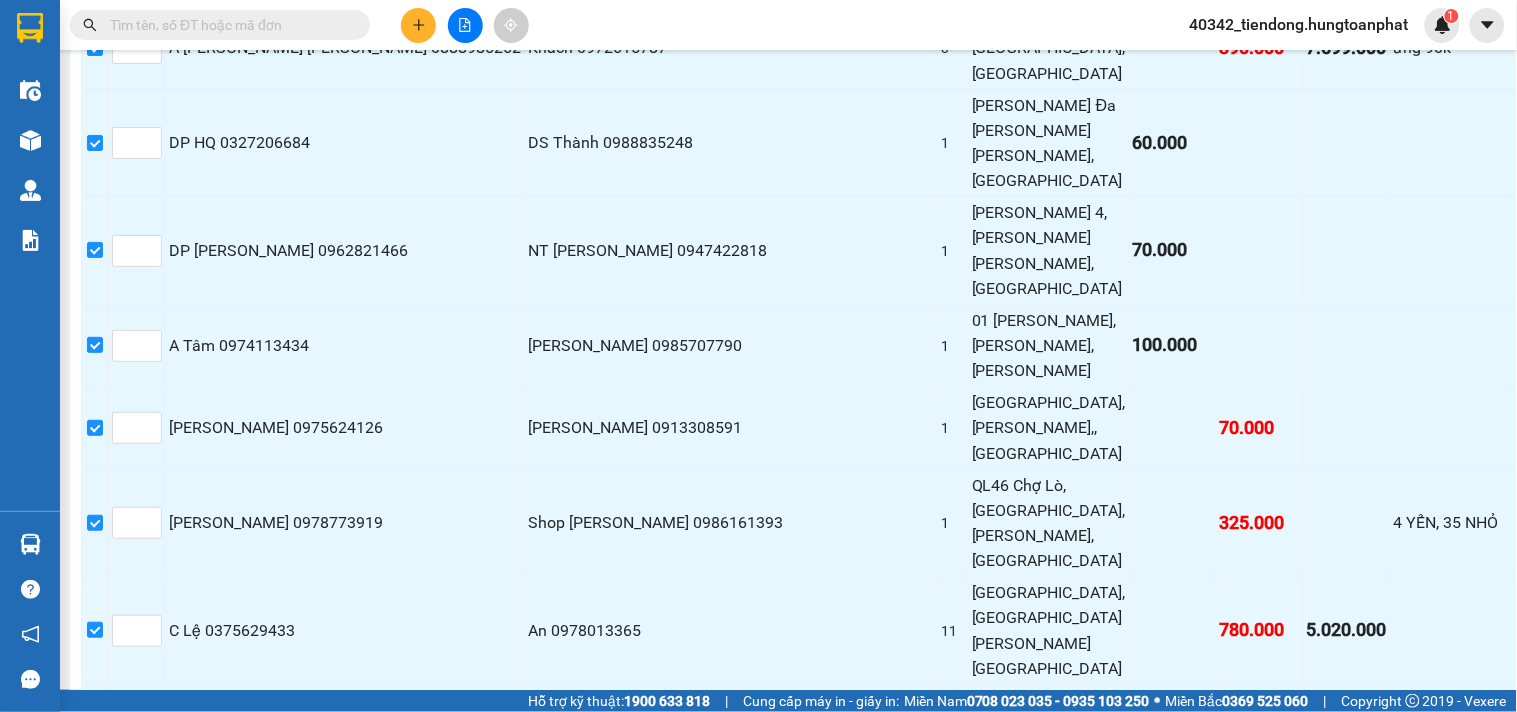 scroll, scrollTop: 5751, scrollLeft: 0, axis: vertical 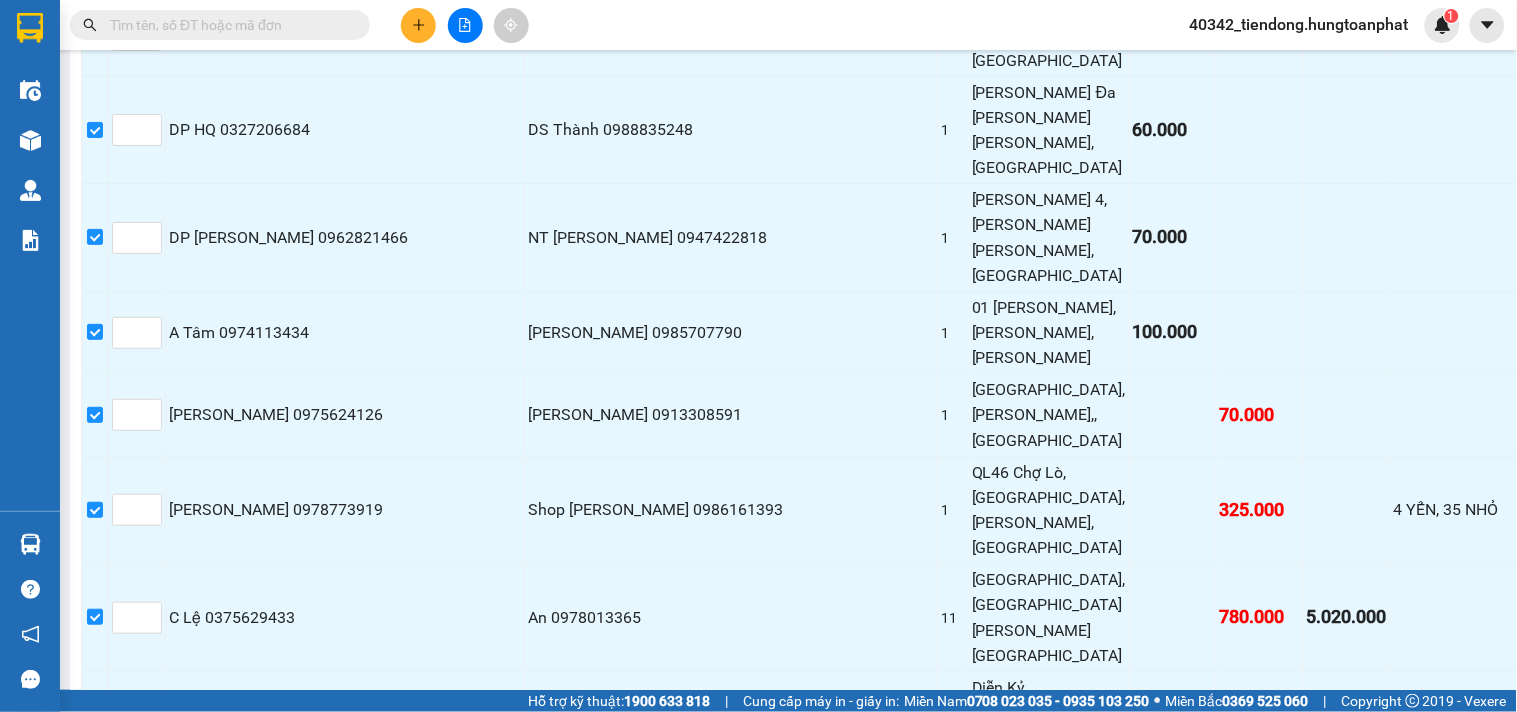 click on "Nhập kho nhận" at bounding box center [393, 893] 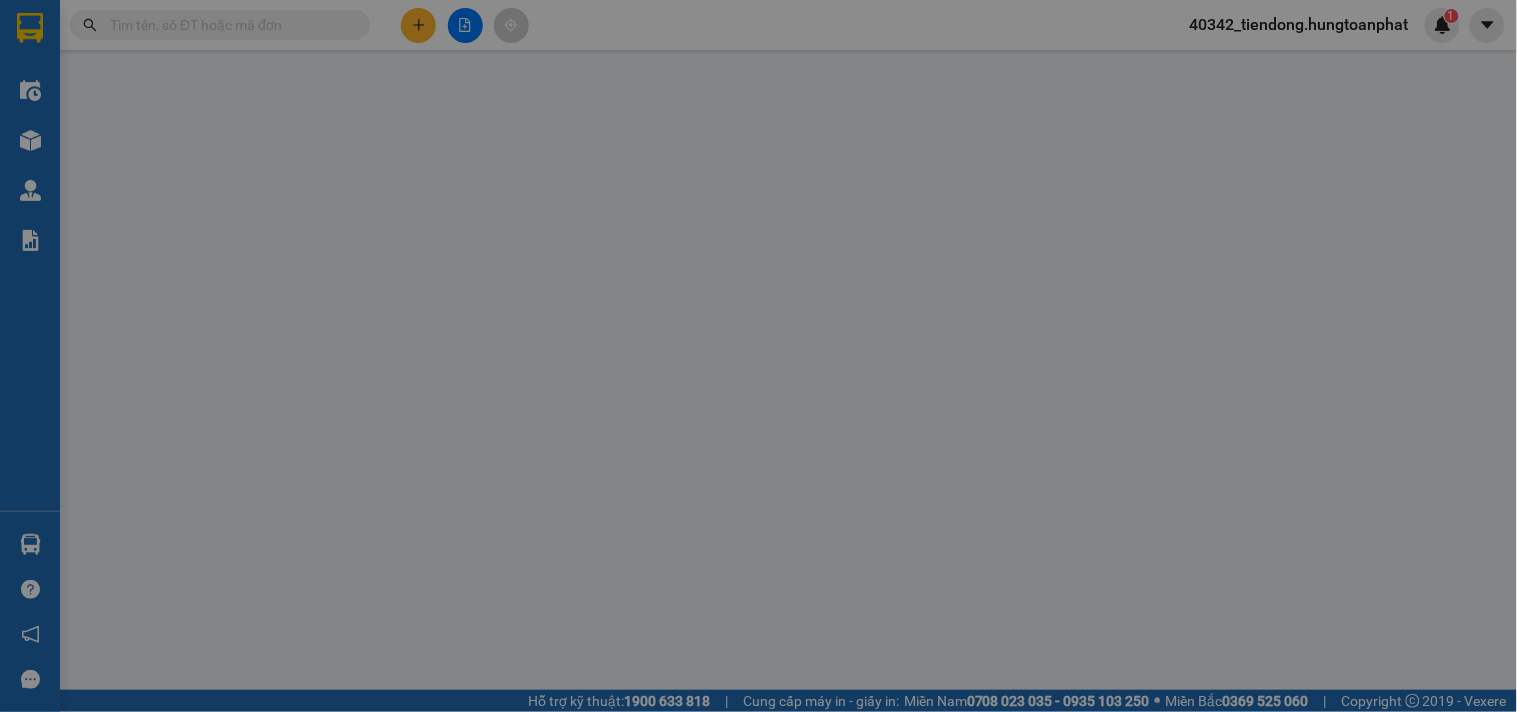 scroll, scrollTop: 0, scrollLeft: 0, axis: both 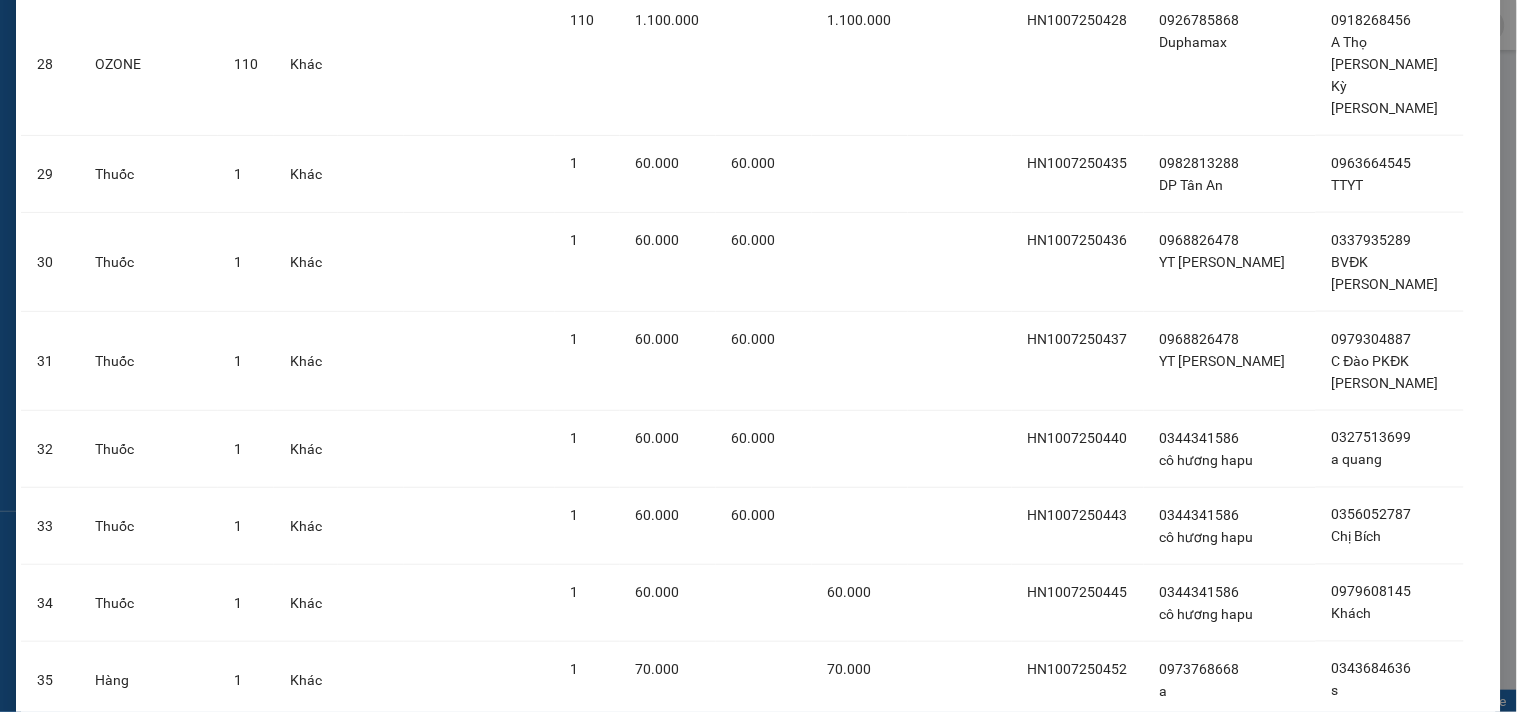 click on "Nhập hàng kho nhận" at bounding box center (832, 1008) 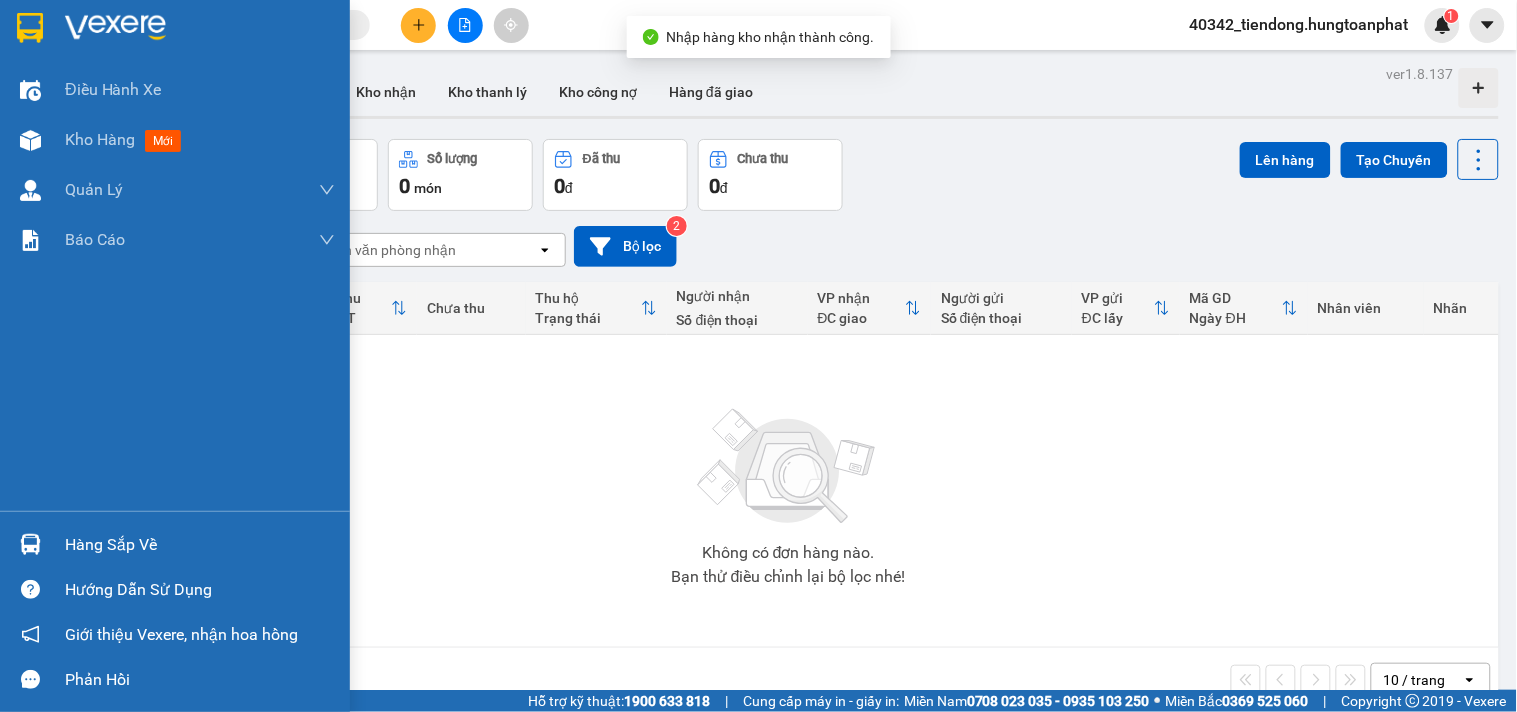 click on "Hàng sắp về" at bounding box center [200, 545] 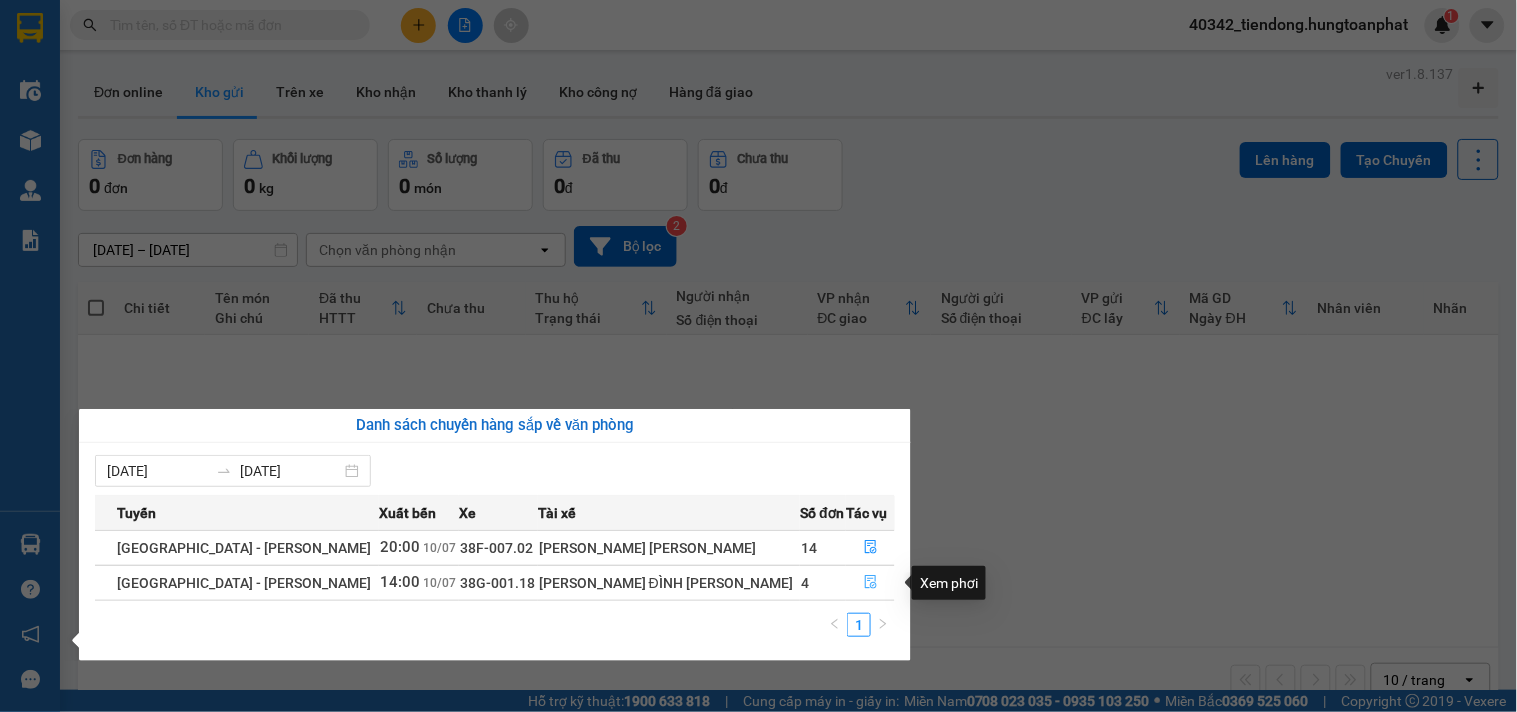 click 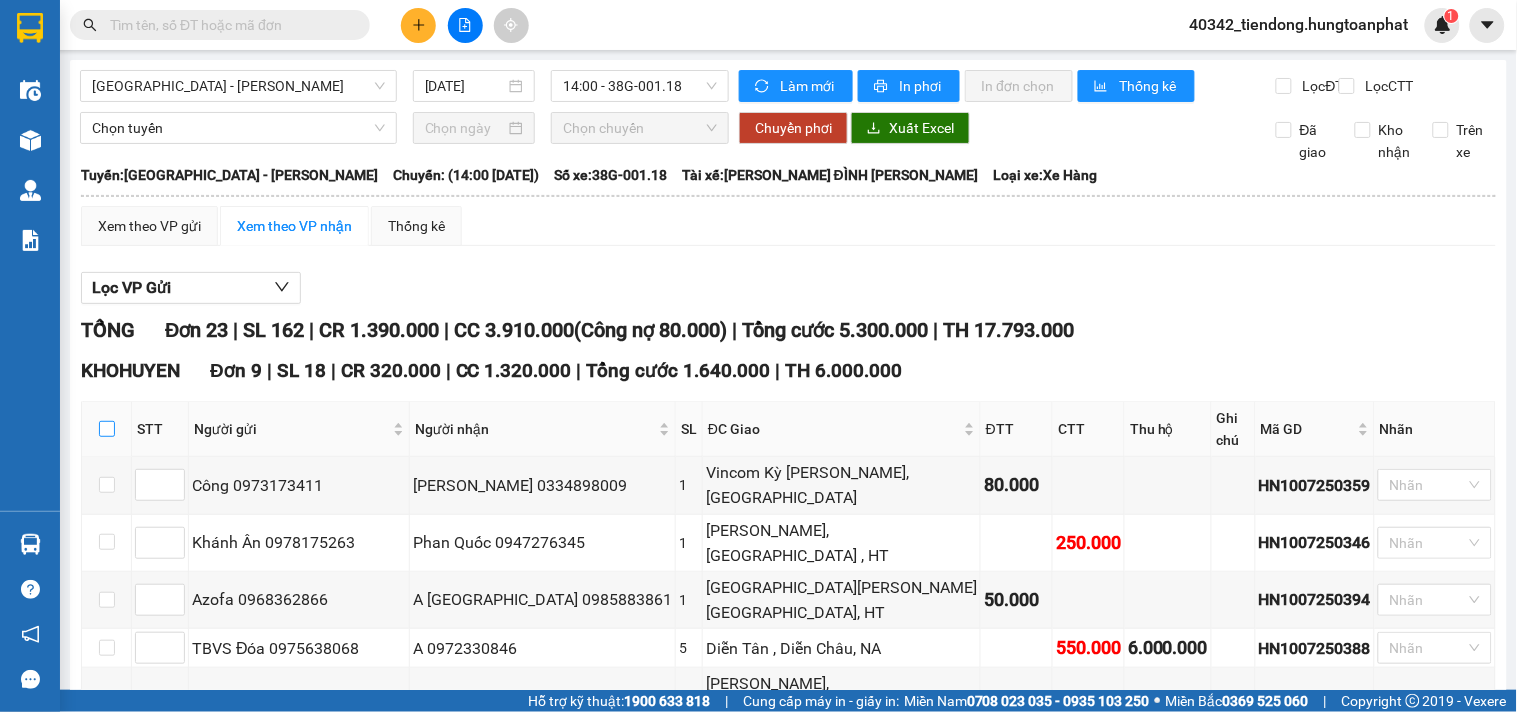 click at bounding box center [107, 429] 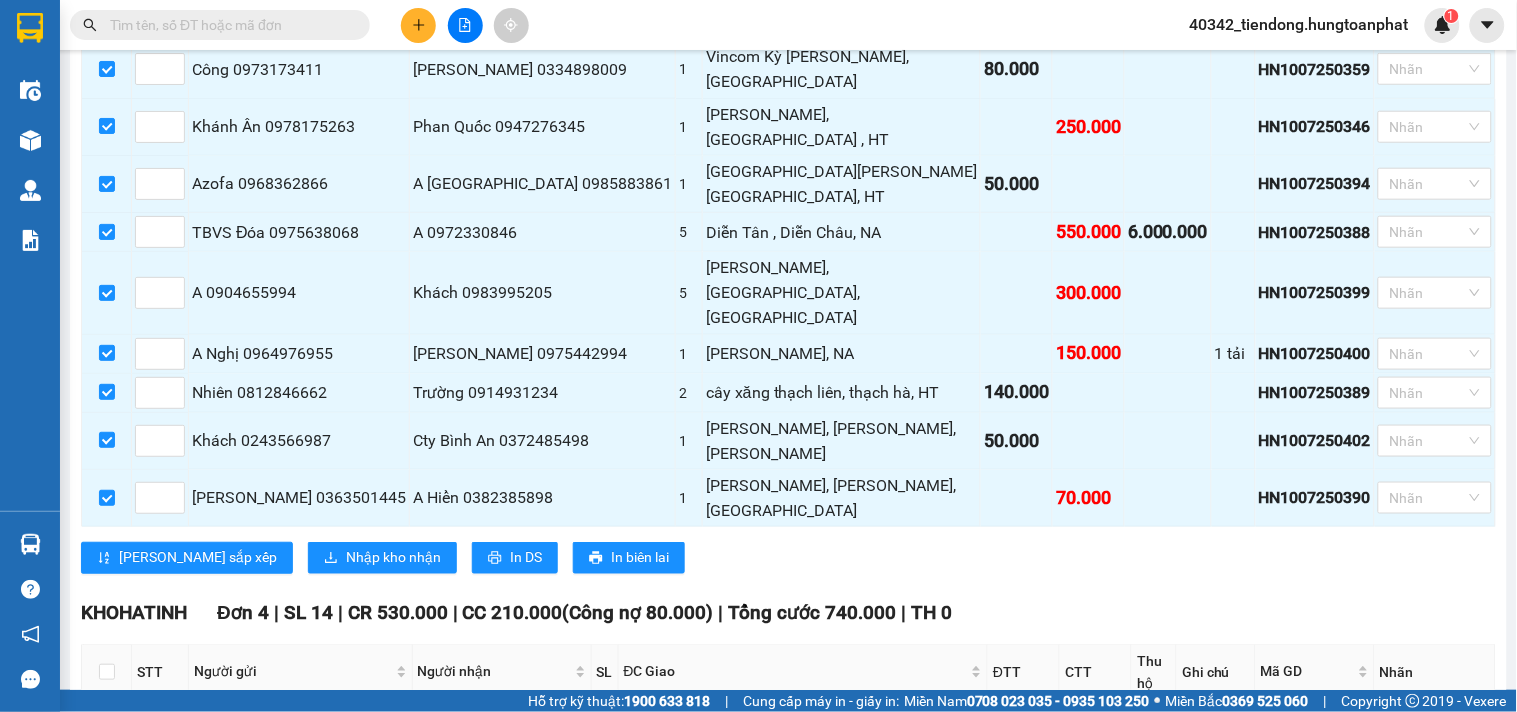 scroll, scrollTop: 454, scrollLeft: 0, axis: vertical 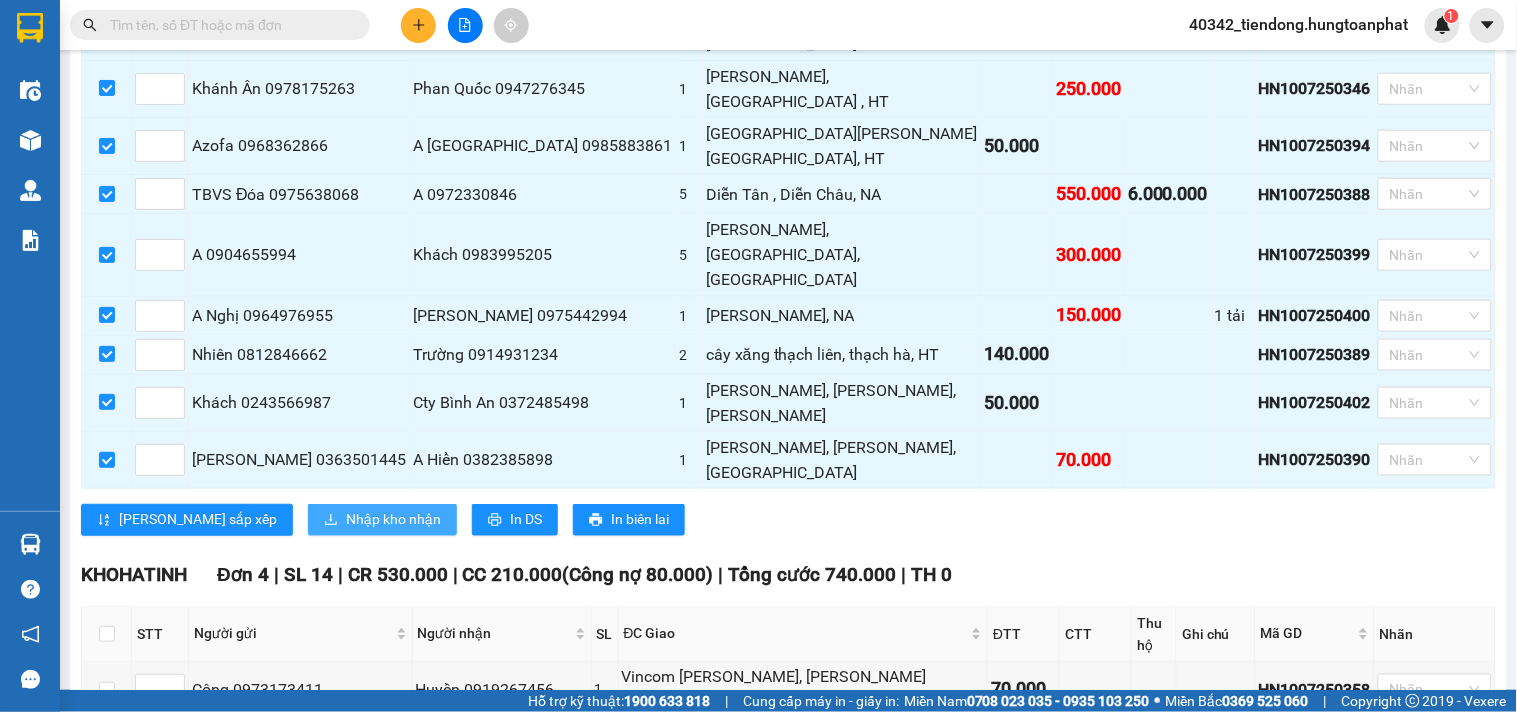 click on "Nhập kho nhận" at bounding box center (393, 520) 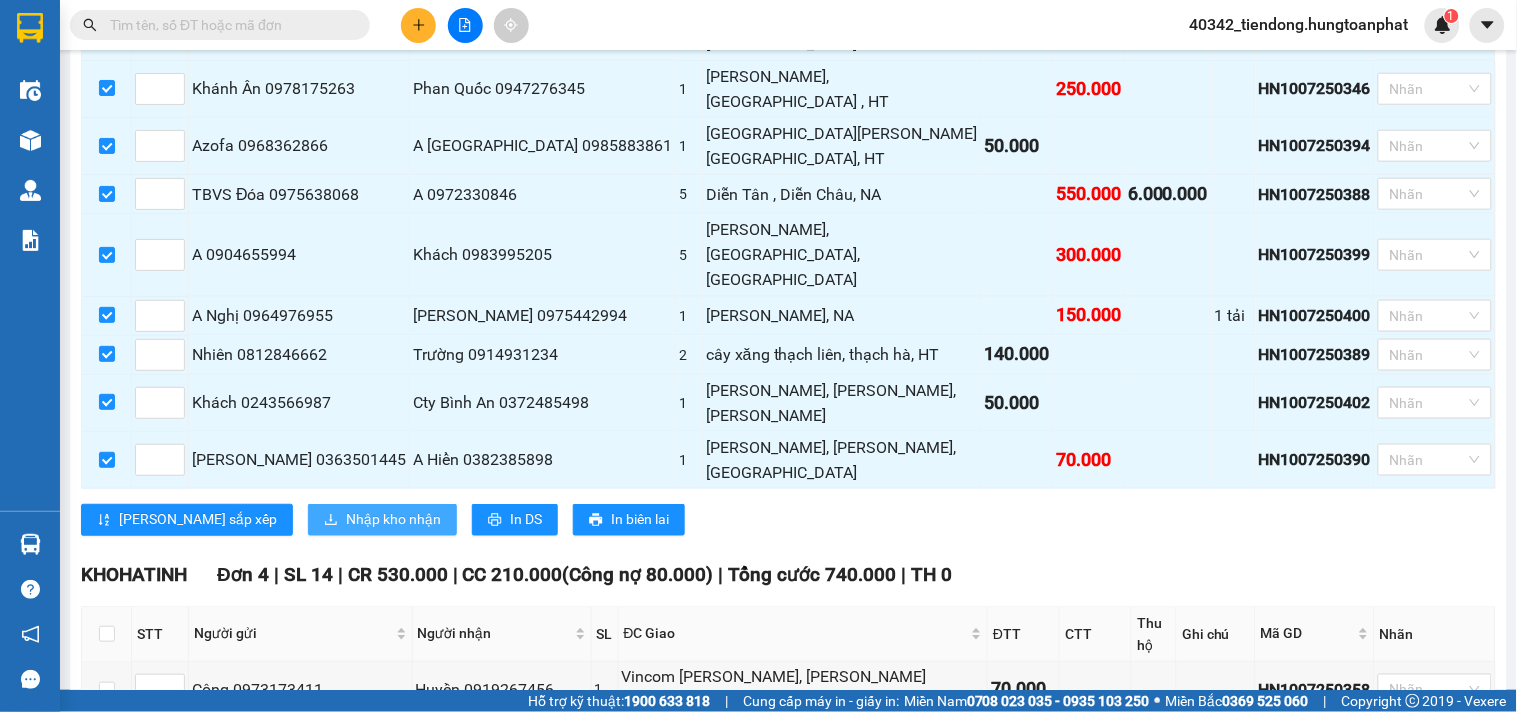 scroll, scrollTop: 0, scrollLeft: 0, axis: both 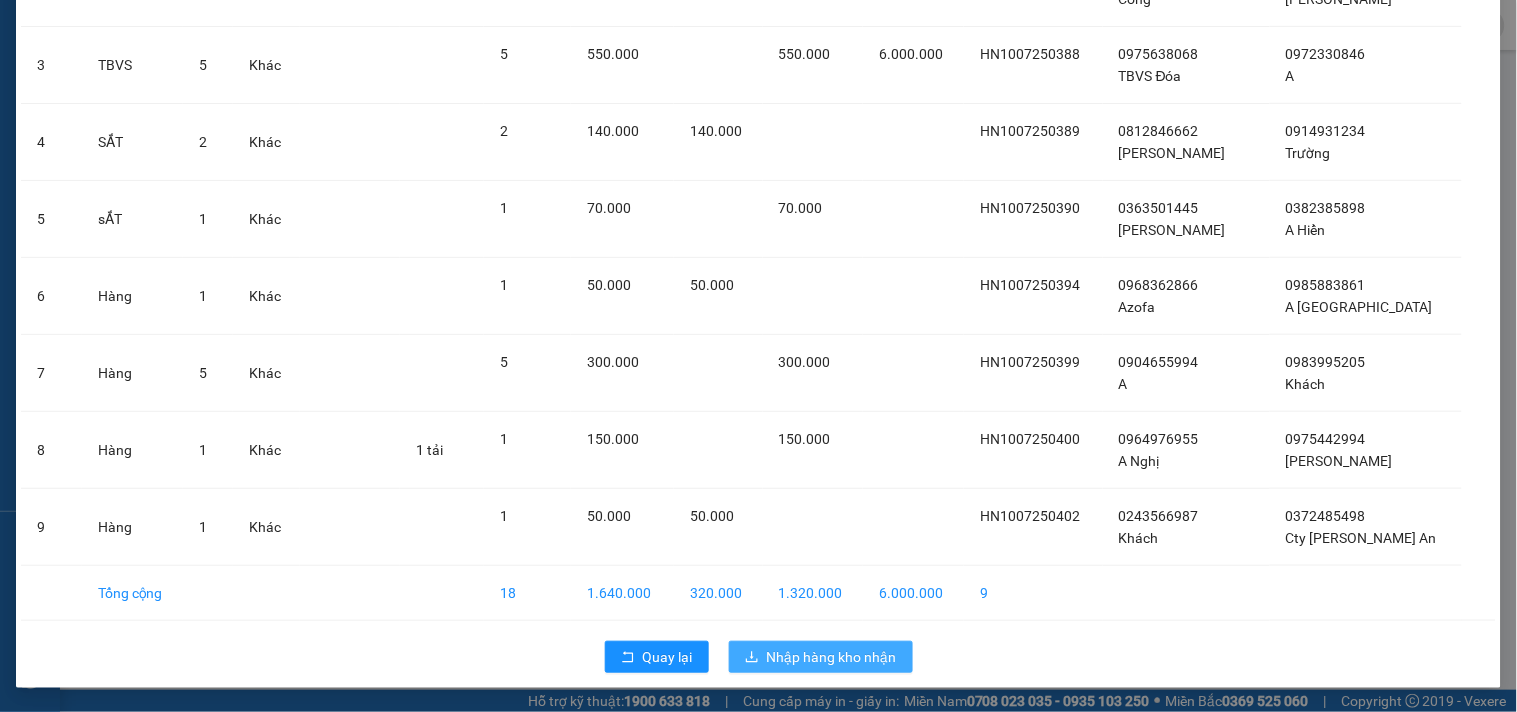 click on "Nhập hàng kho nhận" at bounding box center (832, 657) 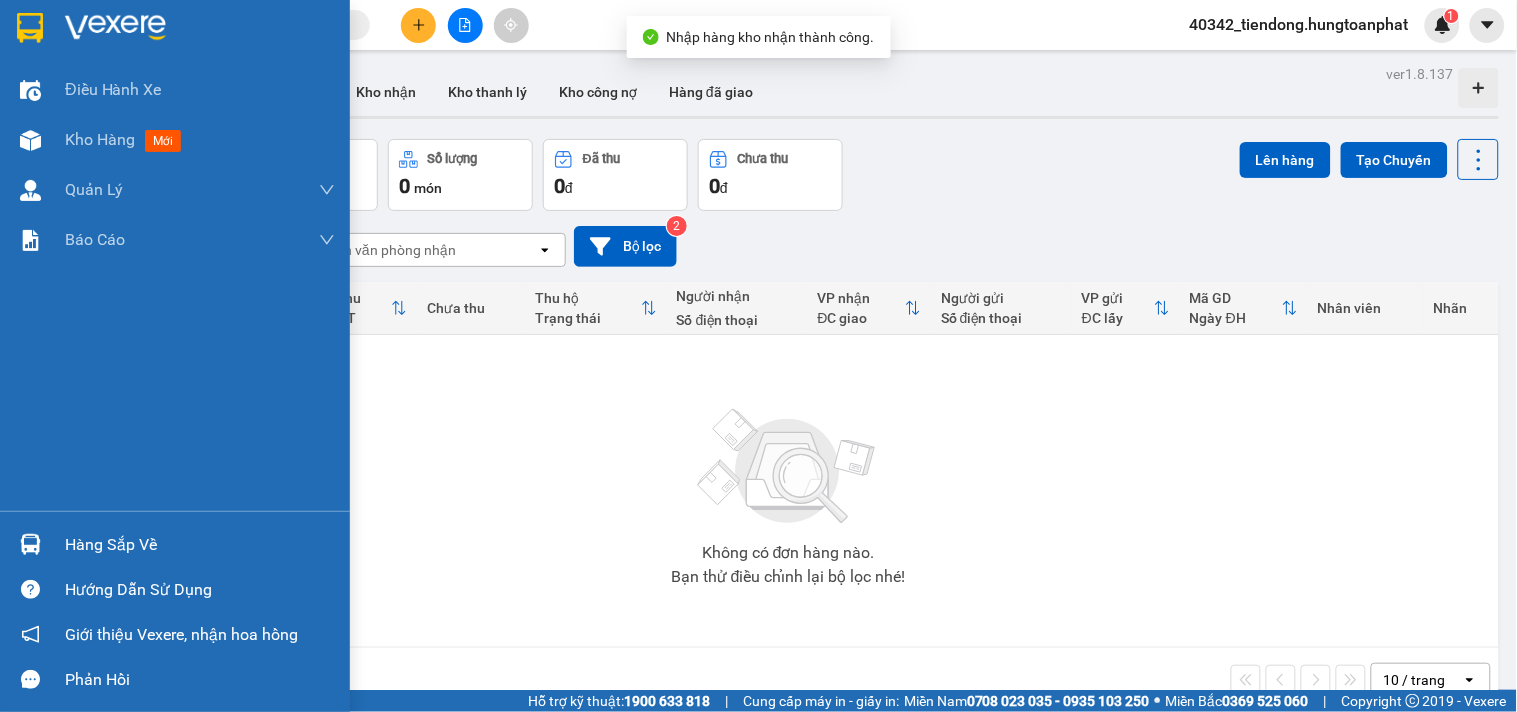 click at bounding box center (30, 544) 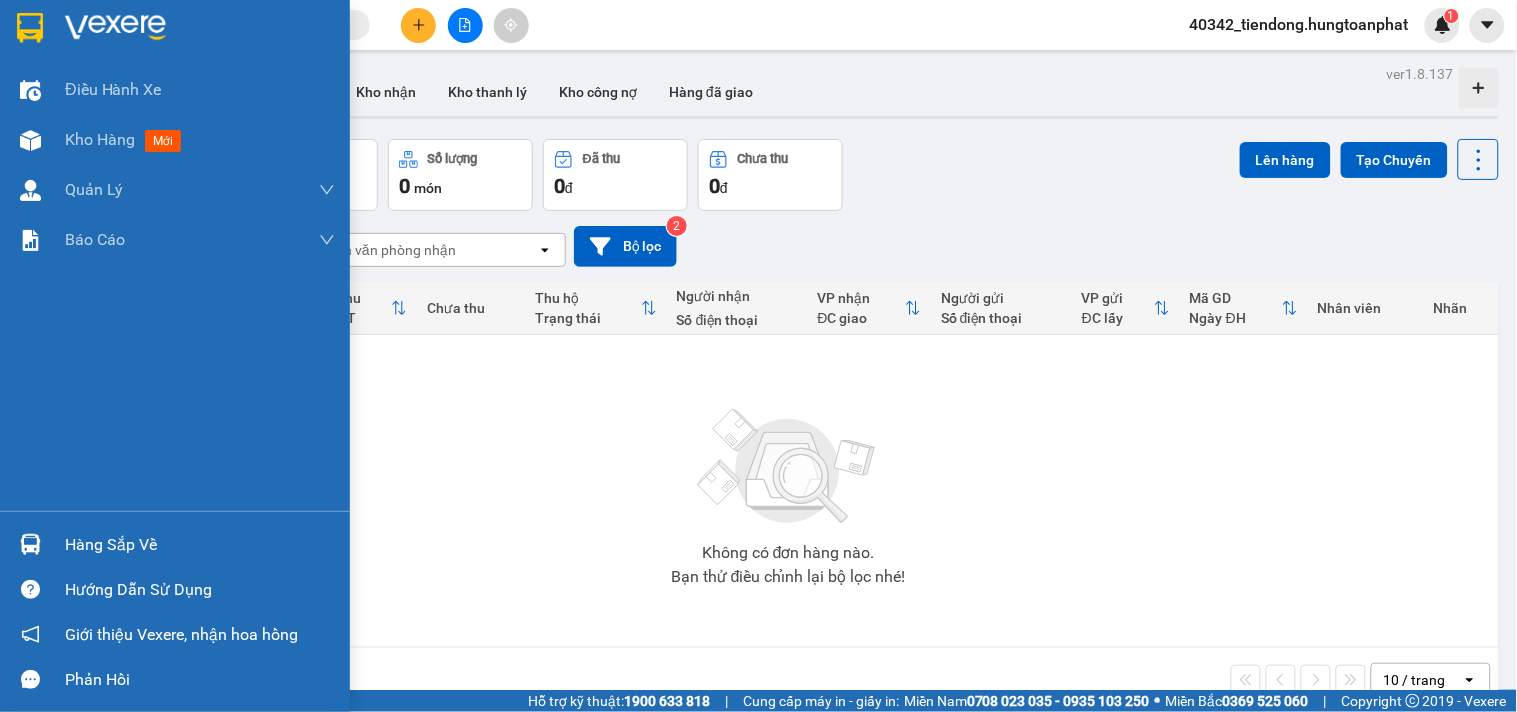click at bounding box center (30, 544) 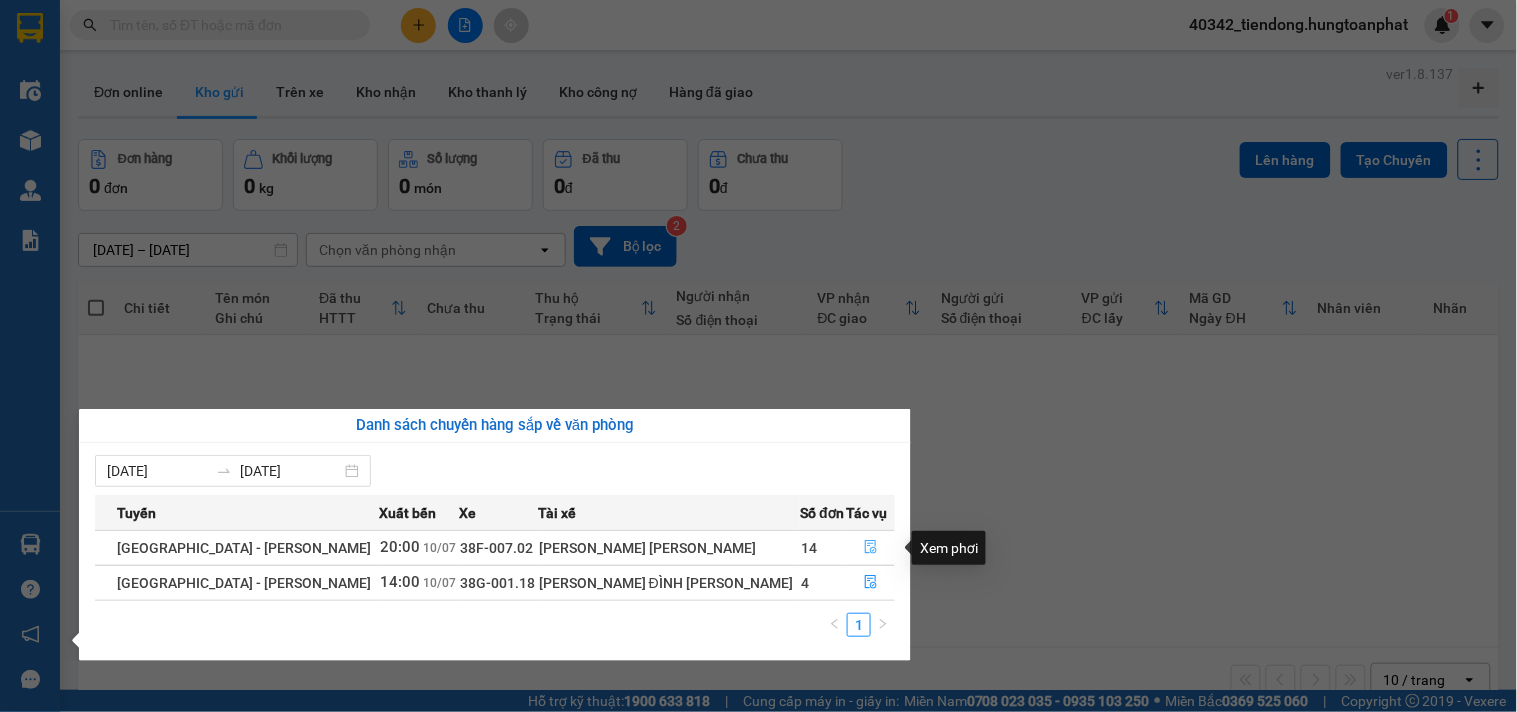 click 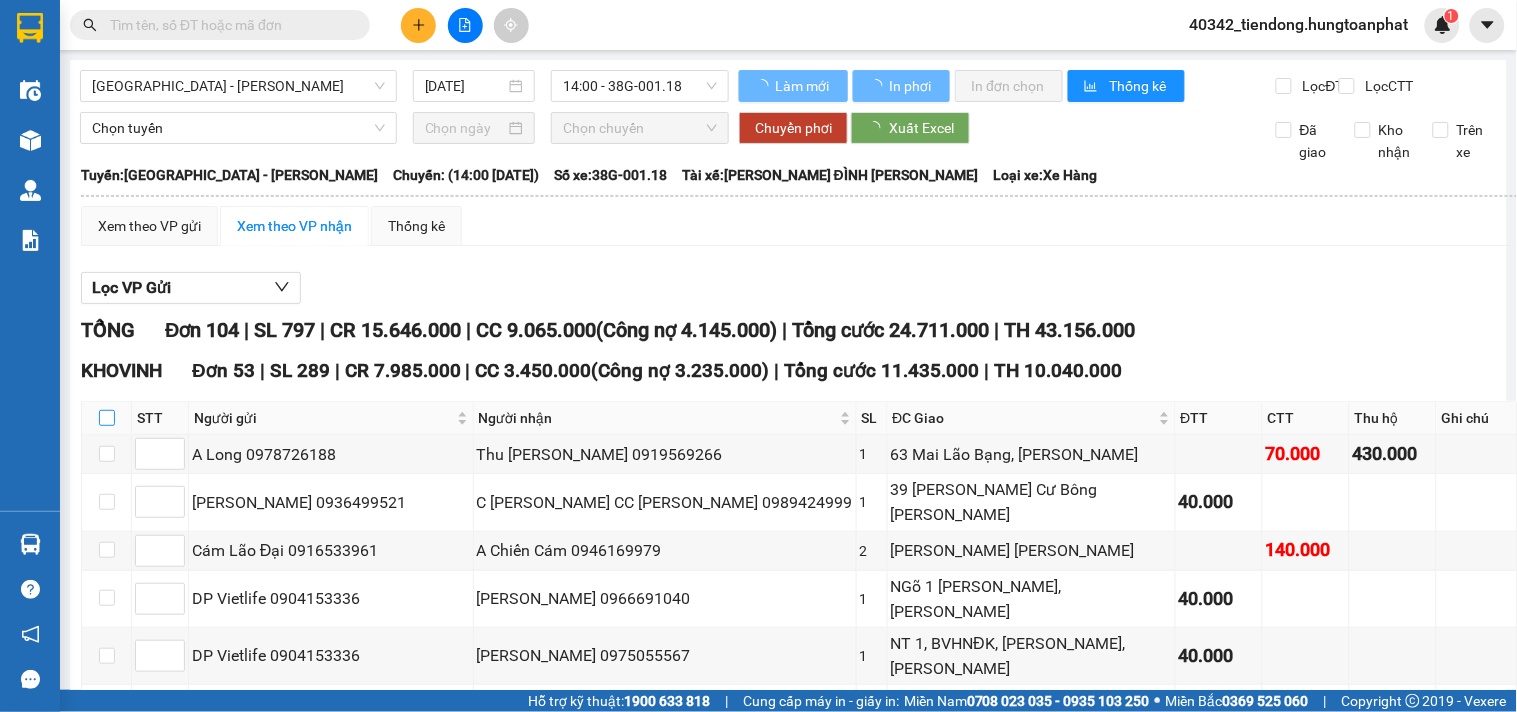 click at bounding box center (107, 418) 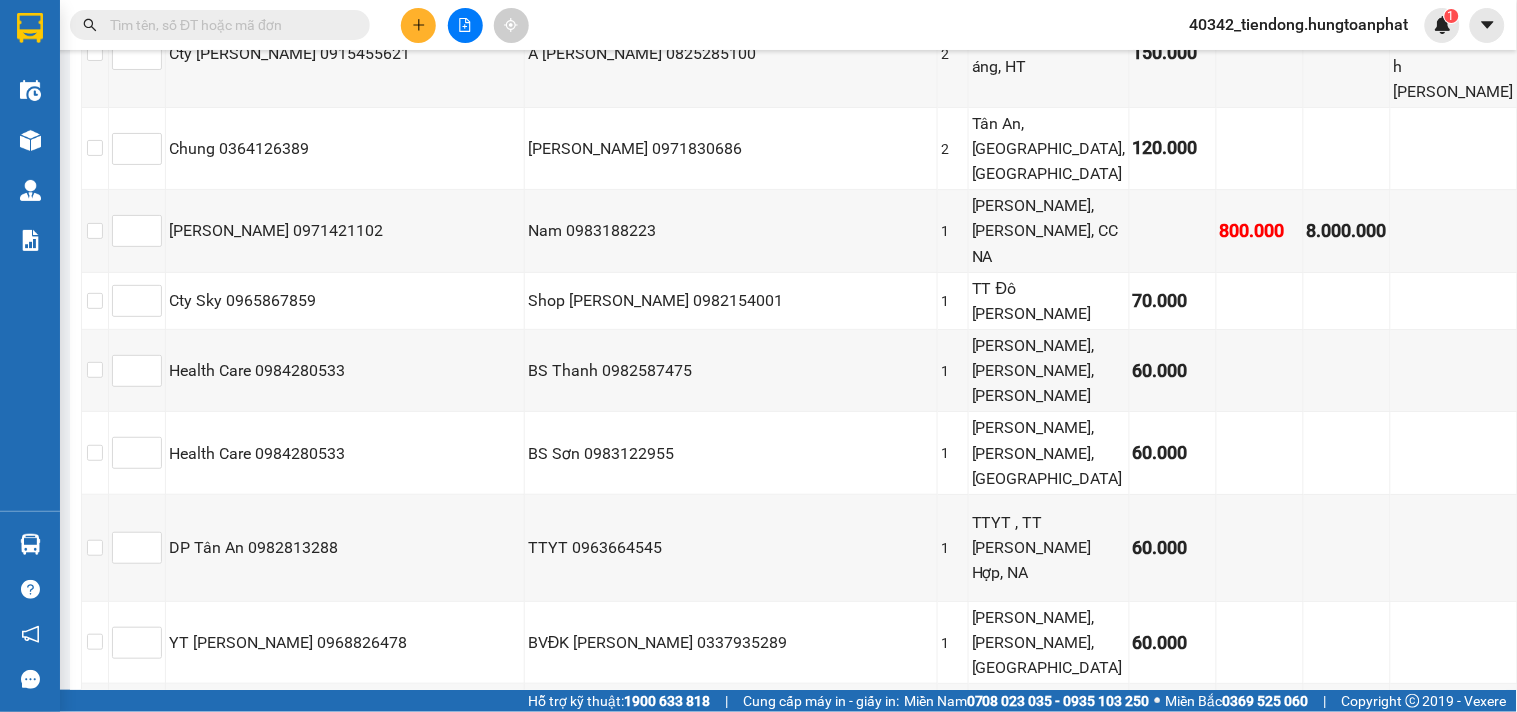scroll, scrollTop: 3431, scrollLeft: 0, axis: vertical 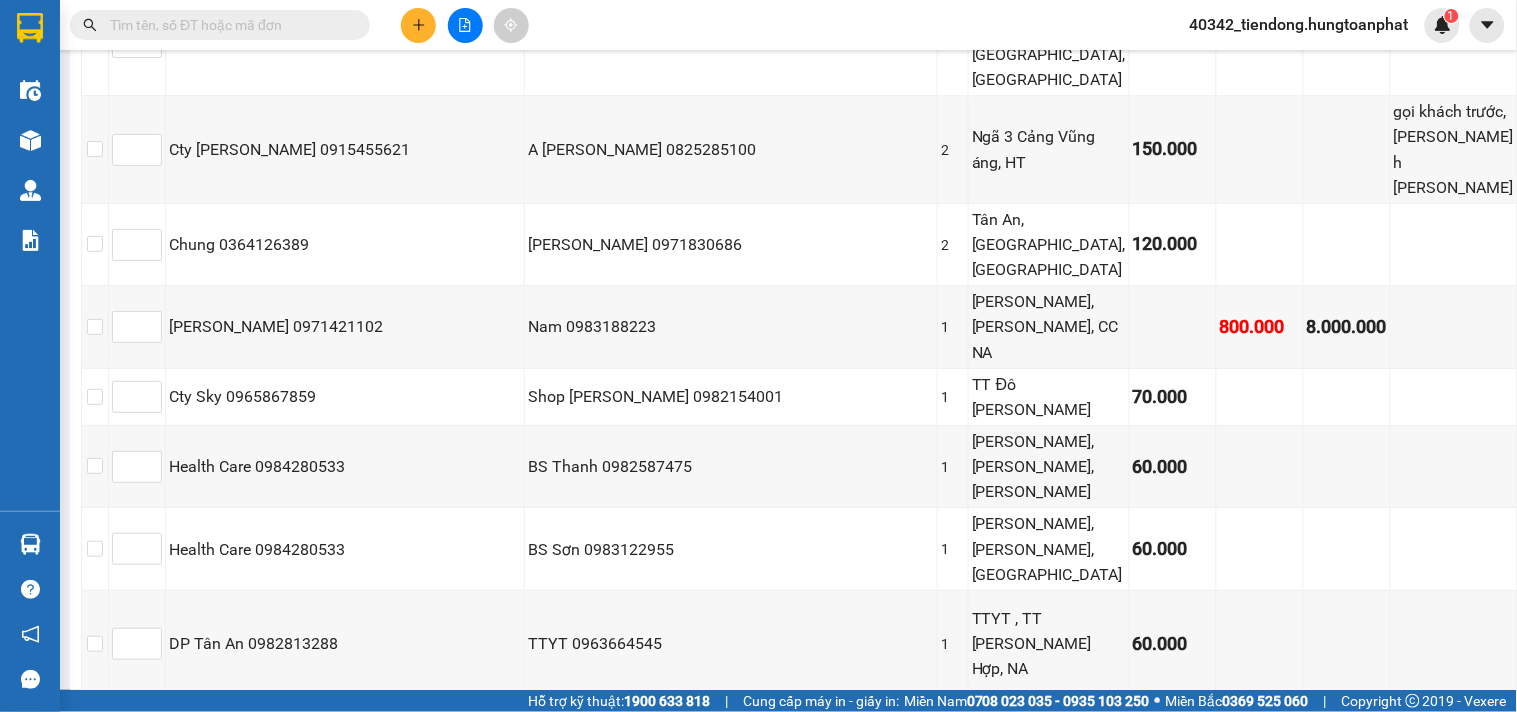 click at bounding box center (95, -111) 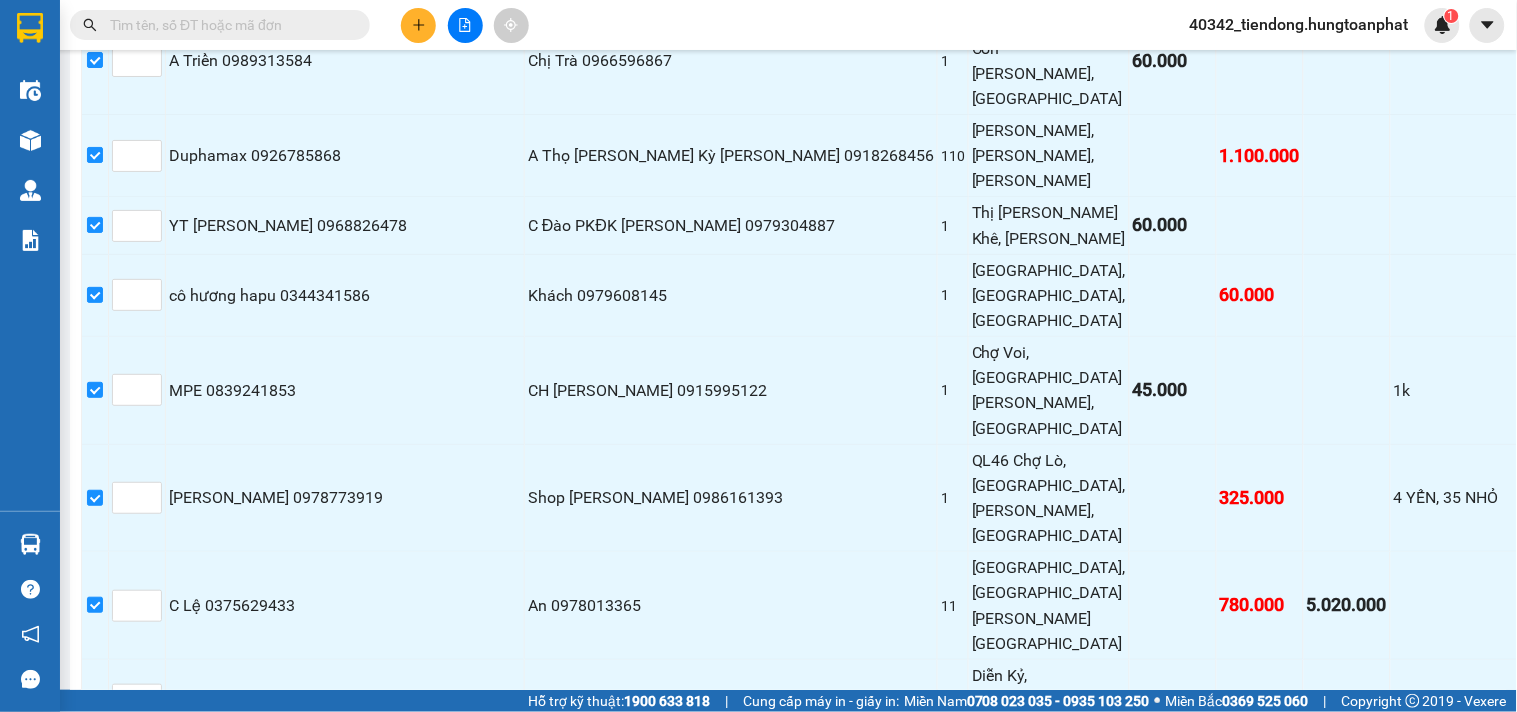 scroll, scrollTop: 5798, scrollLeft: 0, axis: vertical 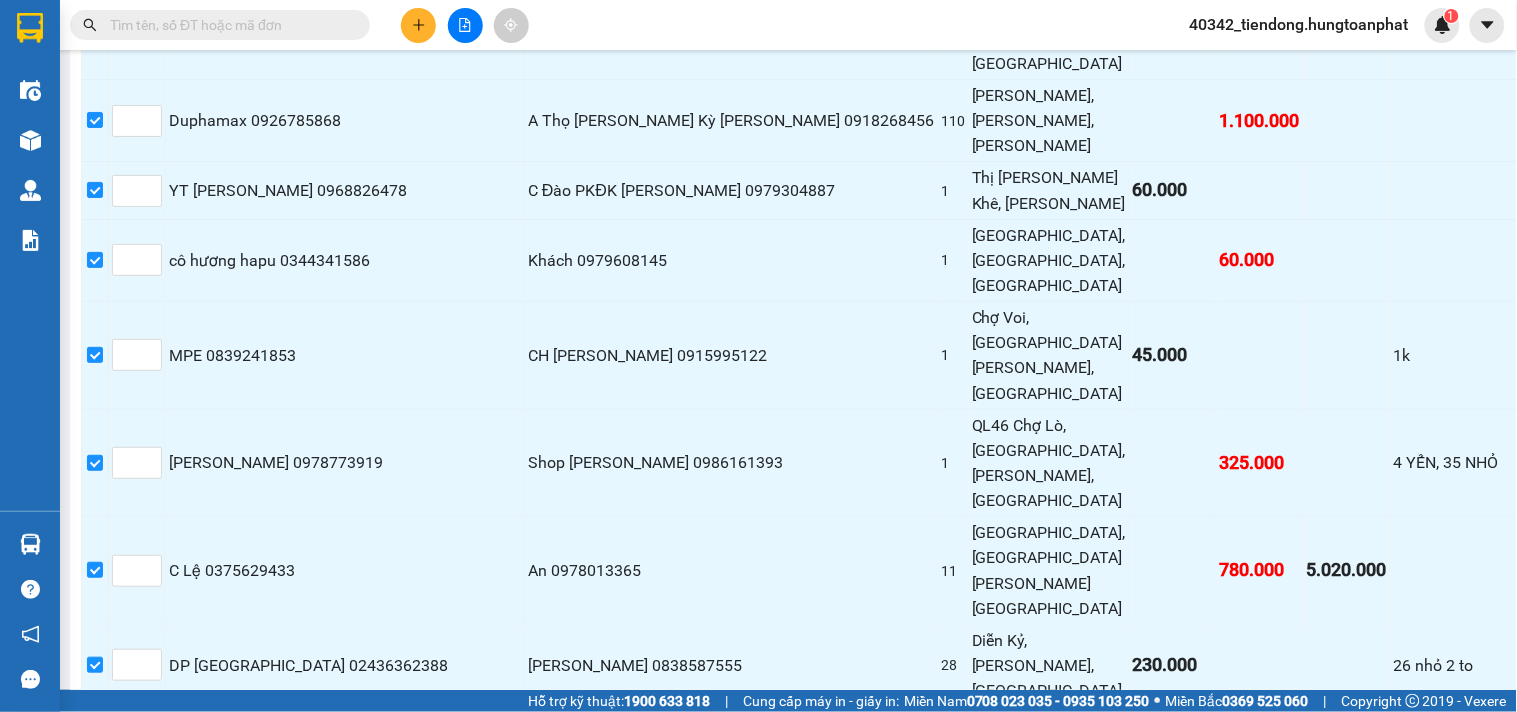 click on "Nhập kho nhận" at bounding box center [393, 846] 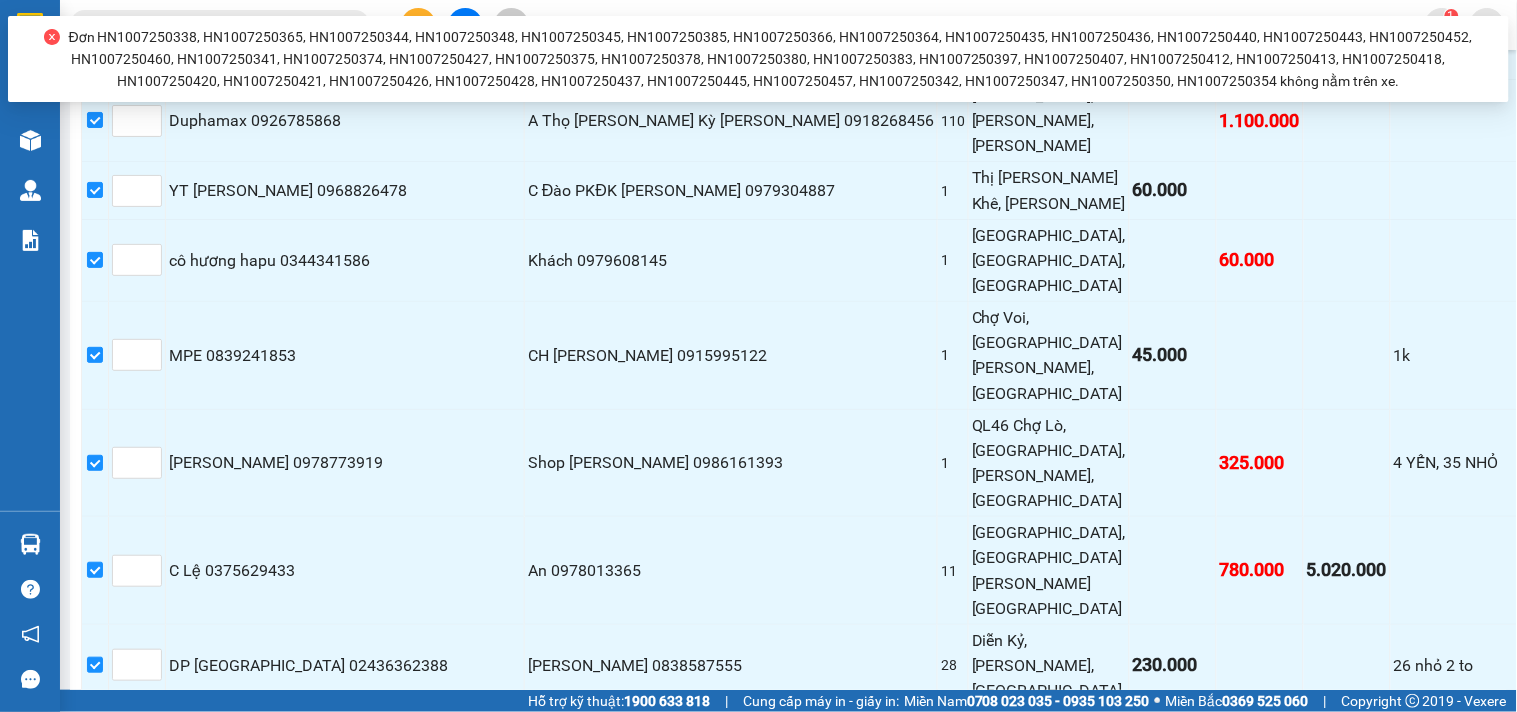 click at bounding box center (107, 959) 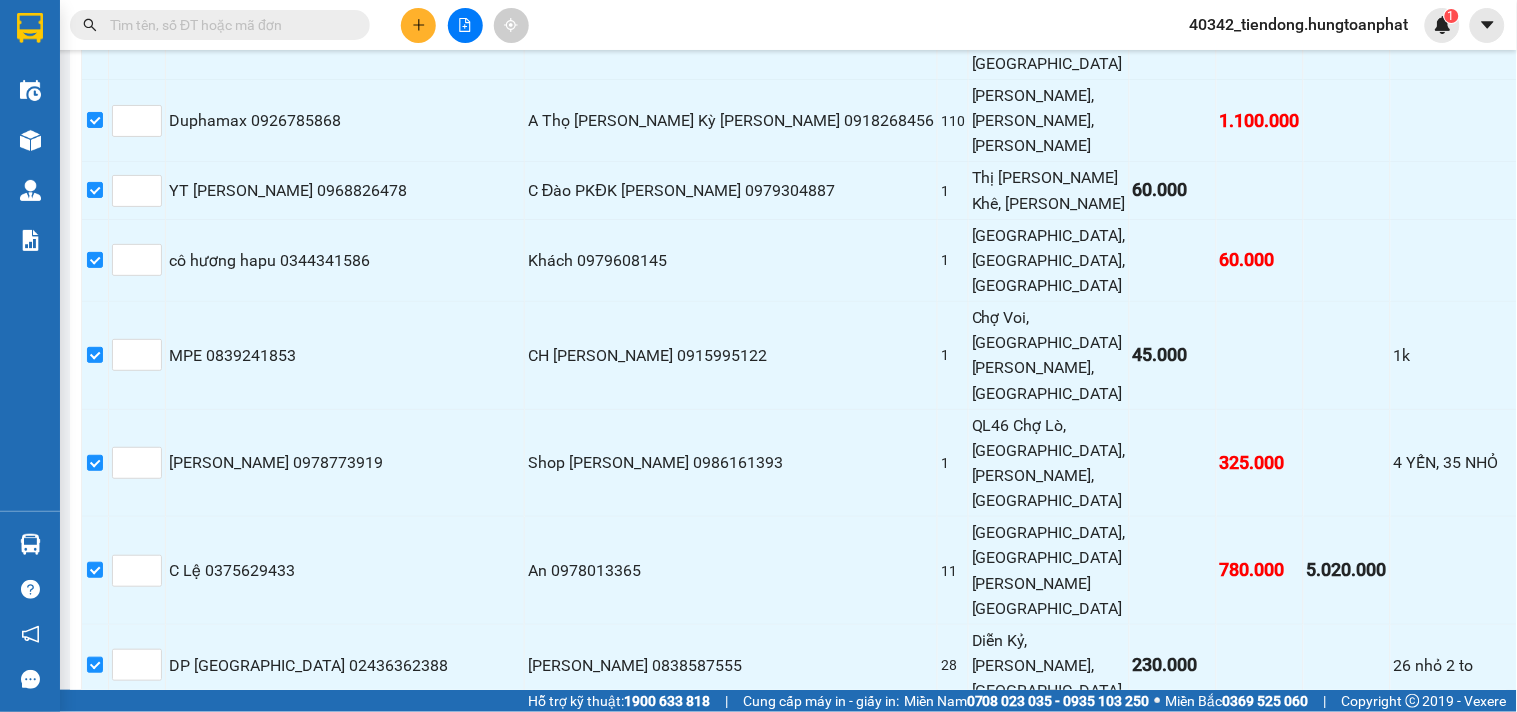 click on "Hà Nội - Vinh 10/07/2025 20:00     - 38F-007.02  Làm mới In phơi In đơn chọn Thống kê Lọc  ĐTT Lọc  CTT Chọn tuyến Chọn chuyến Chuyển phơi Xuất Excel Đã giao Kho nhận Trên xe Hưng Toàn Phát   115 Hà Huy Tập, thị trấn Cẩm xuyên, Hà Tĩnh 06:27 - 11/07/2025 Tuyến:  Hà Nội - Vinh Chuyến:   (20:00 - 10/07/2025) Tài xế:  NGUYỄN CHÍ THANH   Số xe:  38F-007.02 Loại xe:  Xe Hàng Tuyến:  Hà Nội - Vinh Chuyến:   (20:00 - 10/07/2025) Số xe:  38F-007.02 Tài xế:  NGUYỄN CHÍ THANH Loại xe:  Xe Hàng Xem theo VP gửi Xem theo VP nhận Thống kê Lọc VP Gửi TỔNG Đơn   104 | SL   797 | CR   15.646.000 | CC   9.065.000  ( Công nợ   4.145.000 ) | Tổng cước   24.711.000 | TH   43.156.000 KHOVINH Đơn   53 | SL   289 | CR   7.985.000 | CC   3.450.000  ( Công nợ   3.235.000 ) | Tổng cước   11.435.000 | TH   10.040.000 STT Người gửi Người nhận SL ĐC Giao ĐTT CTT Thu hộ Ghi chú Mã GD Nhãn Ký nhận" at bounding box center (758, 345) 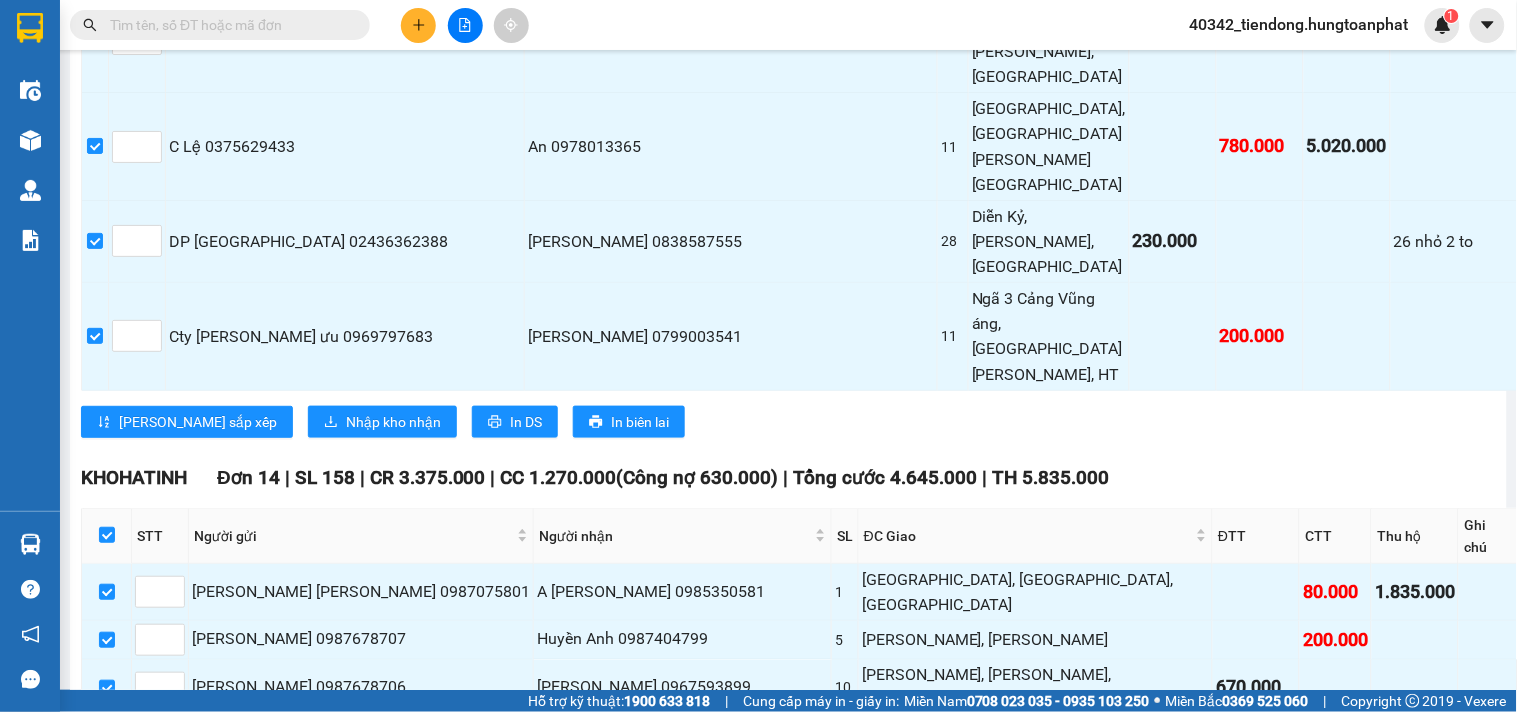 scroll, scrollTop: 6378, scrollLeft: 0, axis: vertical 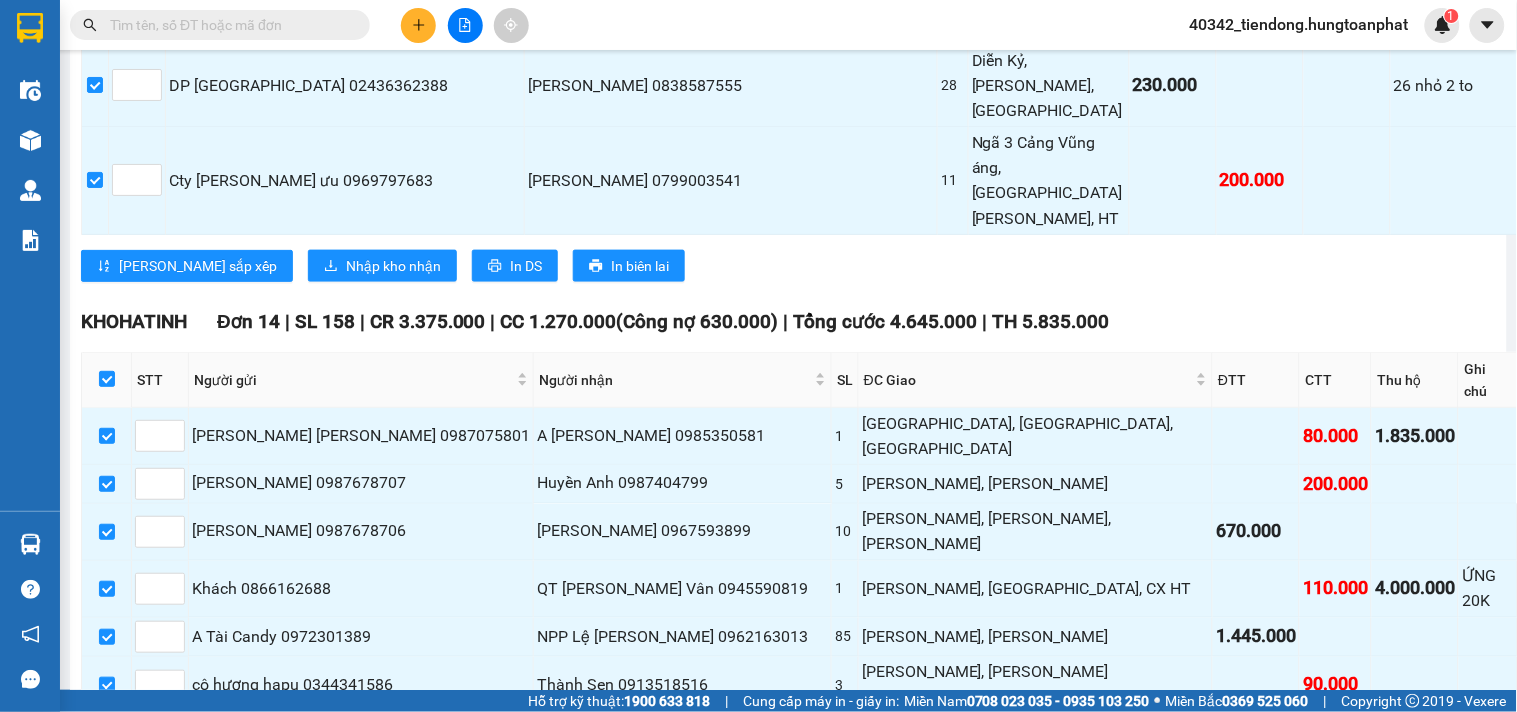 click on "Nhập kho nhận" at bounding box center (393, 1149) 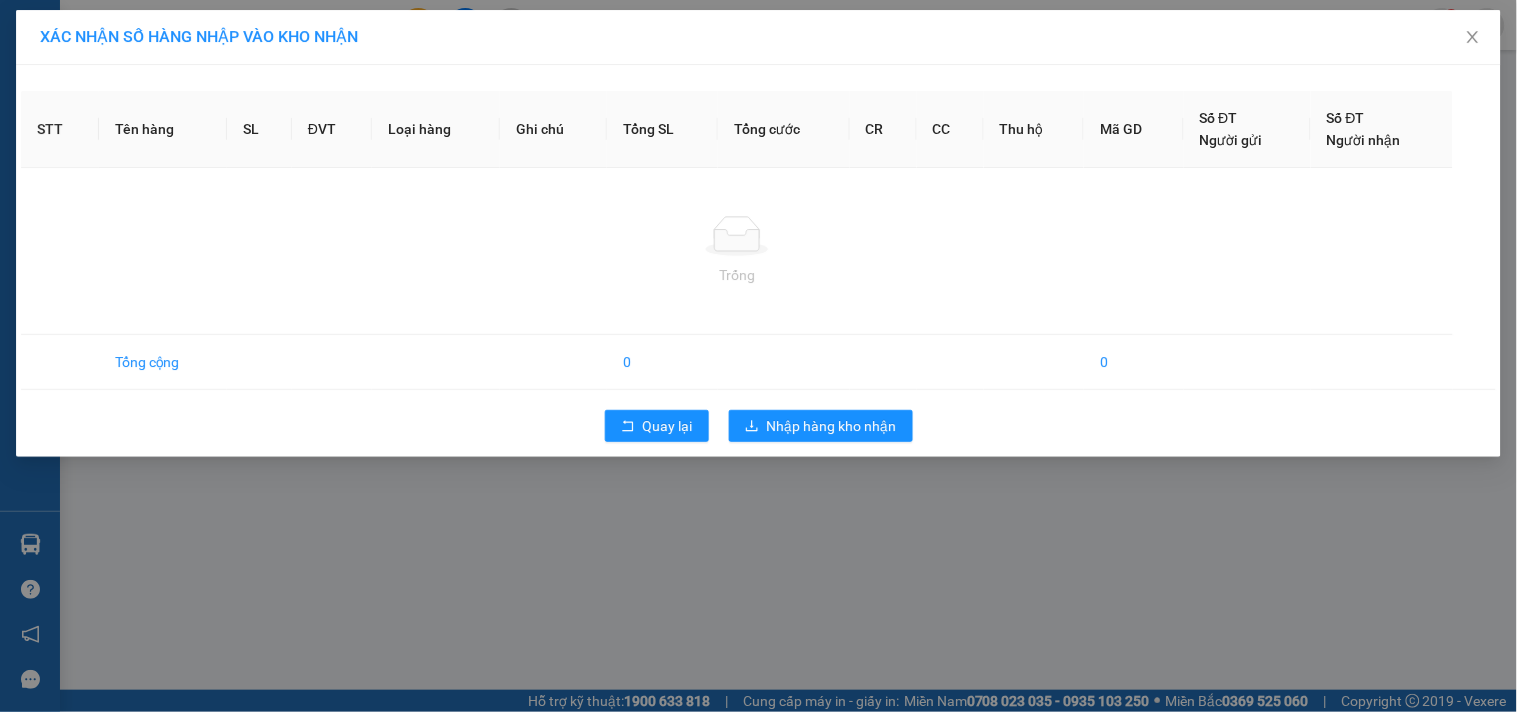 scroll, scrollTop: 0, scrollLeft: 0, axis: both 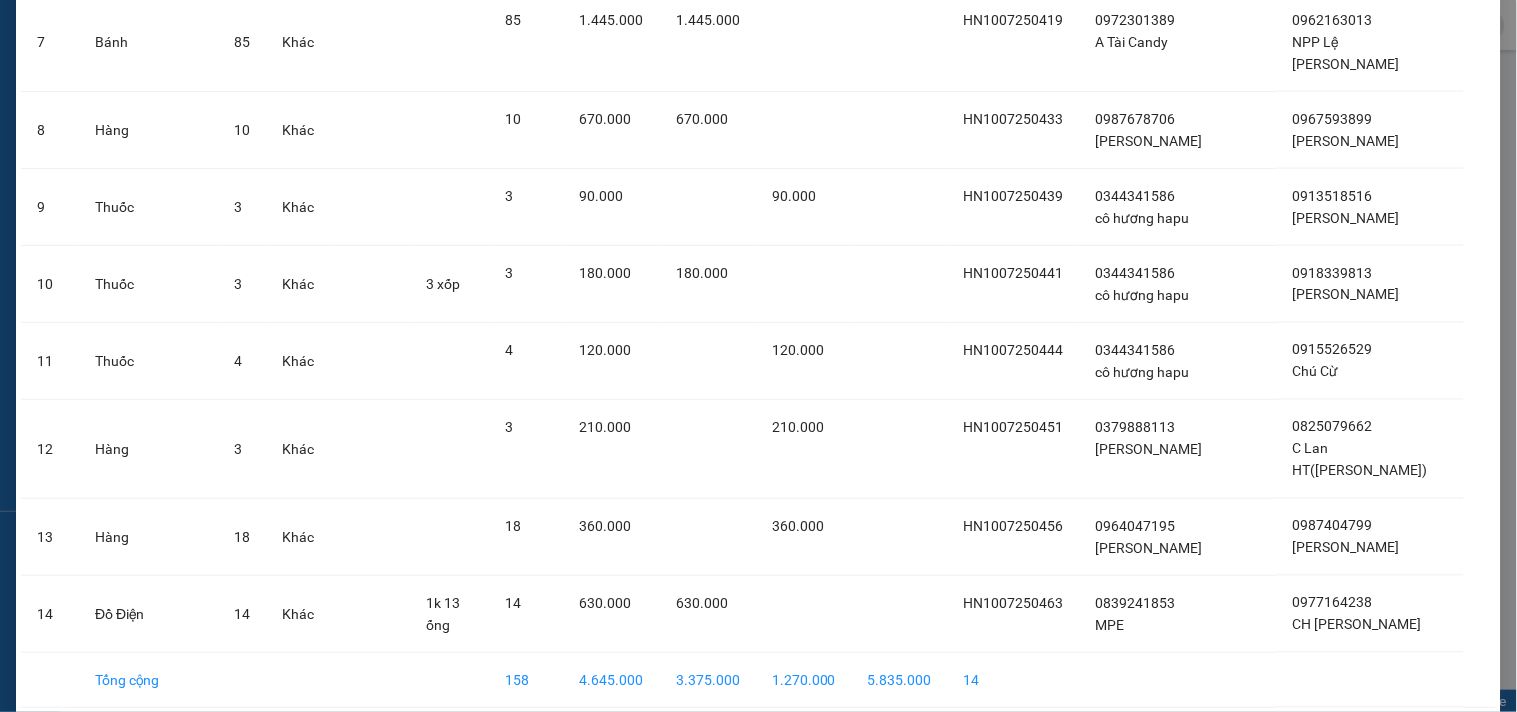 click on "Nhập hàng kho nhận" at bounding box center [821, 744] 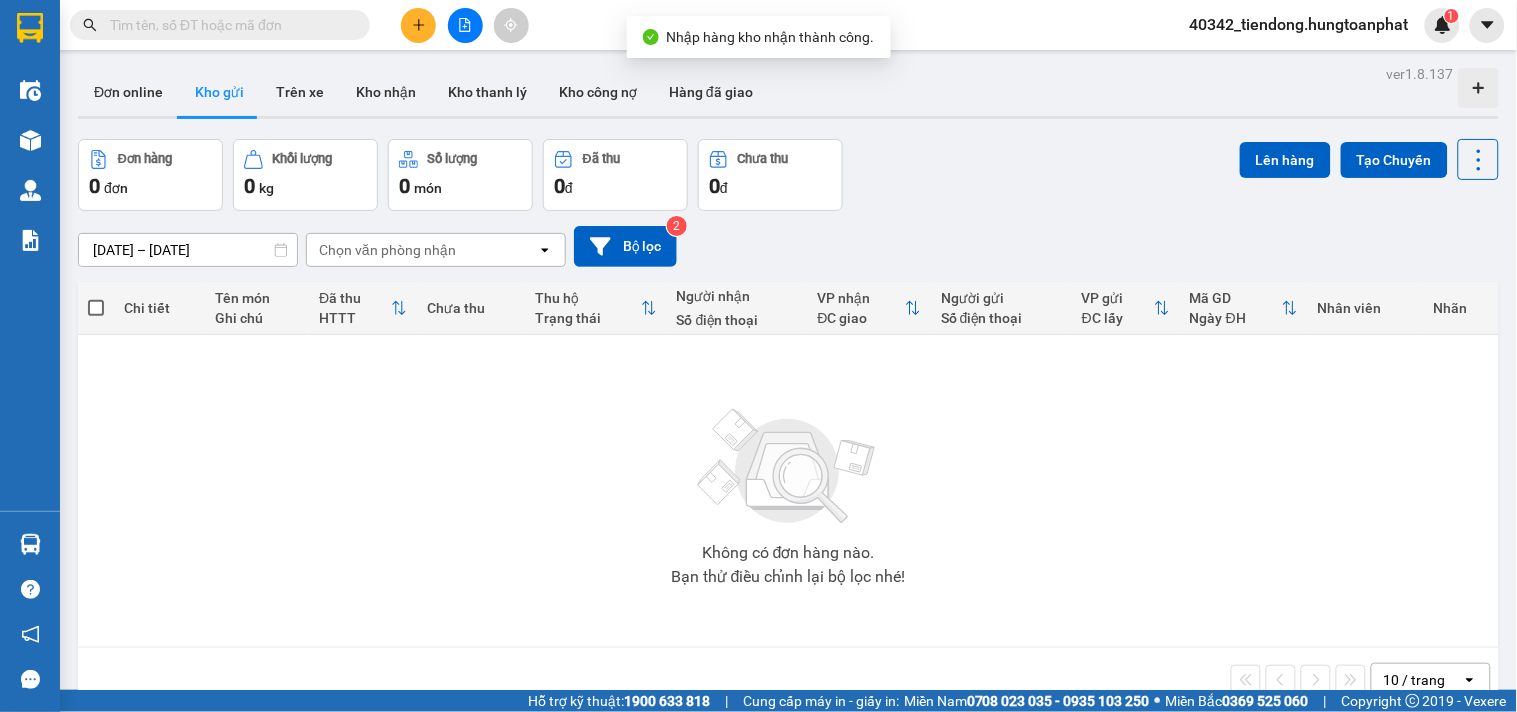 click on "40342_tiendong.hungtoanphat" at bounding box center (1299, 24) 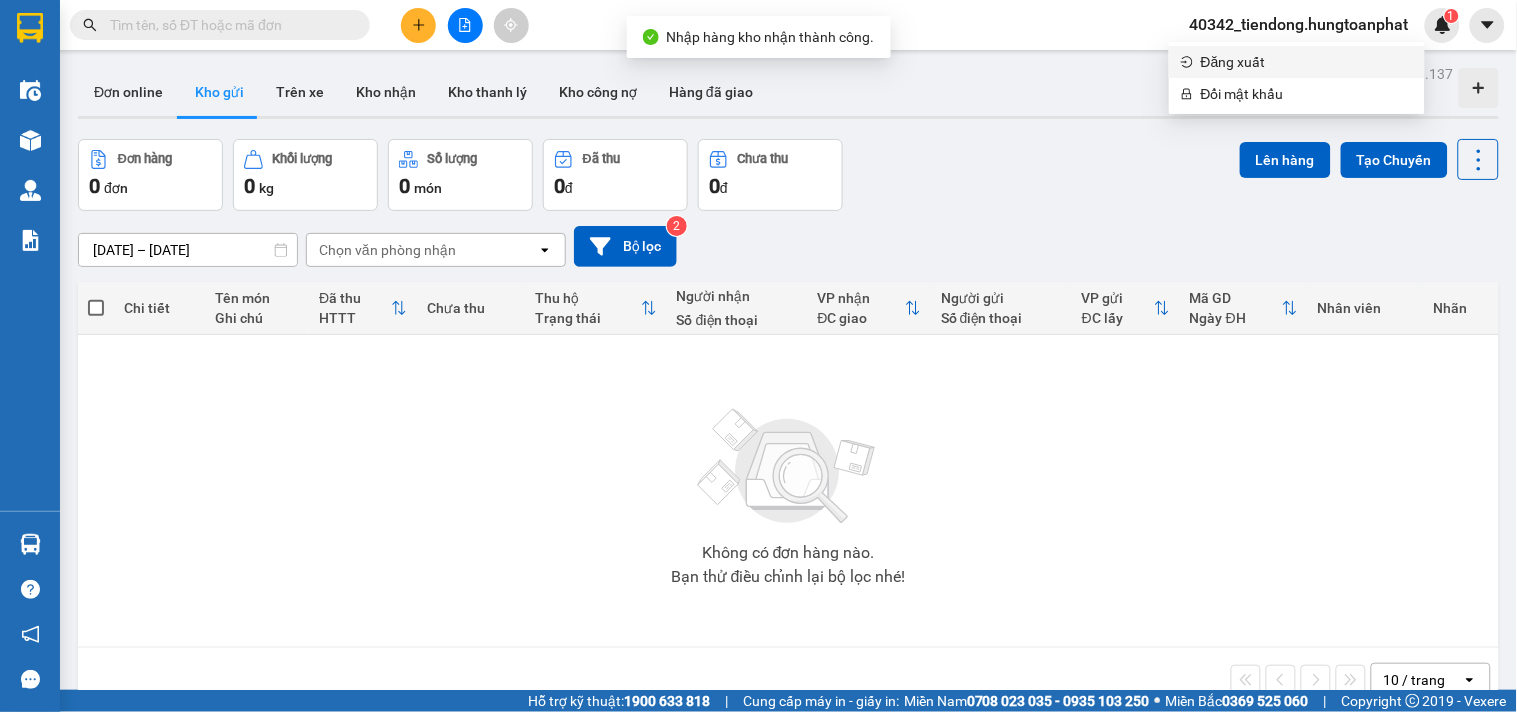 click on "Đăng xuất" at bounding box center (1307, 62) 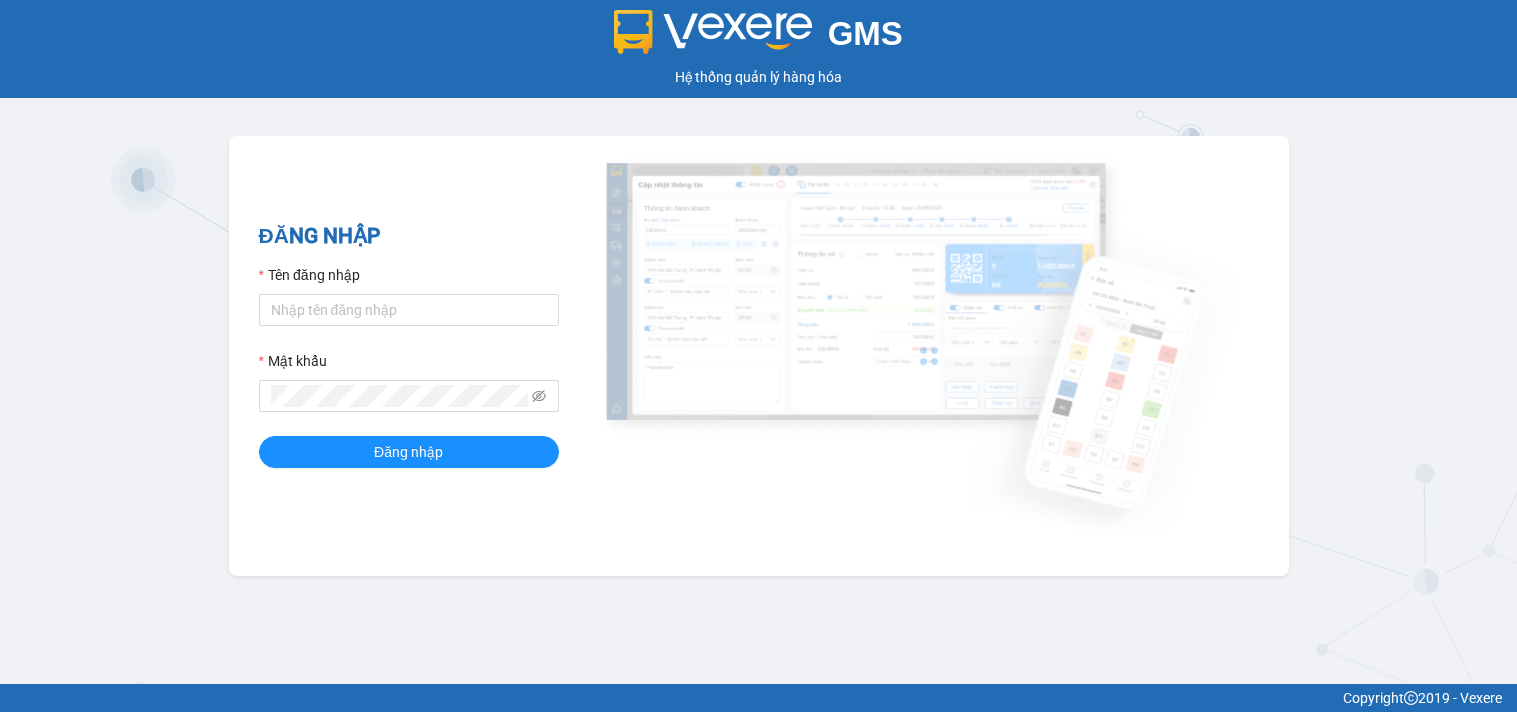 scroll, scrollTop: 0, scrollLeft: 0, axis: both 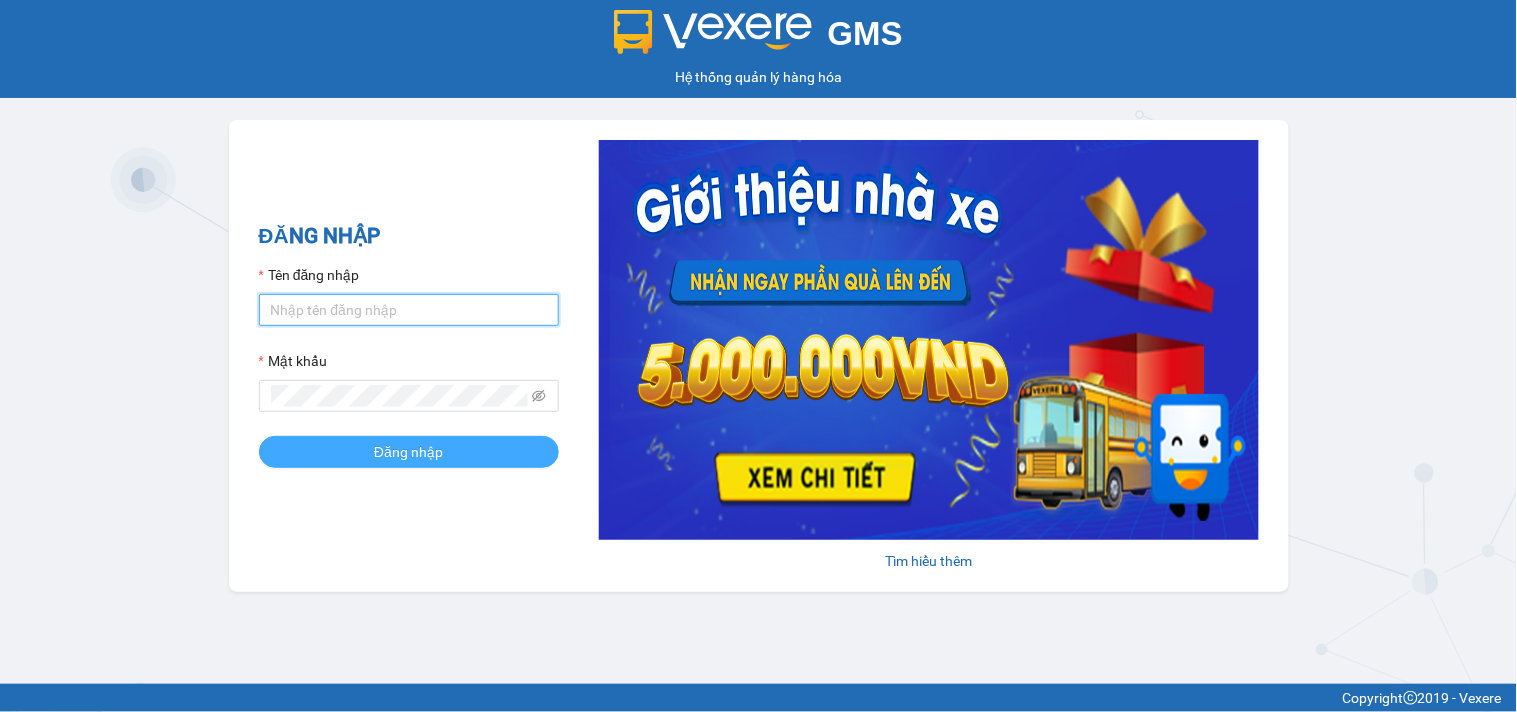 type on "tiendong.hungtoanphat" 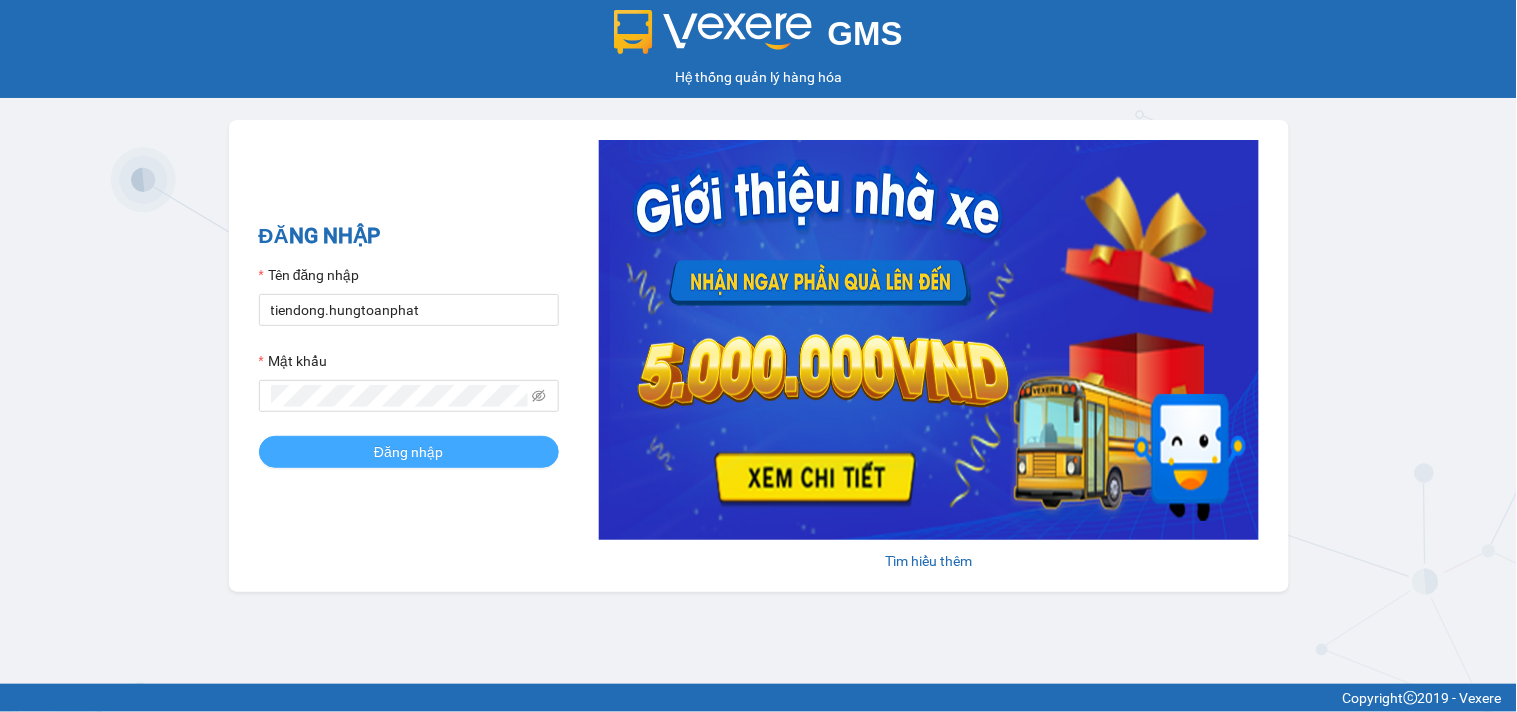 click on "Đăng nhập" at bounding box center (409, 452) 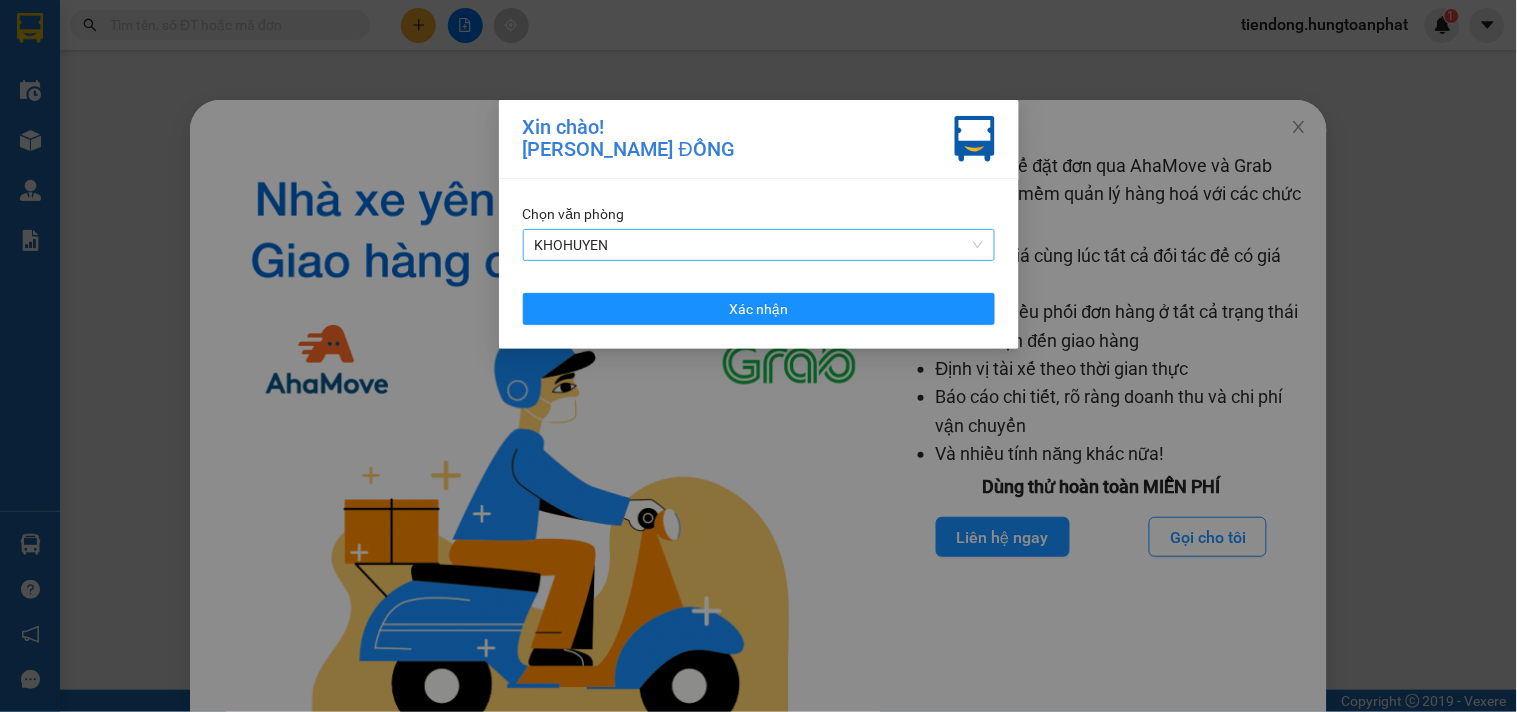 click on "KHOHUYEN" at bounding box center (759, 245) 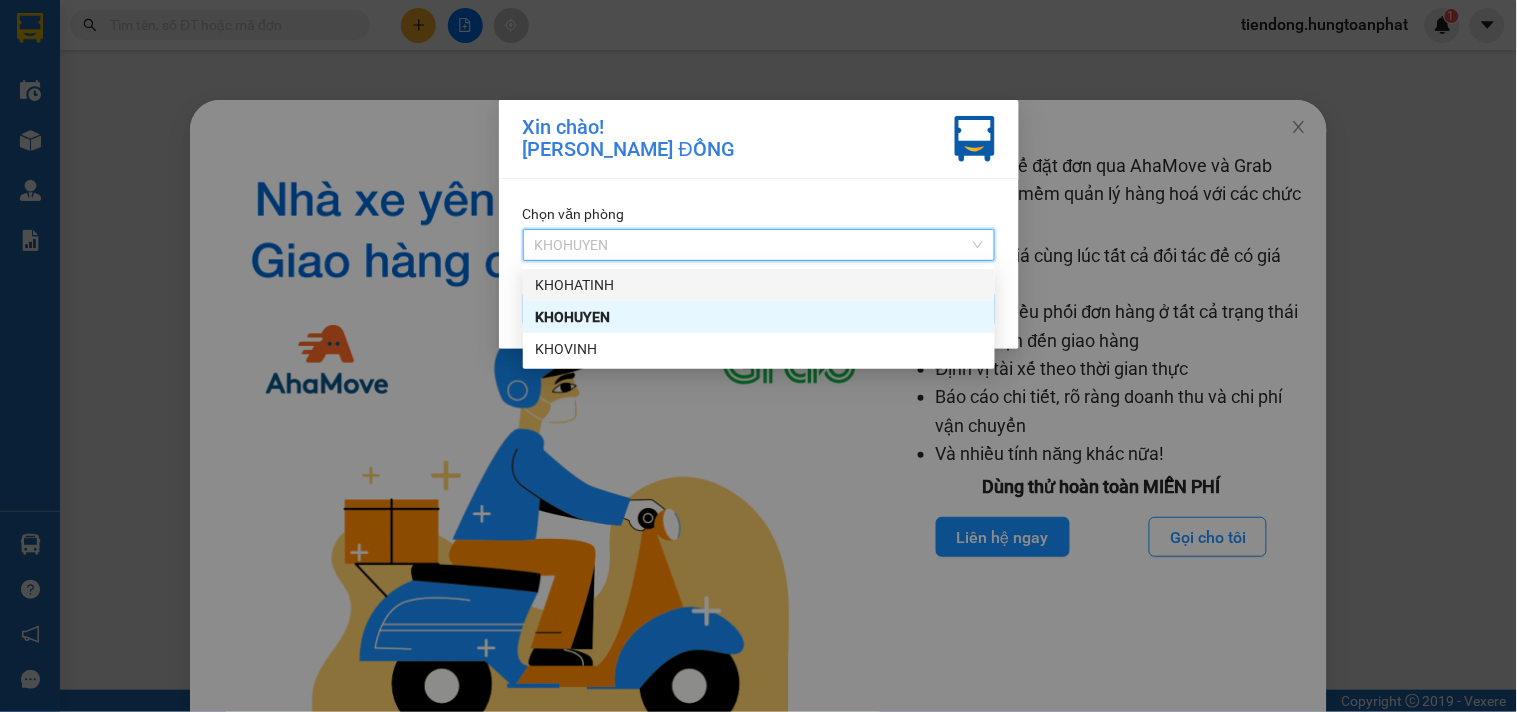 click on "KHOHATINH" at bounding box center (759, 285) 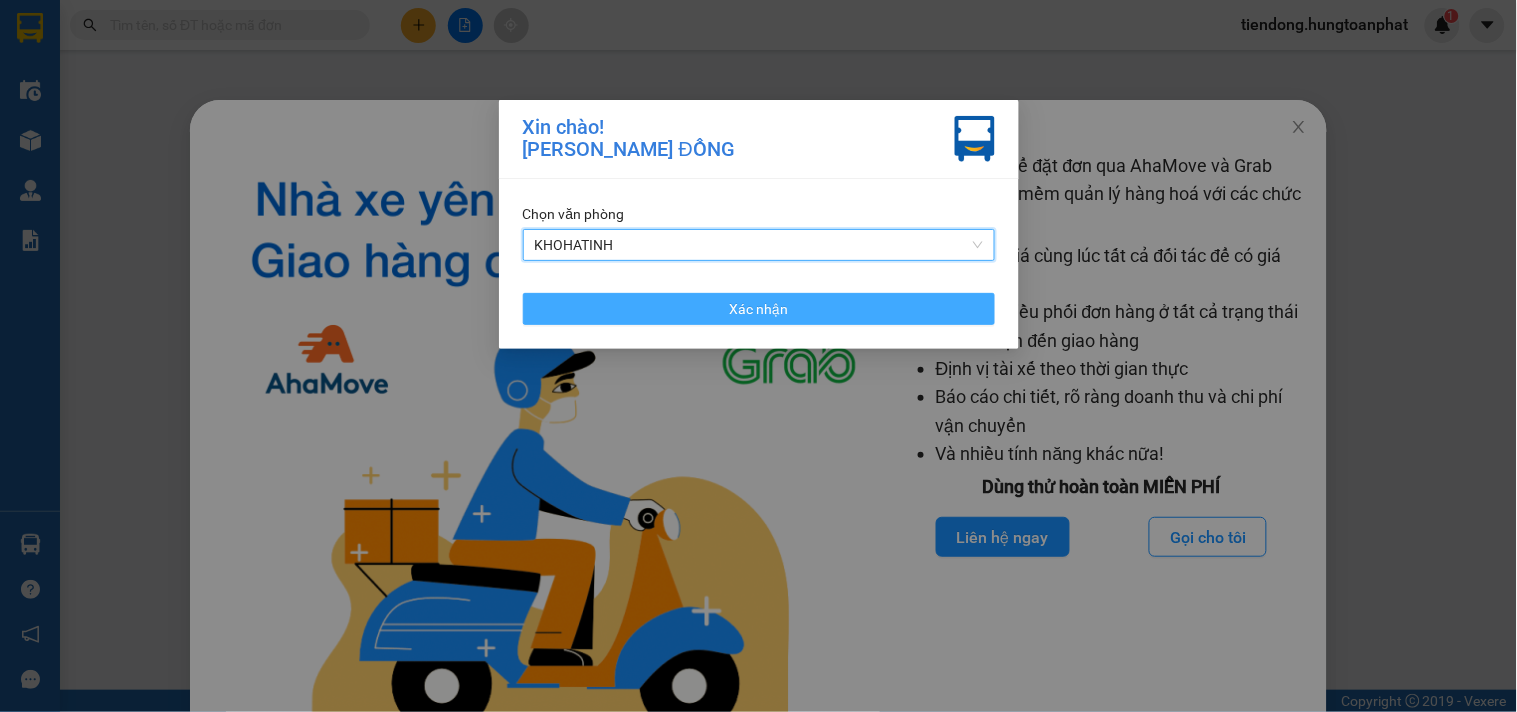 click on "Xác nhận" at bounding box center (759, 309) 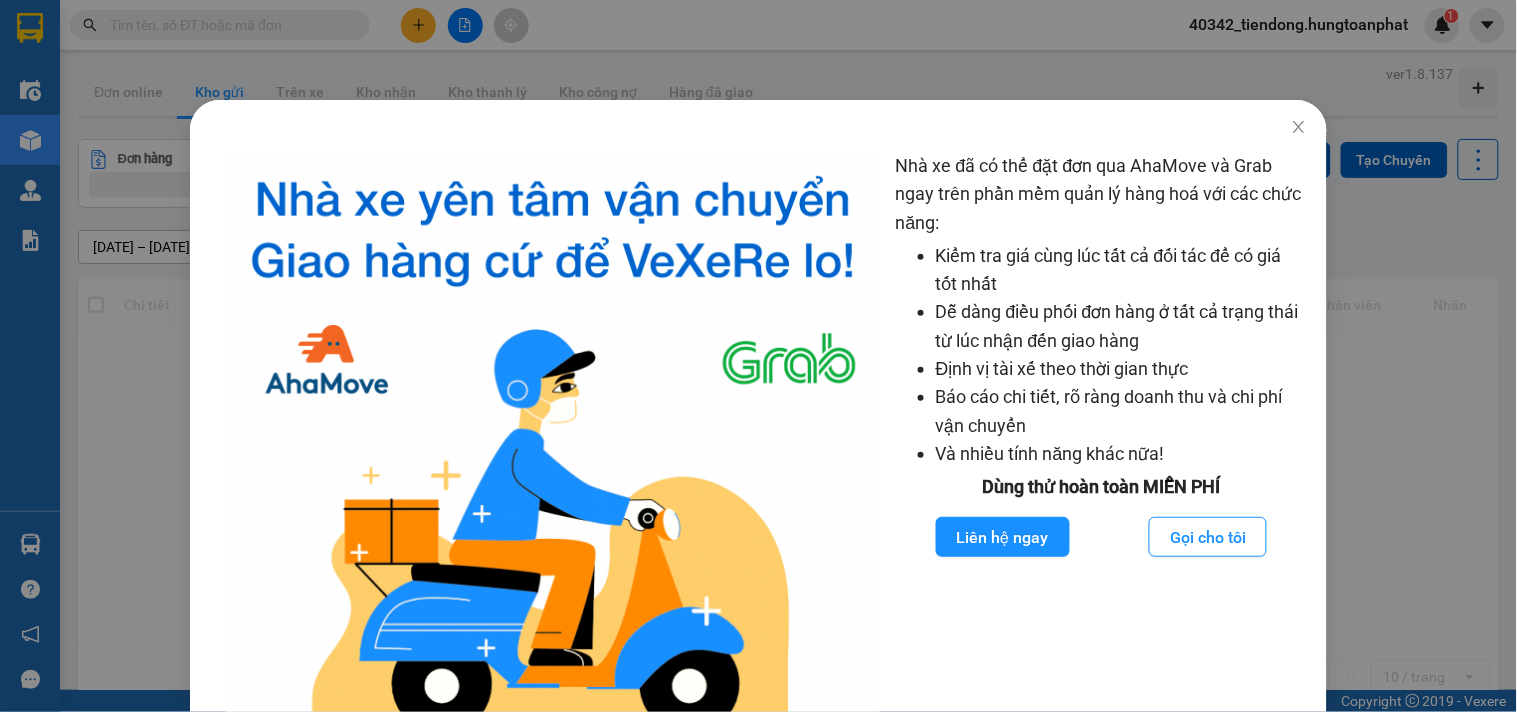 click on "Nhà xe đã có thể đặt đơn qua AhaMove và Grab ngay trên phần mềm quản lý hàng hoá với các chức năng: Kiểm tra giá cùng lúc tất cả đối tác để có giá tốt nhất Dễ dàng điều phối đơn hàng ở tất cả trạng thái từ lúc nhận đến giao hàng Định vị tài xế theo thời gian thực Báo cáo chi tiết, rõ ràng doanh thu và chi phí vận chuyển Và nhiều tính năng khác nữa! Dùng thử hoàn toàn MIỄN PHÍ Liên hệ ngay Gọi cho tôi" at bounding box center [758, 356] 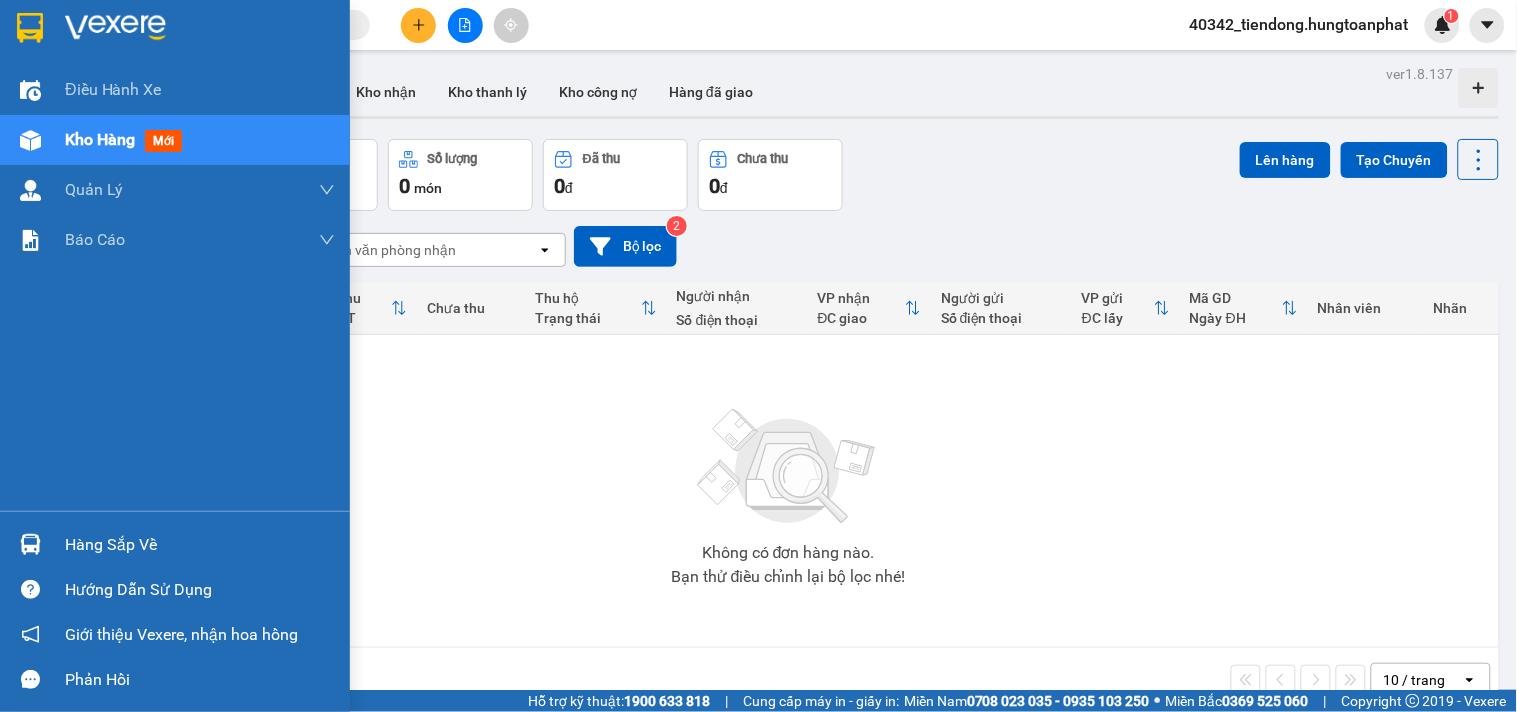 click at bounding box center [30, 544] 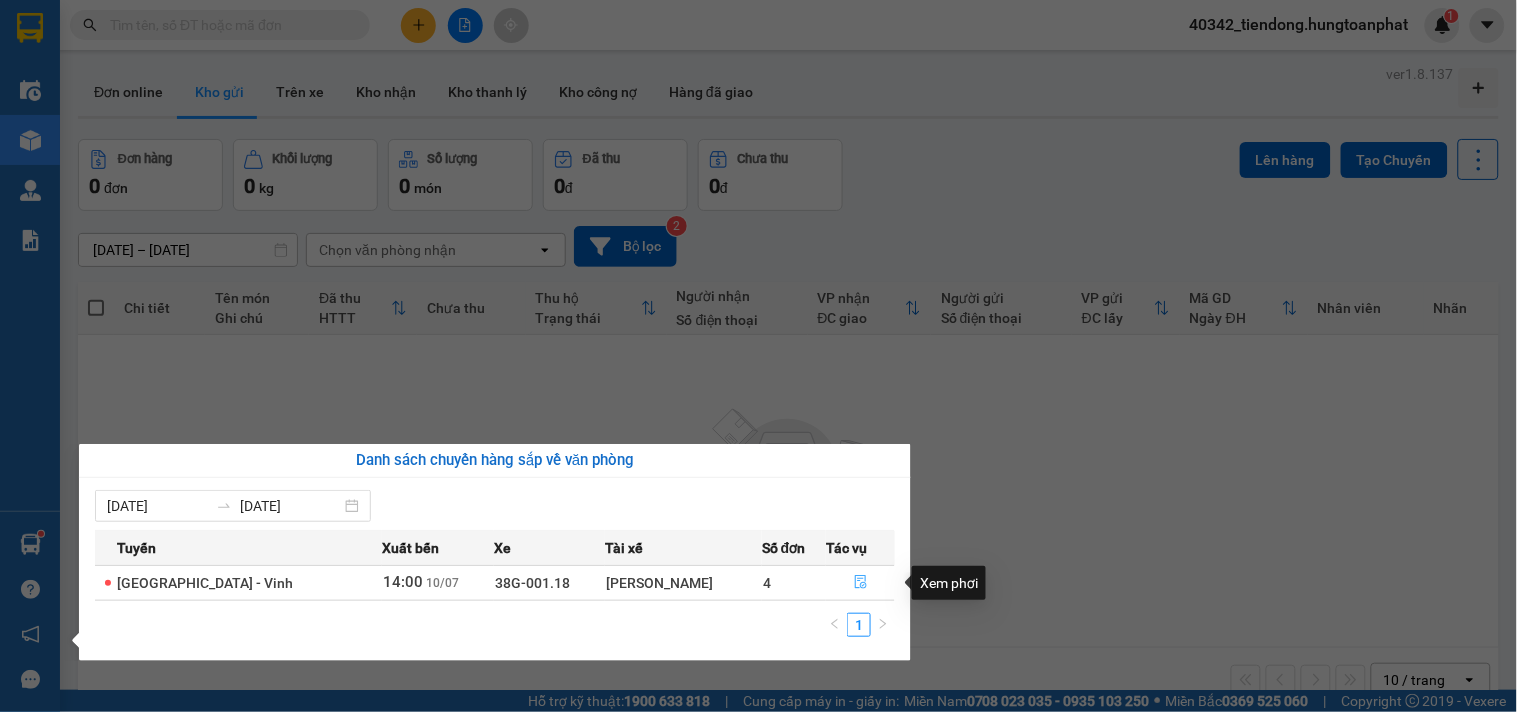 click 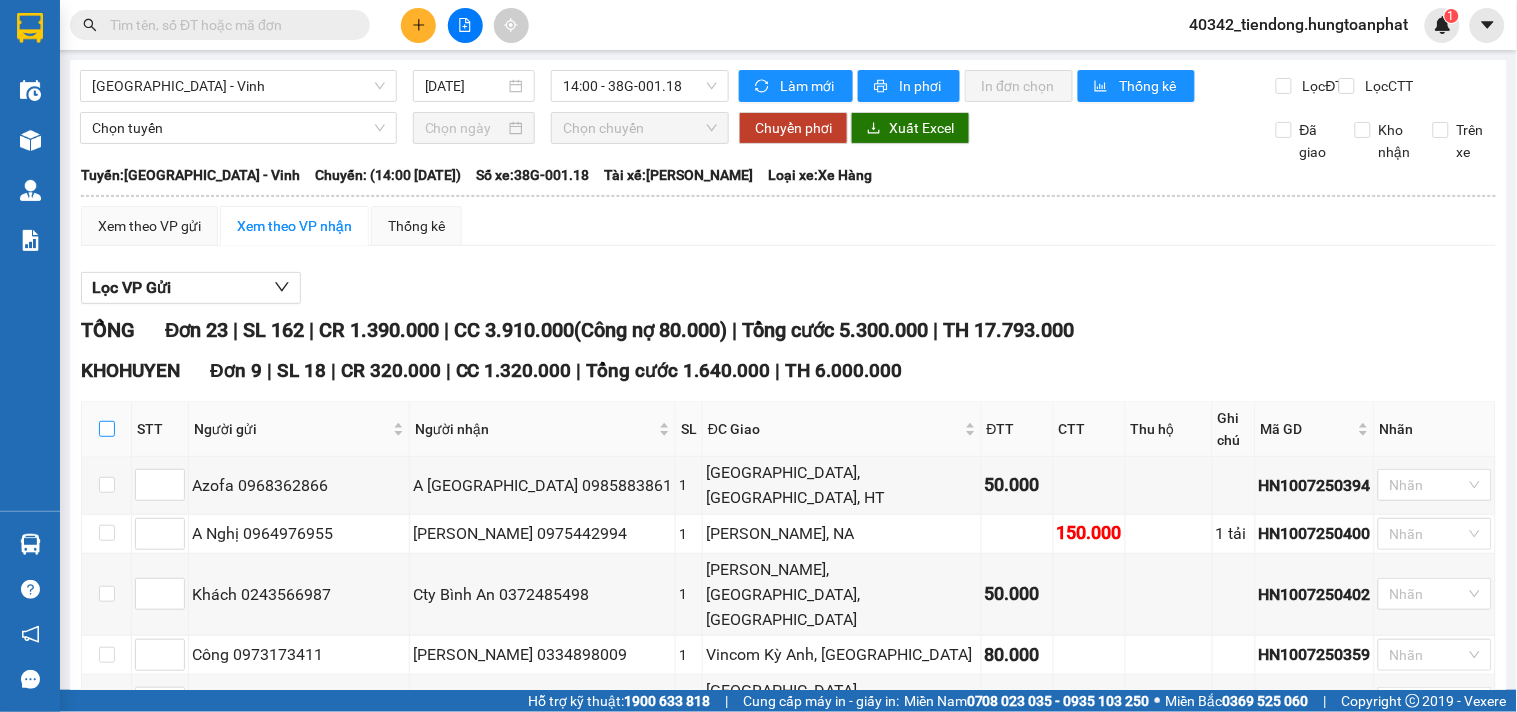 click at bounding box center [107, 429] 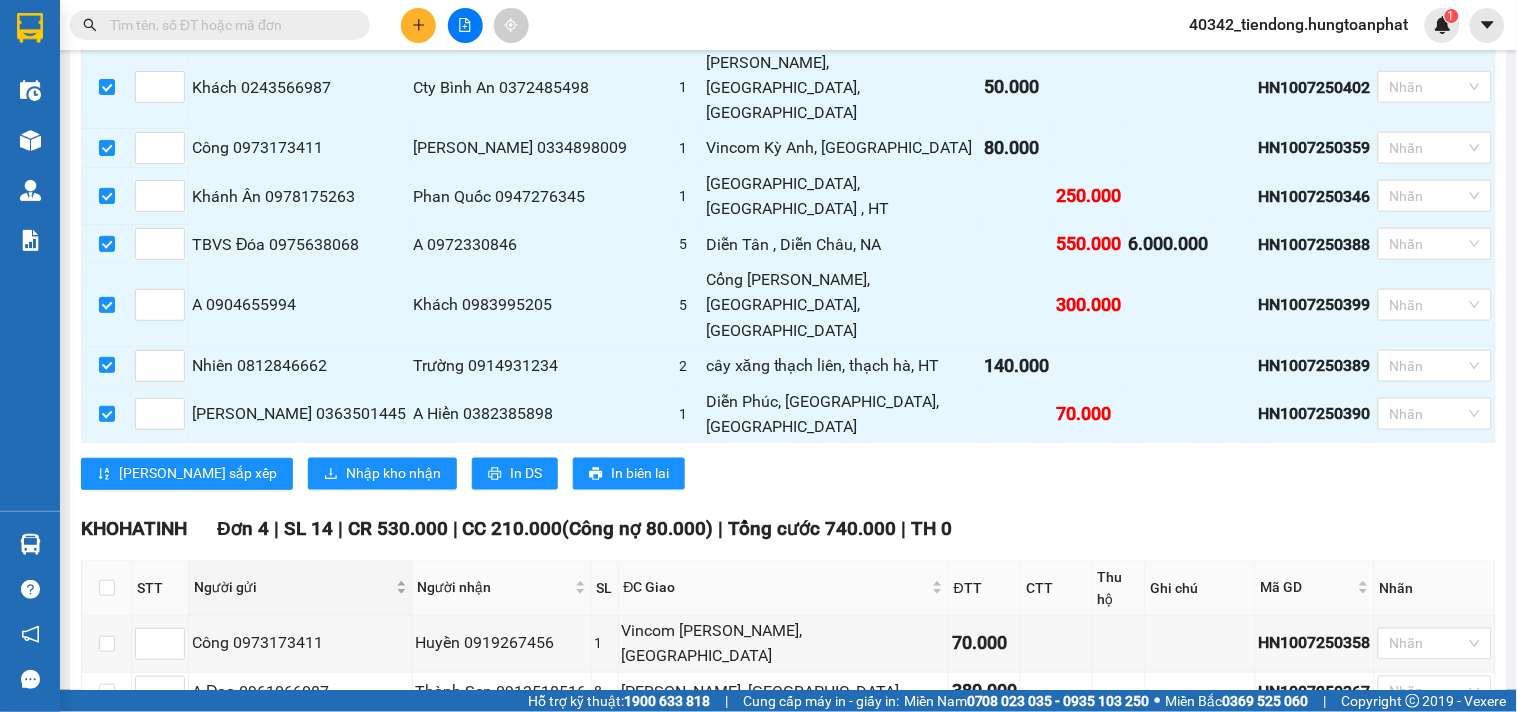 scroll, scrollTop: 501, scrollLeft: 0, axis: vertical 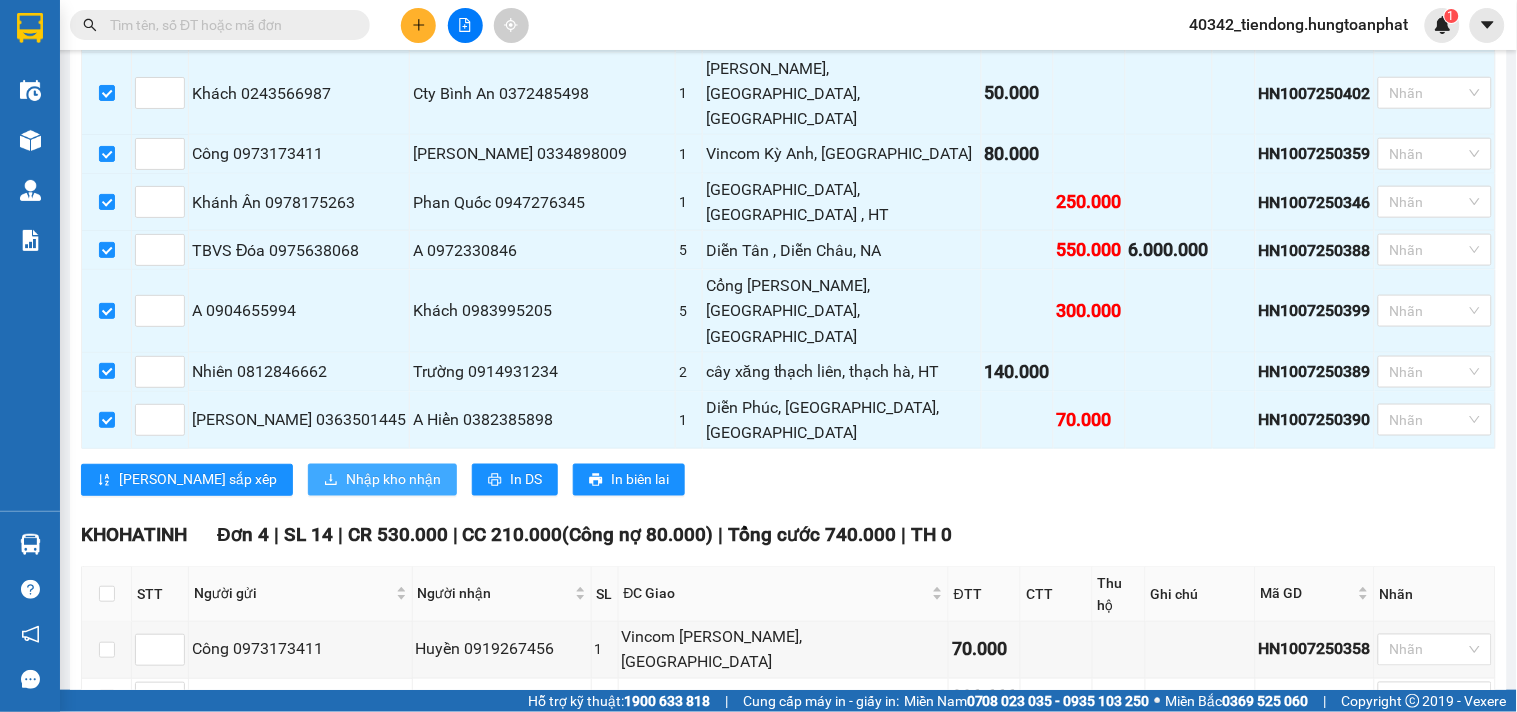 click on "Nhập kho nhận" at bounding box center [393, 480] 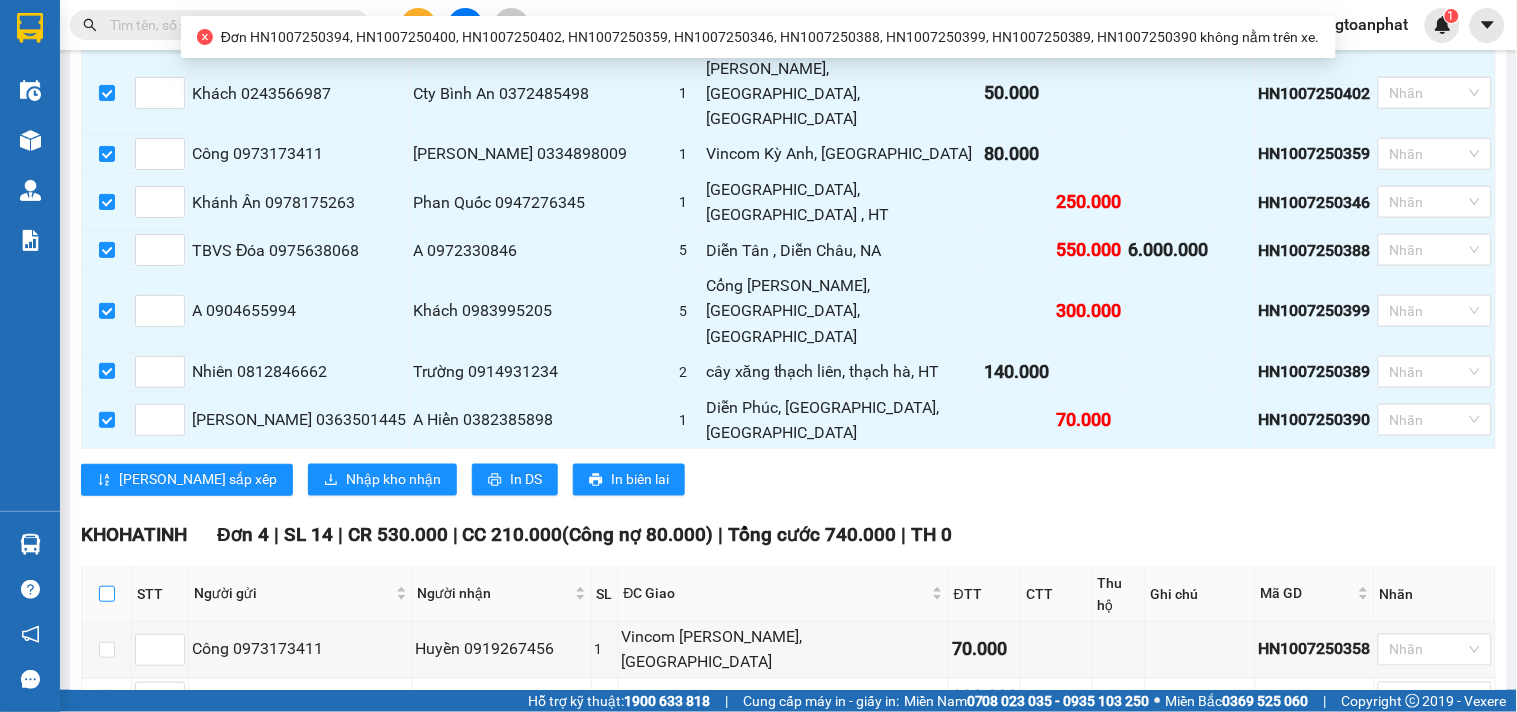 click at bounding box center (107, 594) 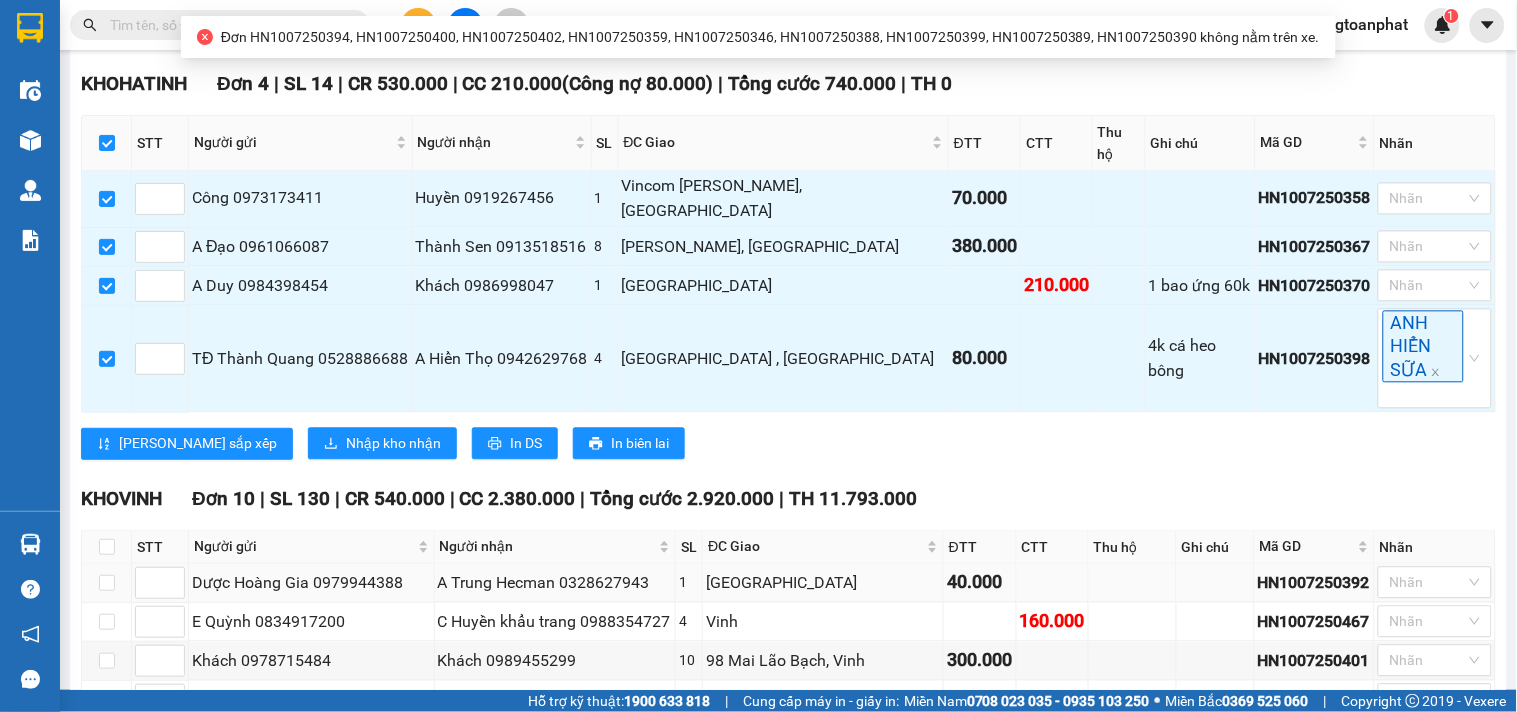 scroll, scrollTop: 955, scrollLeft: 0, axis: vertical 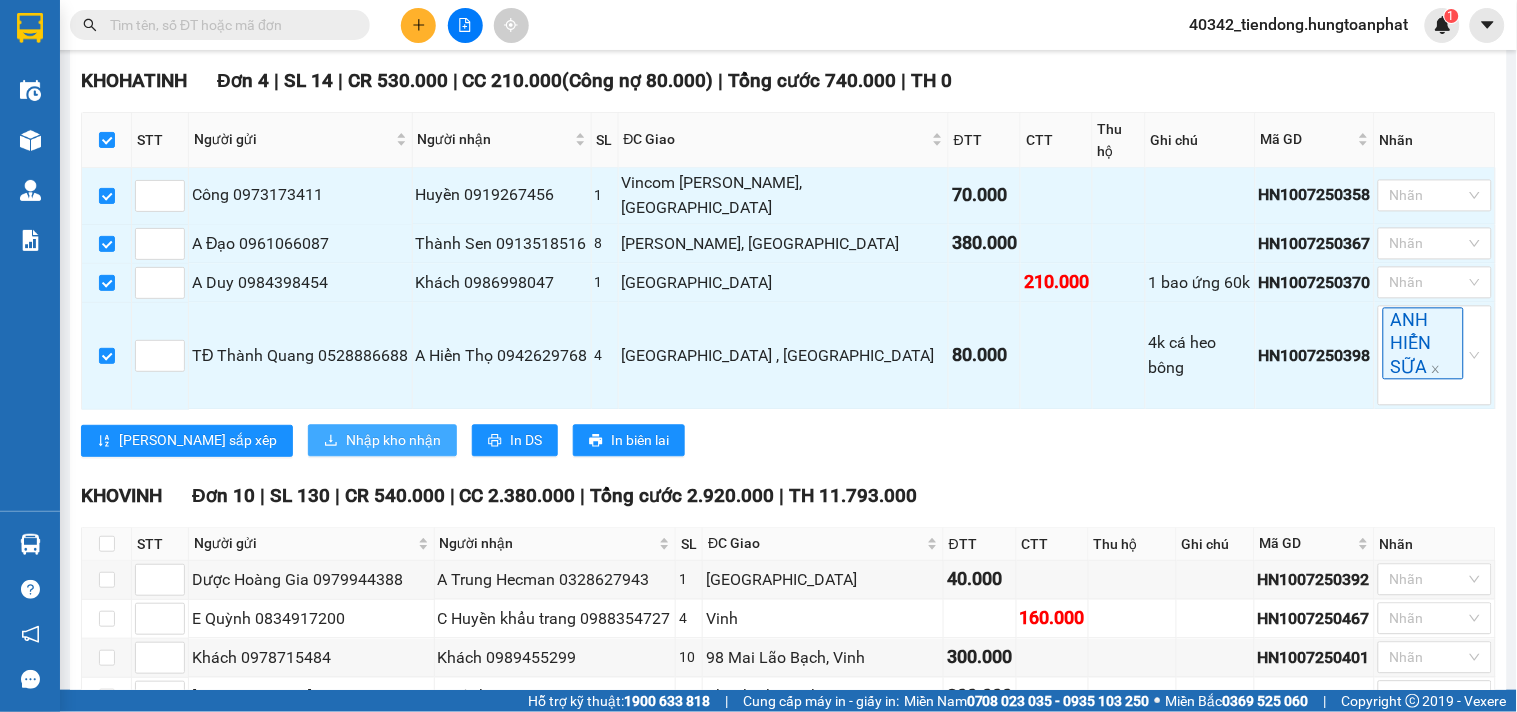 click on "Nhập kho nhận" at bounding box center [393, 441] 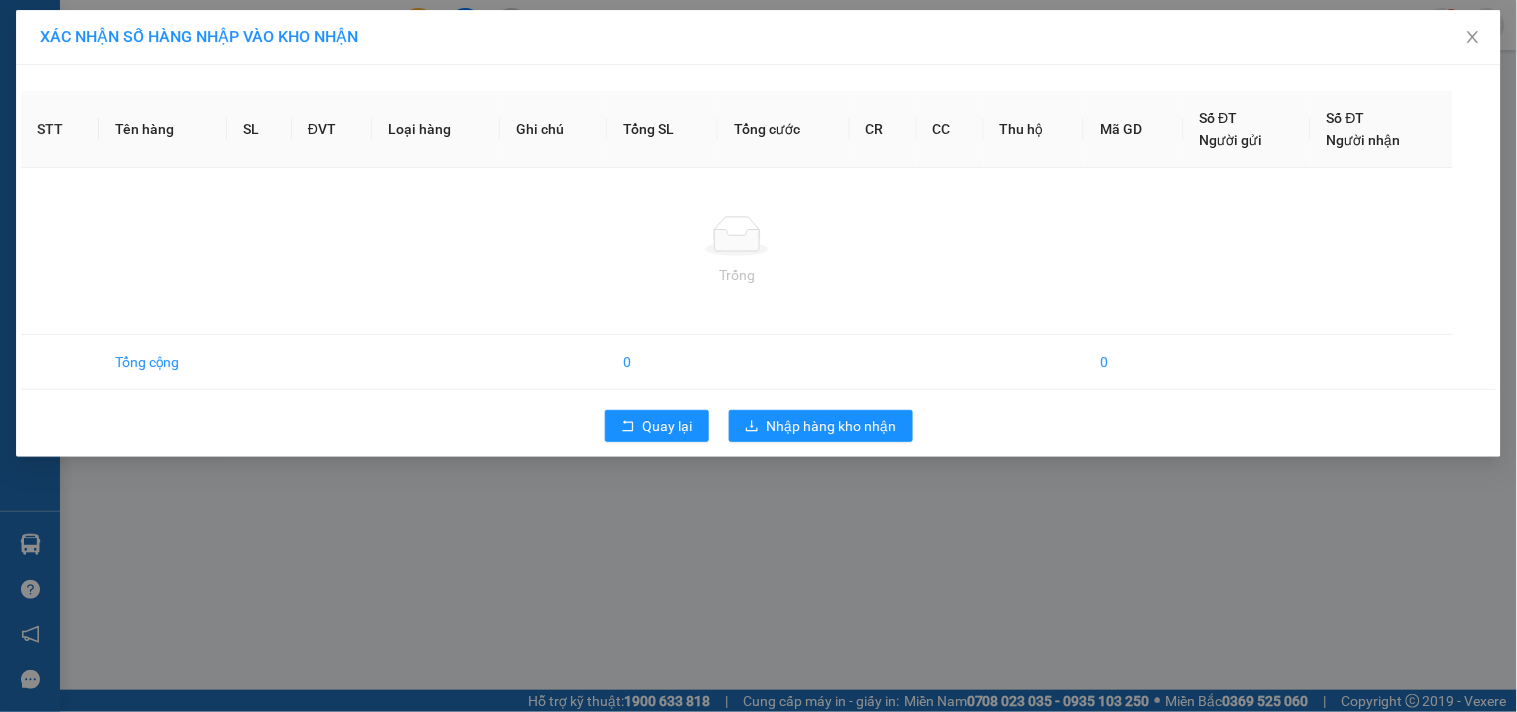 scroll, scrollTop: 0, scrollLeft: 0, axis: both 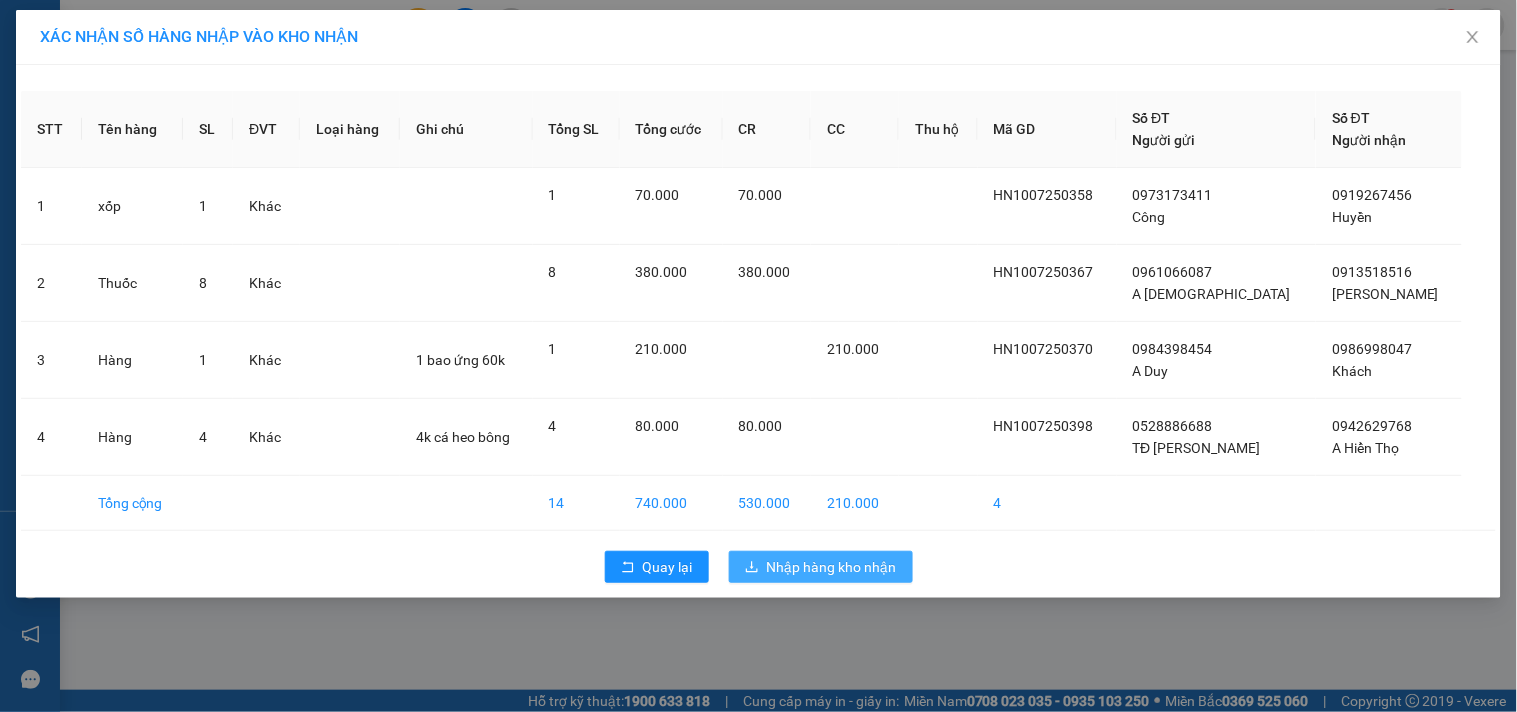 click on "Nhập hàng kho nhận" at bounding box center [832, 567] 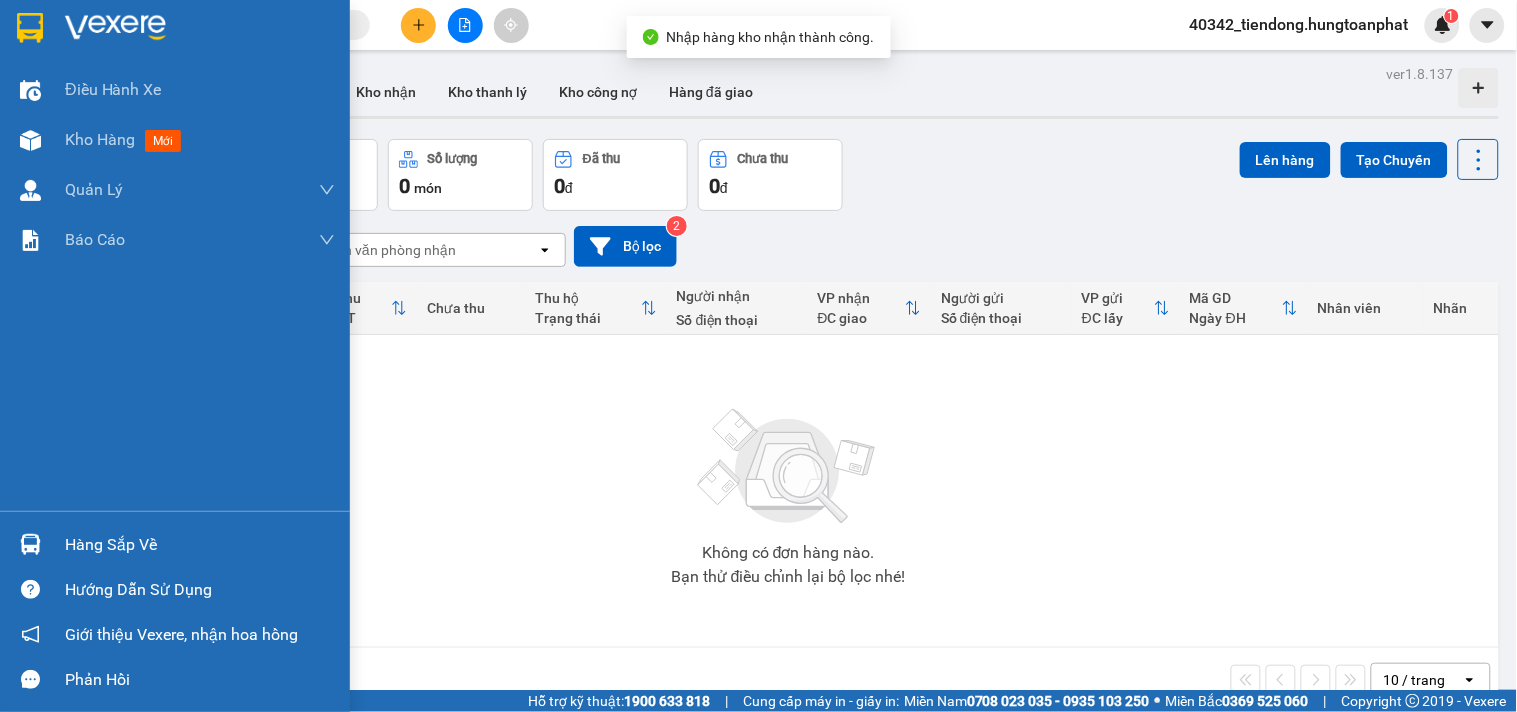click at bounding box center [30, 544] 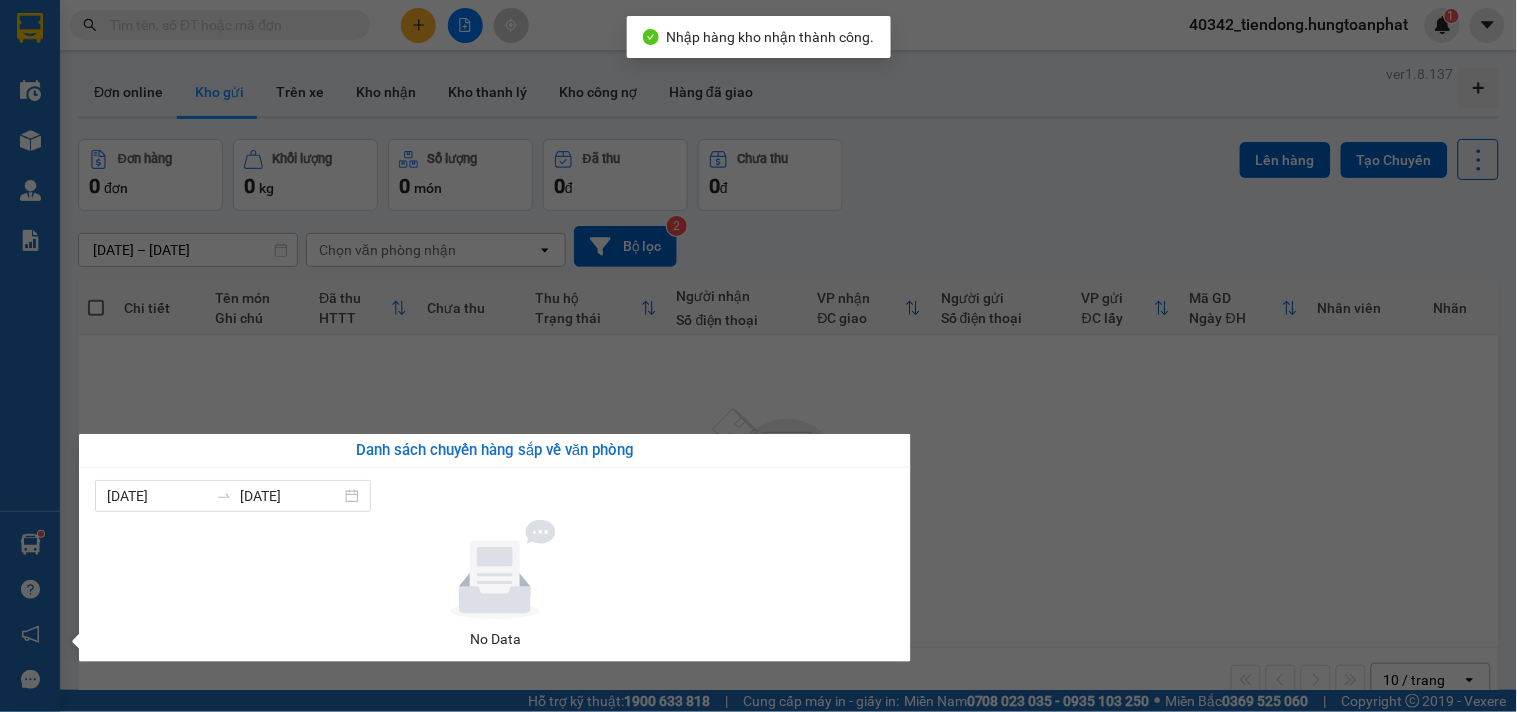 drag, startPoint x: 1280, startPoint y: 160, endPoint x: 1276, endPoint y: 72, distance: 88.09086 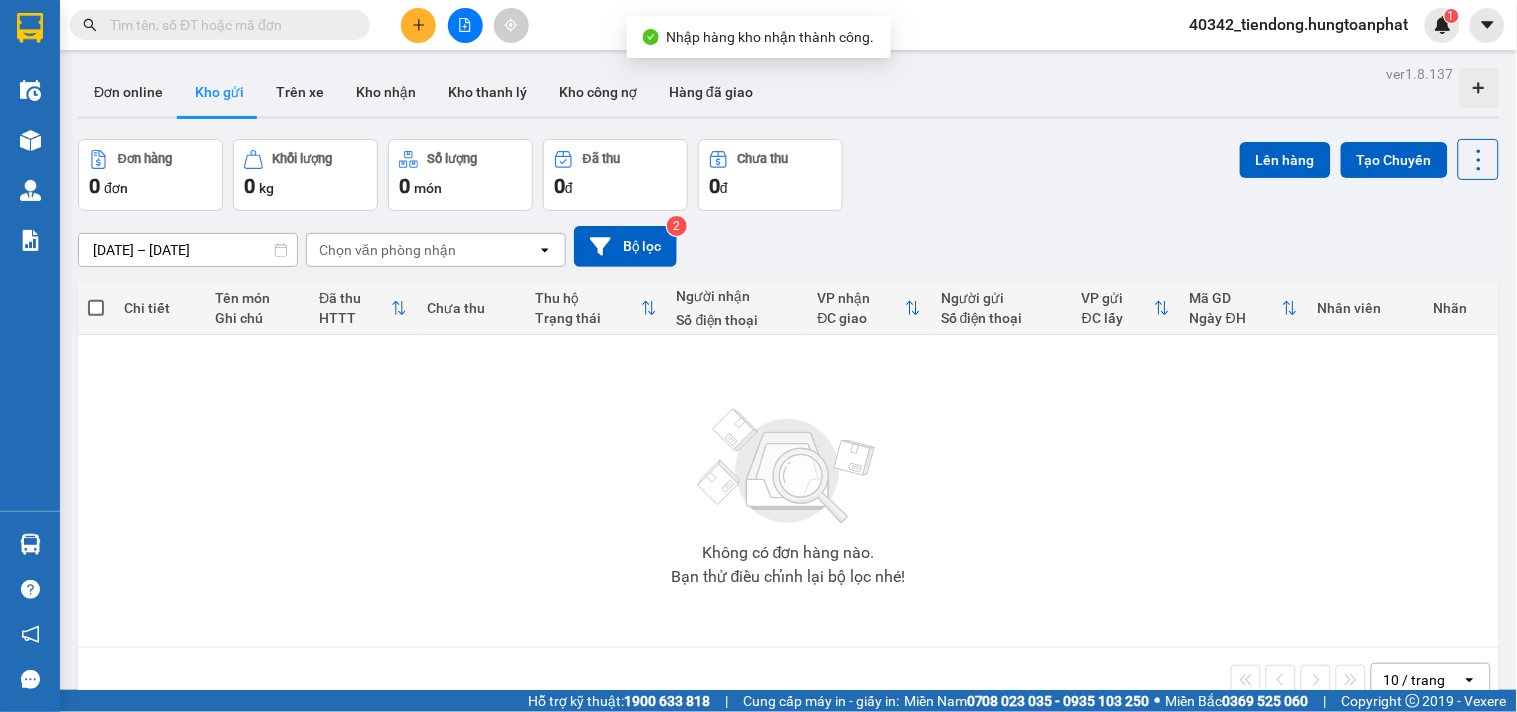 click on "40342_tiendong.hungtoanphat" at bounding box center (1299, 24) 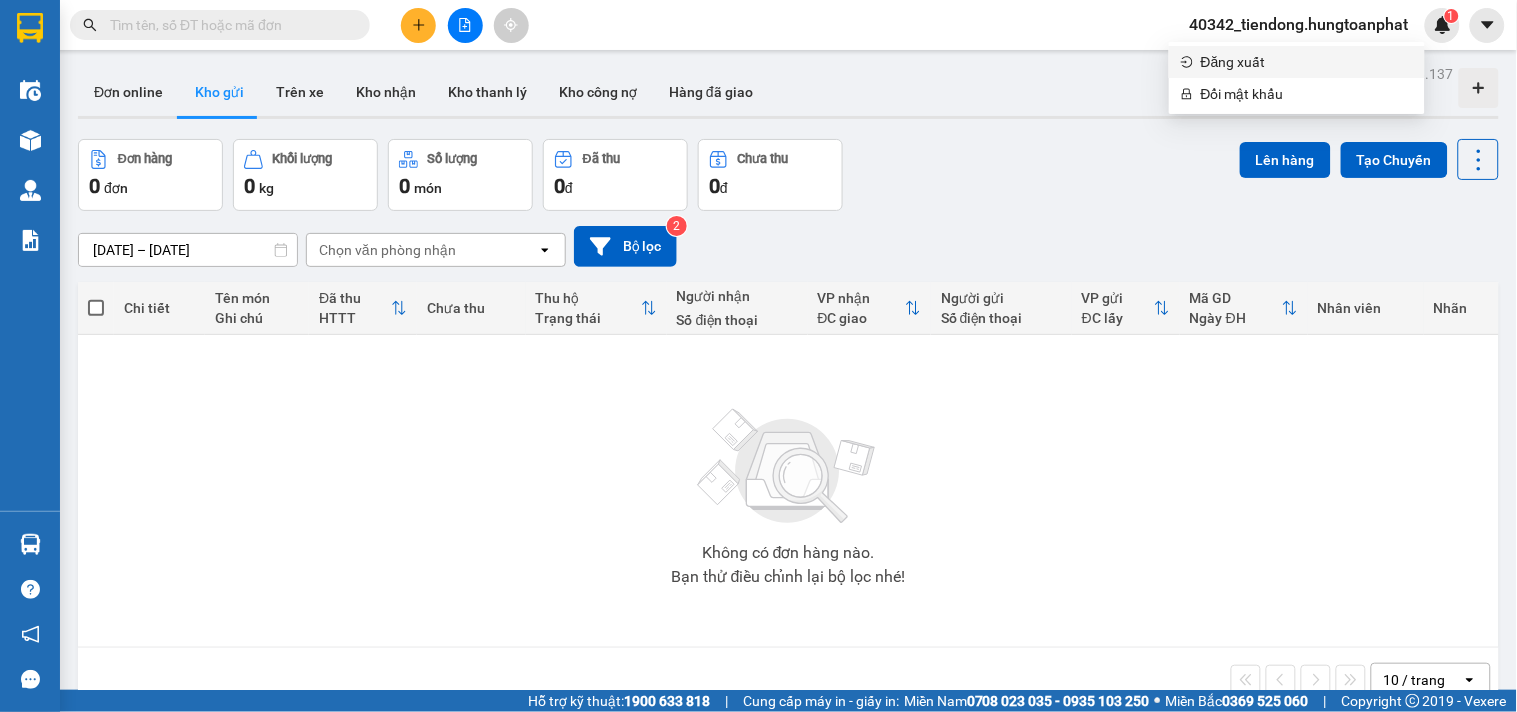 click on "Đăng xuất" at bounding box center [1307, 62] 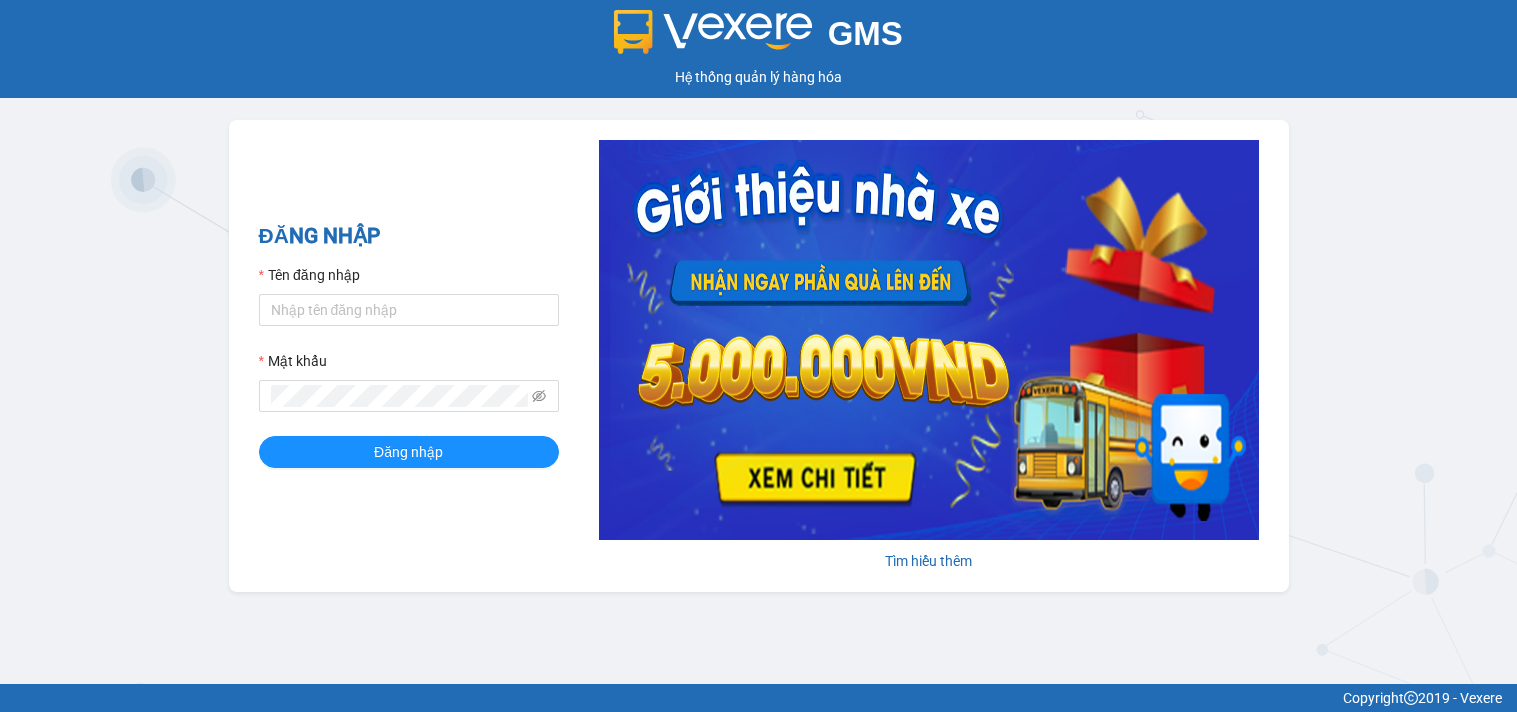 scroll, scrollTop: 0, scrollLeft: 0, axis: both 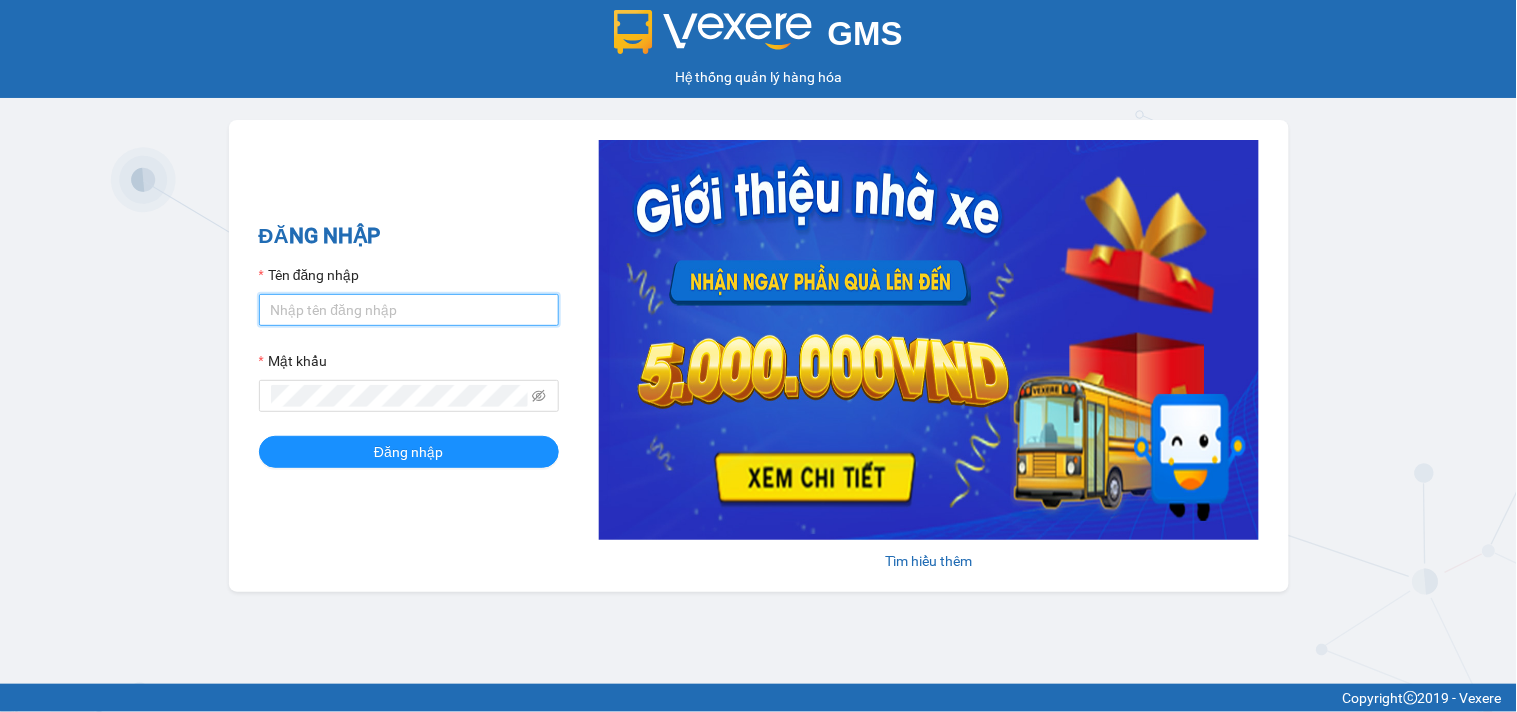 type on "tiendong.hungtoanphat" 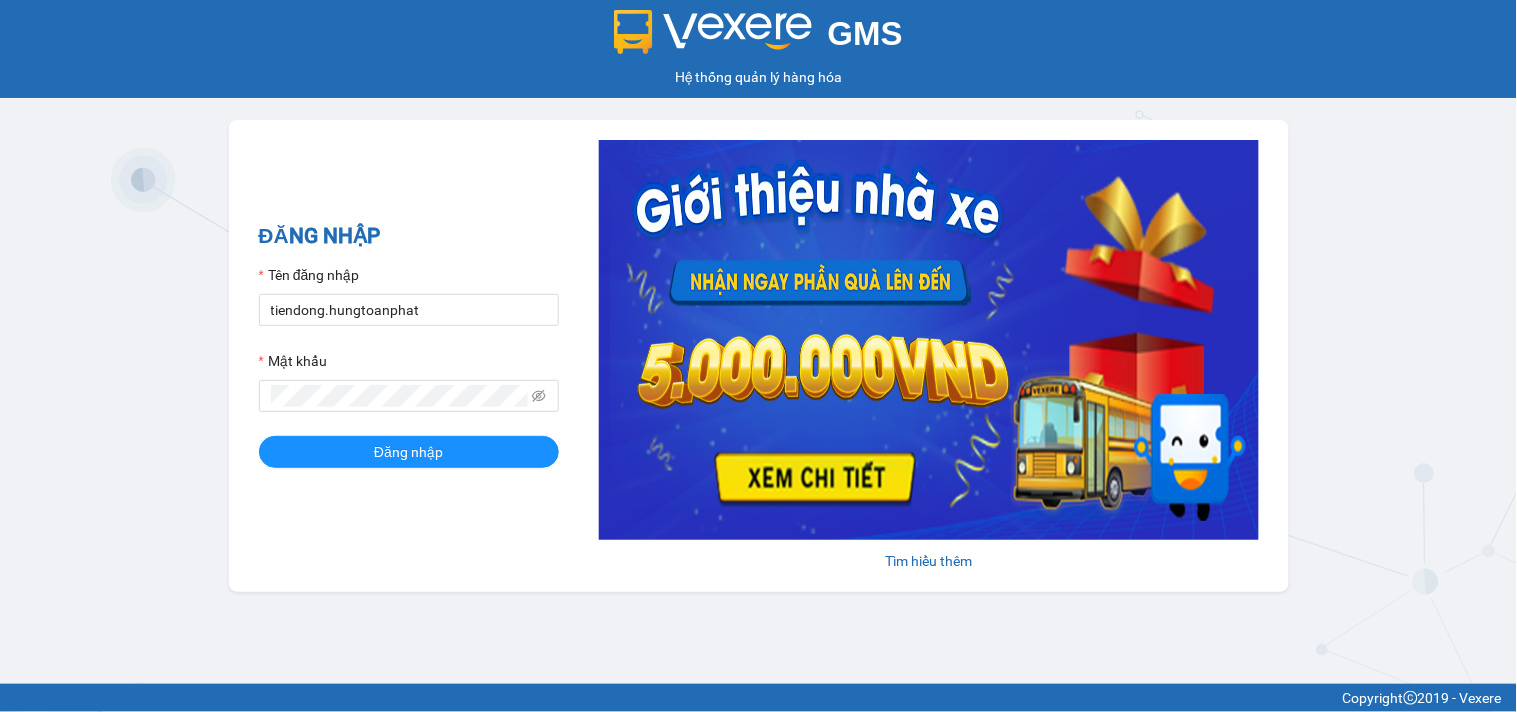 click on "Đăng nhập" at bounding box center (409, 452) 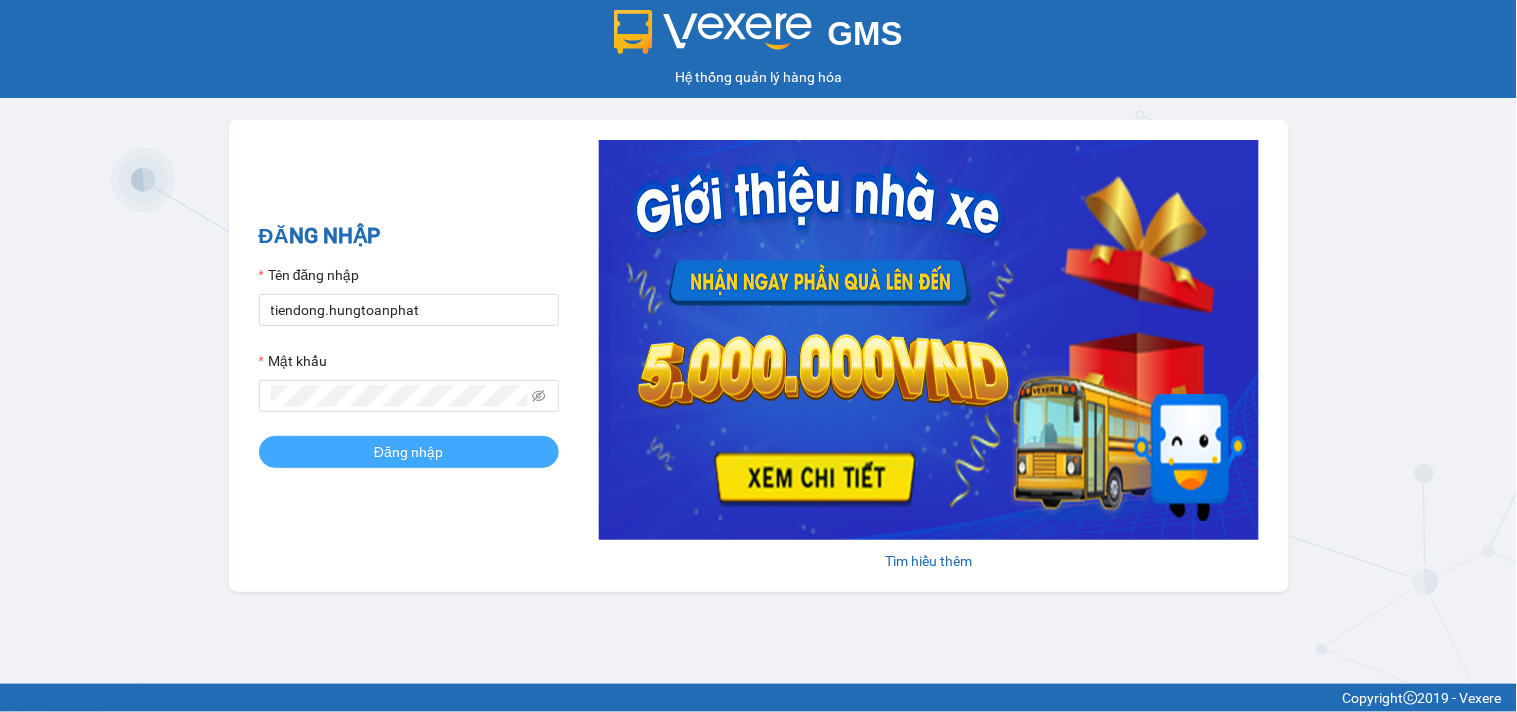 click on "Đăng nhập" at bounding box center [408, 452] 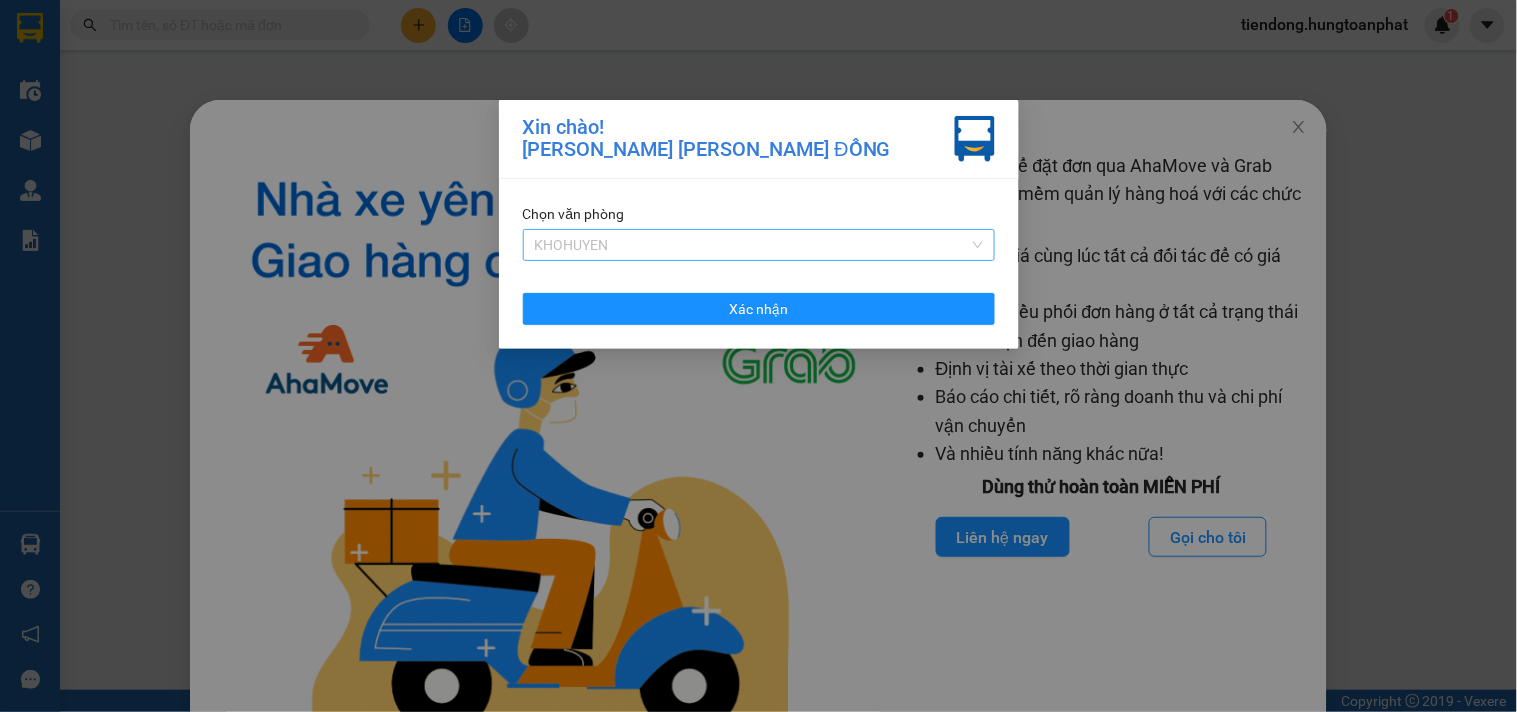 click on "KHOHUYEN" at bounding box center [759, 245] 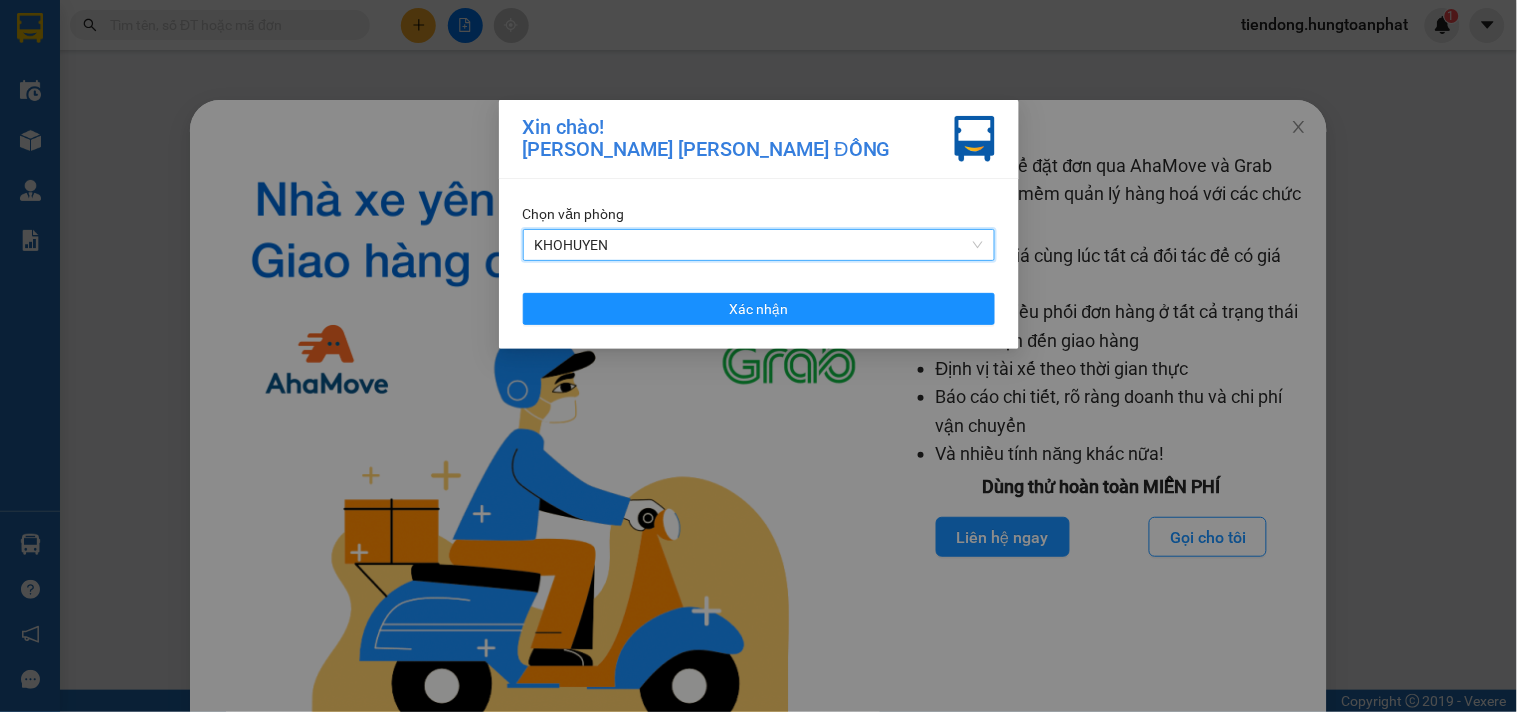 click on "KHOHUYEN" at bounding box center [759, 245] 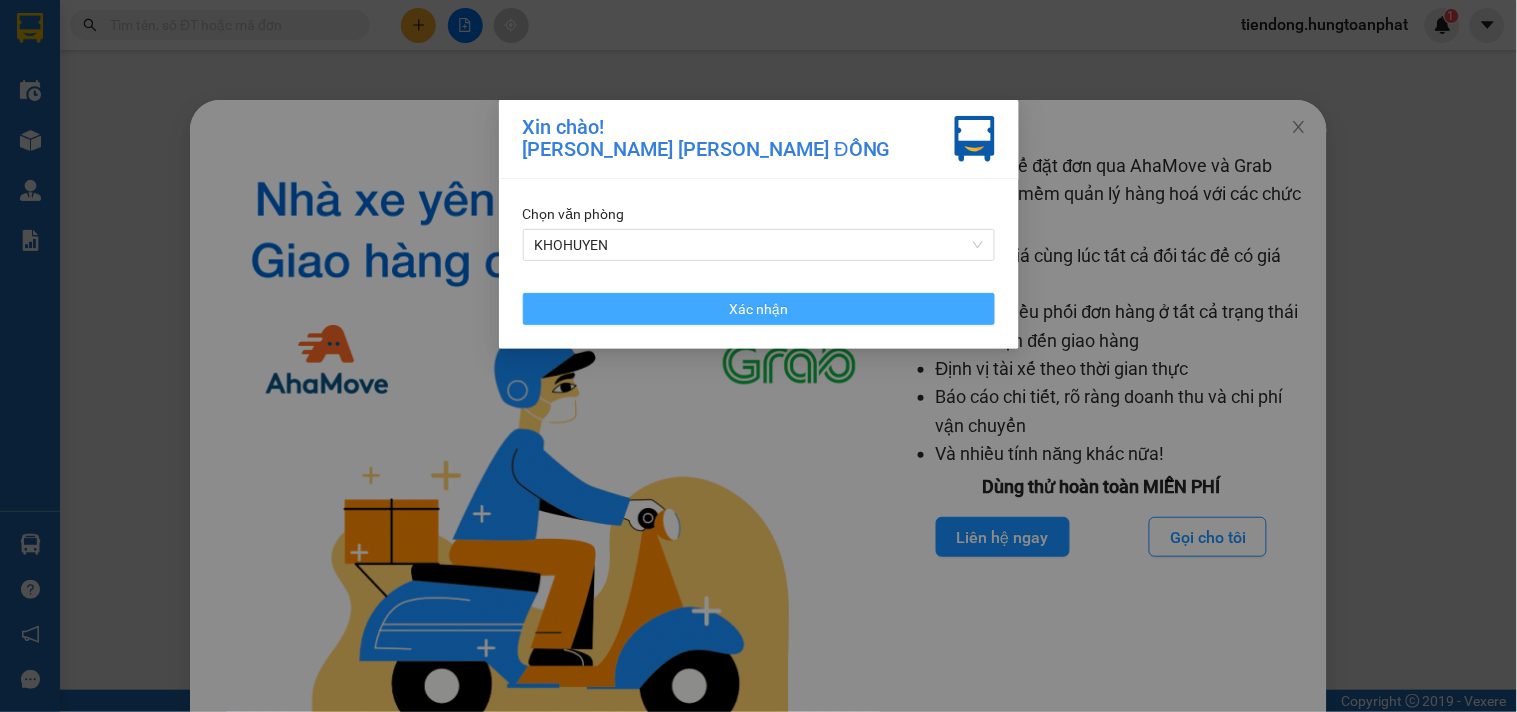 click on "Xác nhận" at bounding box center (759, 309) 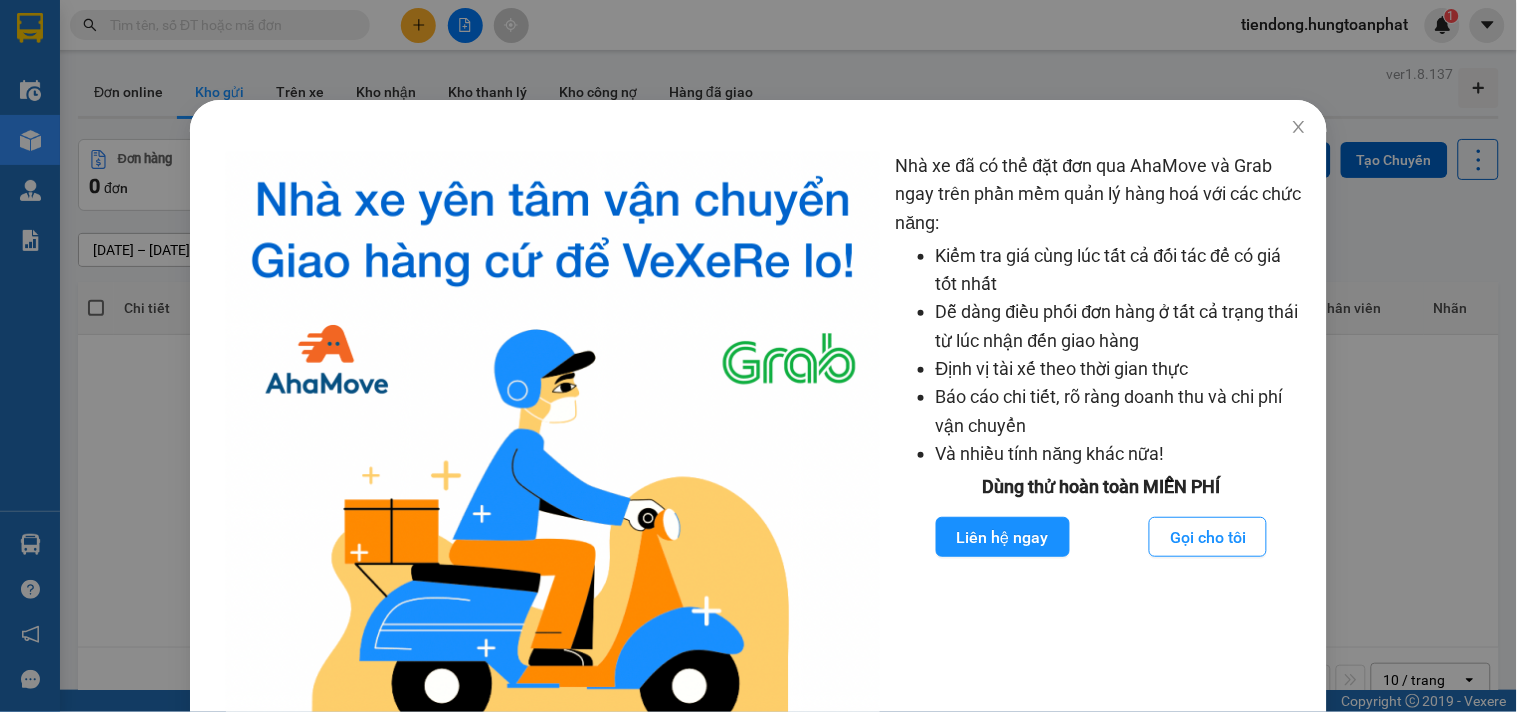 click on "Nhà xe đã có thể đặt đơn qua AhaMove và Grab ngay trên phần mềm quản lý hàng hoá với các chức năng: Kiểm tra giá cùng lúc tất cả đối tác để có giá tốt nhất Dễ dàng điều phối đơn hàng ở tất cả trạng thái từ lúc nhận đến giao hàng Định vị tài xế theo thời gian thực Báo cáo chi tiết, rõ ràng doanh thu và chi phí vận chuyển Và nhiều tính năng khác nữa! Dùng thử hoàn toàn MIỄN PHÍ Liên hệ ngay Gọi cho tôi" at bounding box center [758, 356] 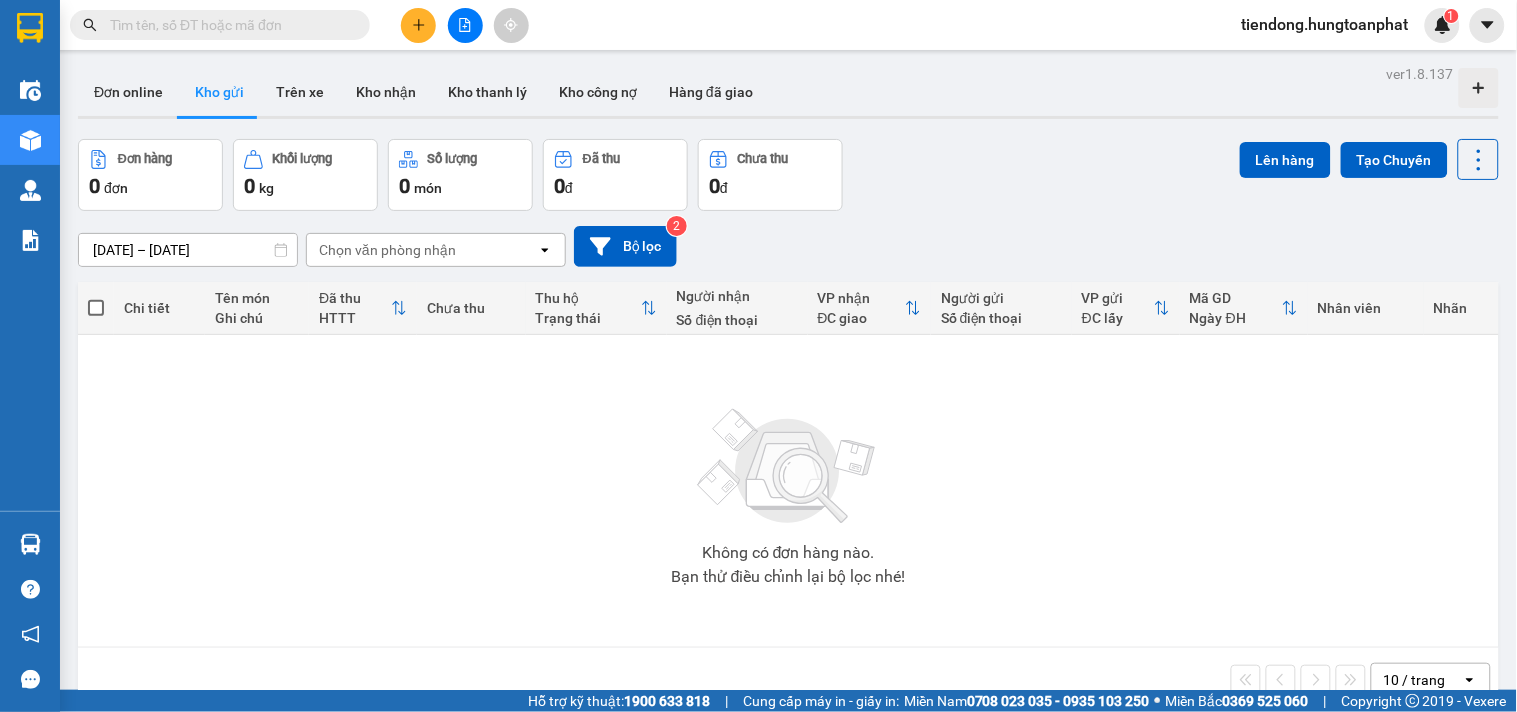 click at bounding box center (30, 544) 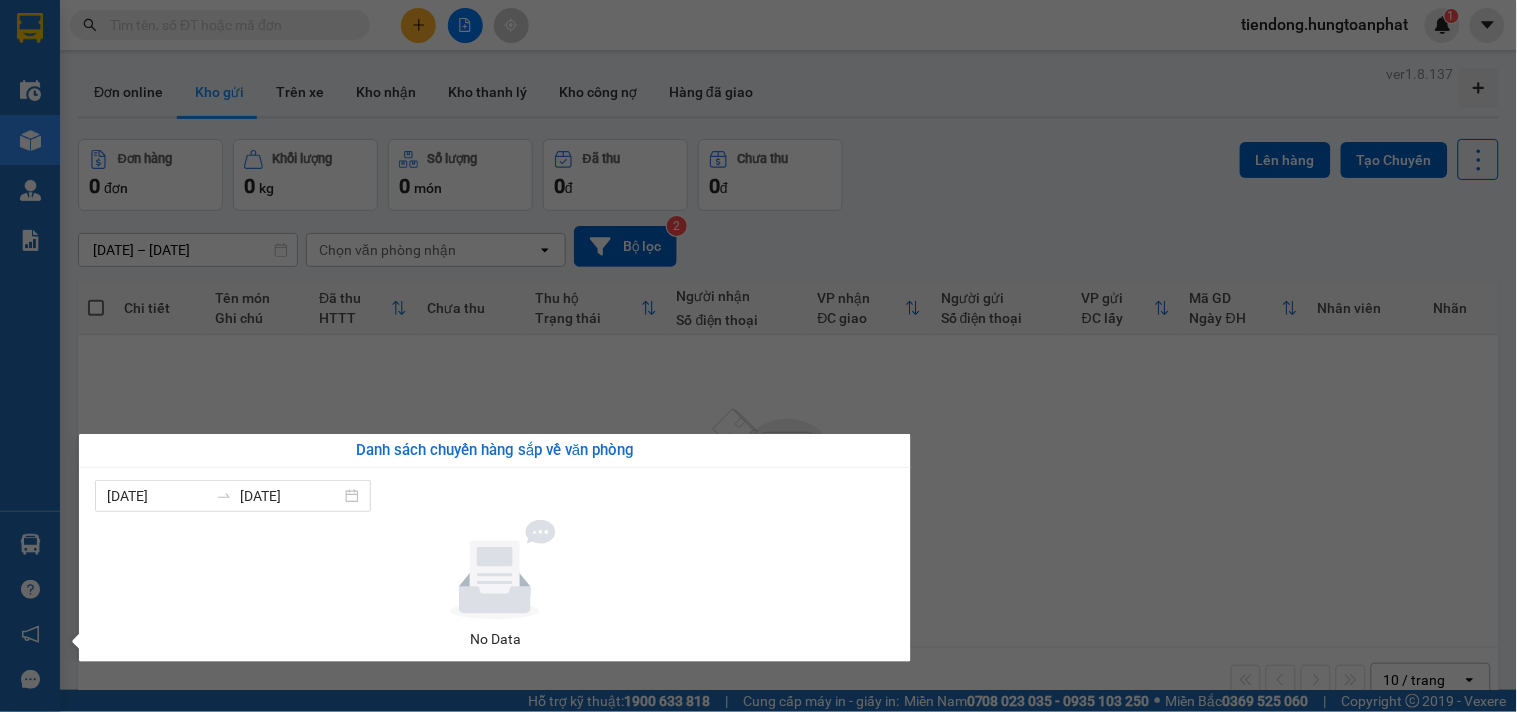drag, startPoint x: 1113, startPoint y: 88, endPoint x: 1271, endPoint y: 7, distance: 177.55281 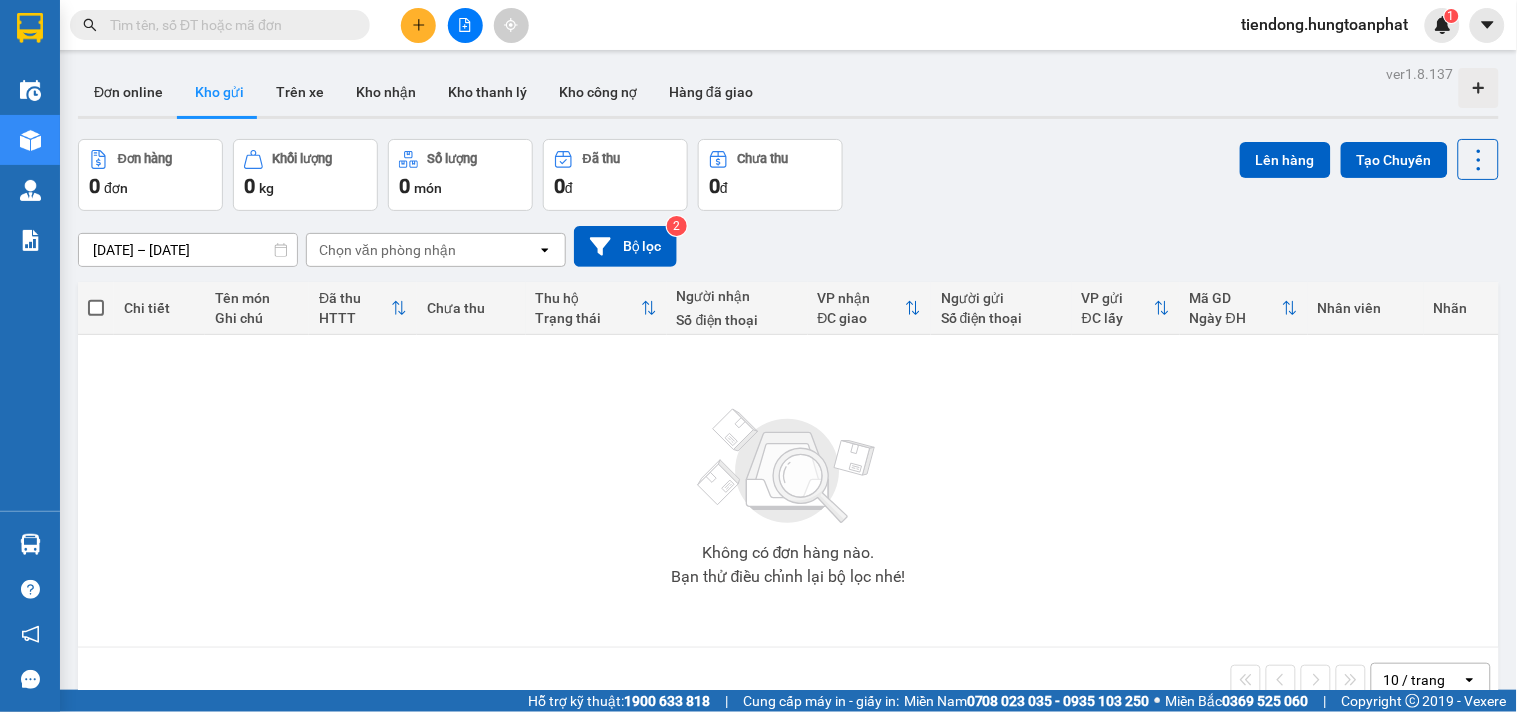 click on "tiendong.hungtoanphat" at bounding box center (1325, 24) 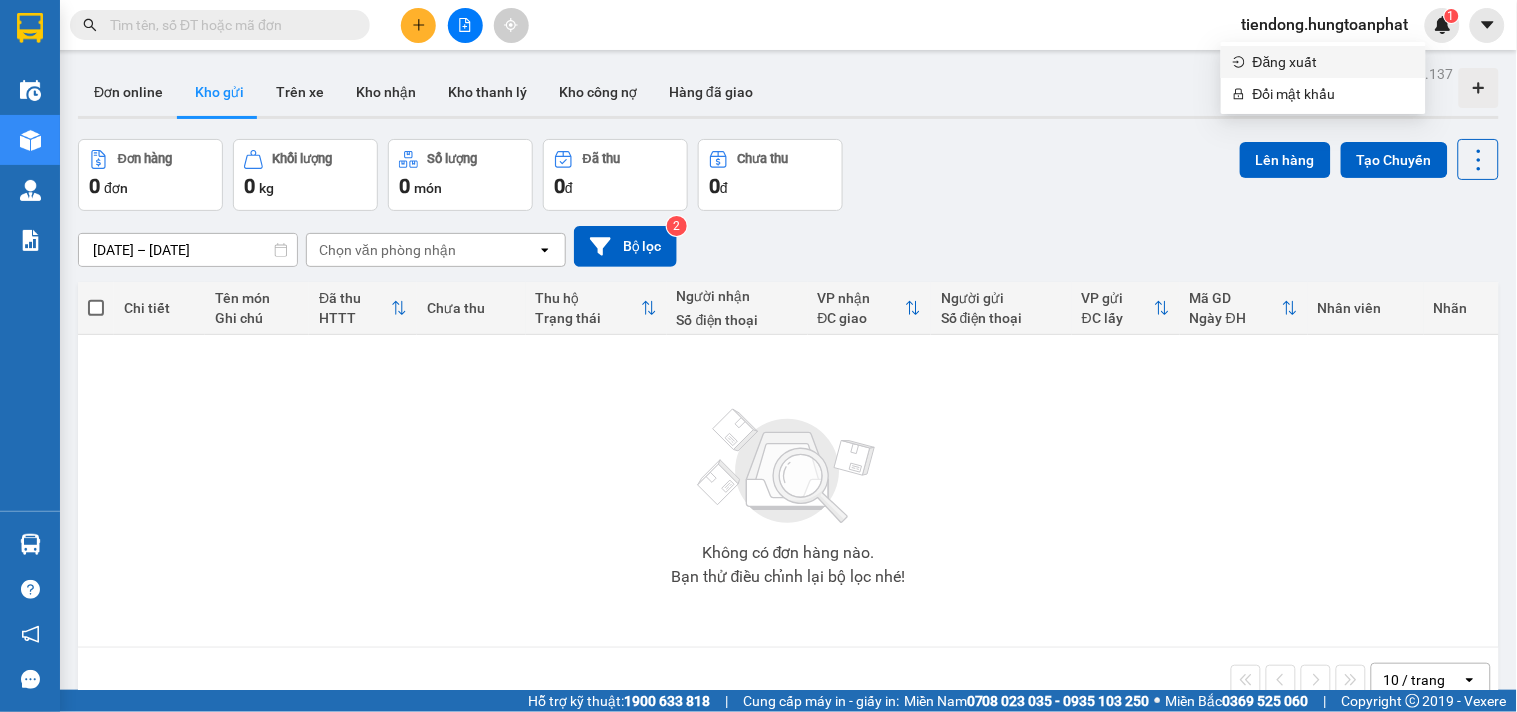 click on "Đăng xuất" at bounding box center [1333, 62] 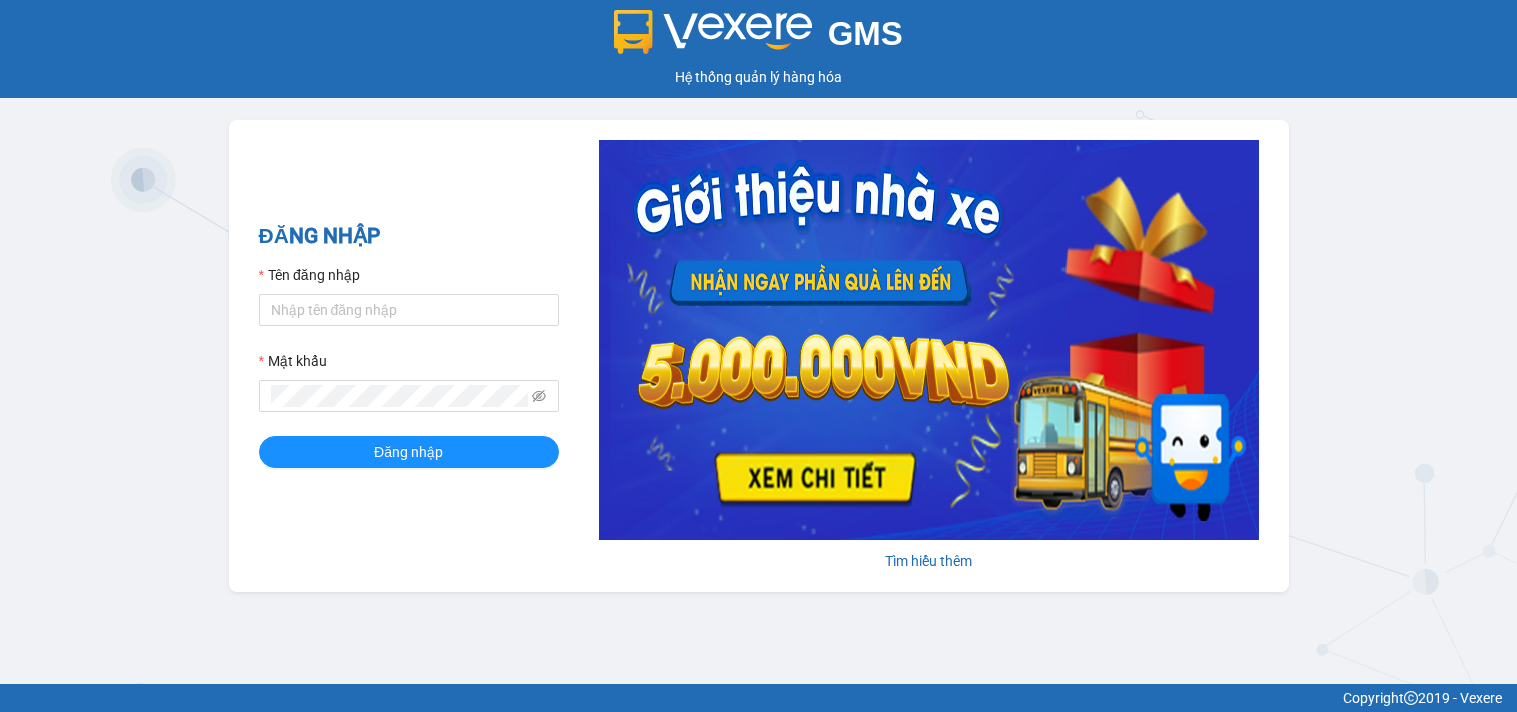 scroll, scrollTop: 0, scrollLeft: 0, axis: both 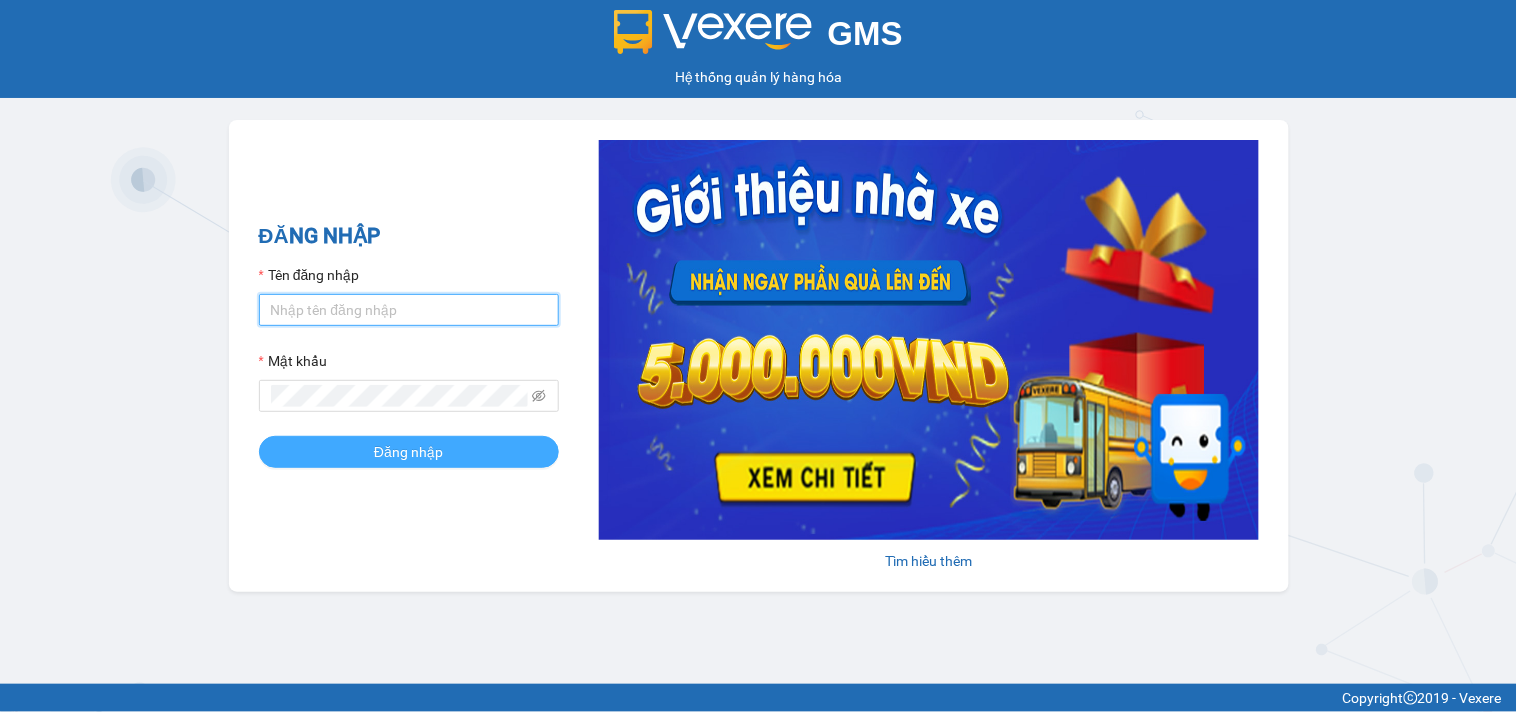 type on "tiendong.hungtoanphat" 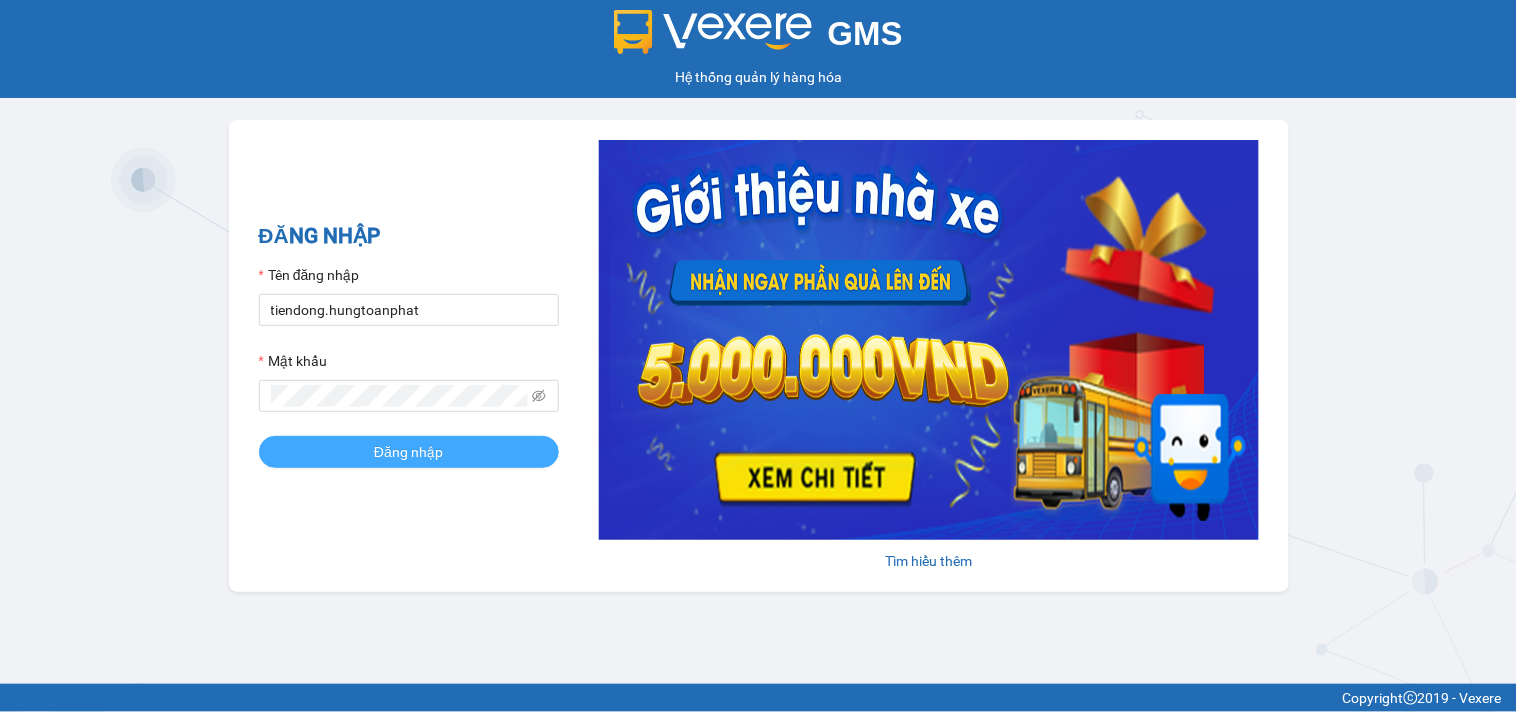 click on "Đăng nhập" at bounding box center [409, 452] 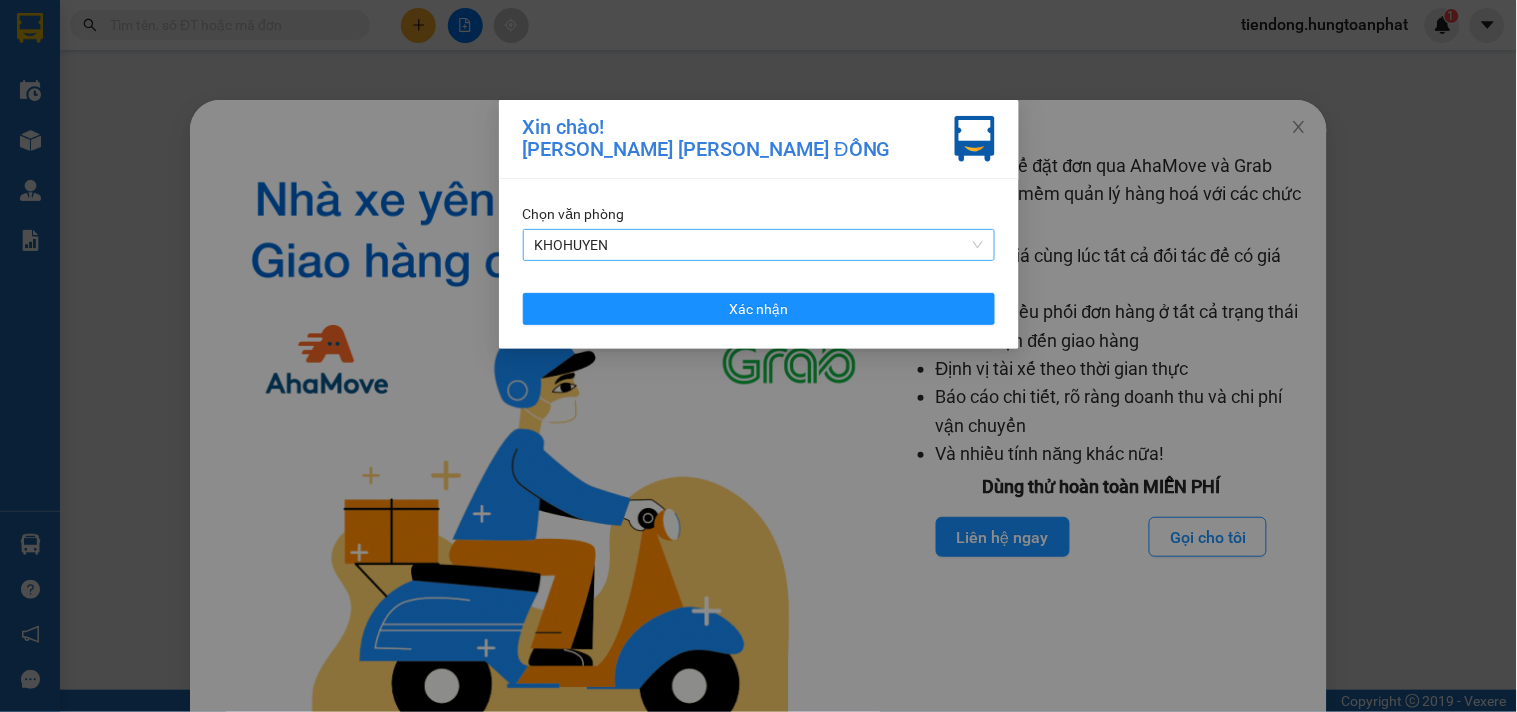 click on "KHOHUYEN" at bounding box center [759, 245] 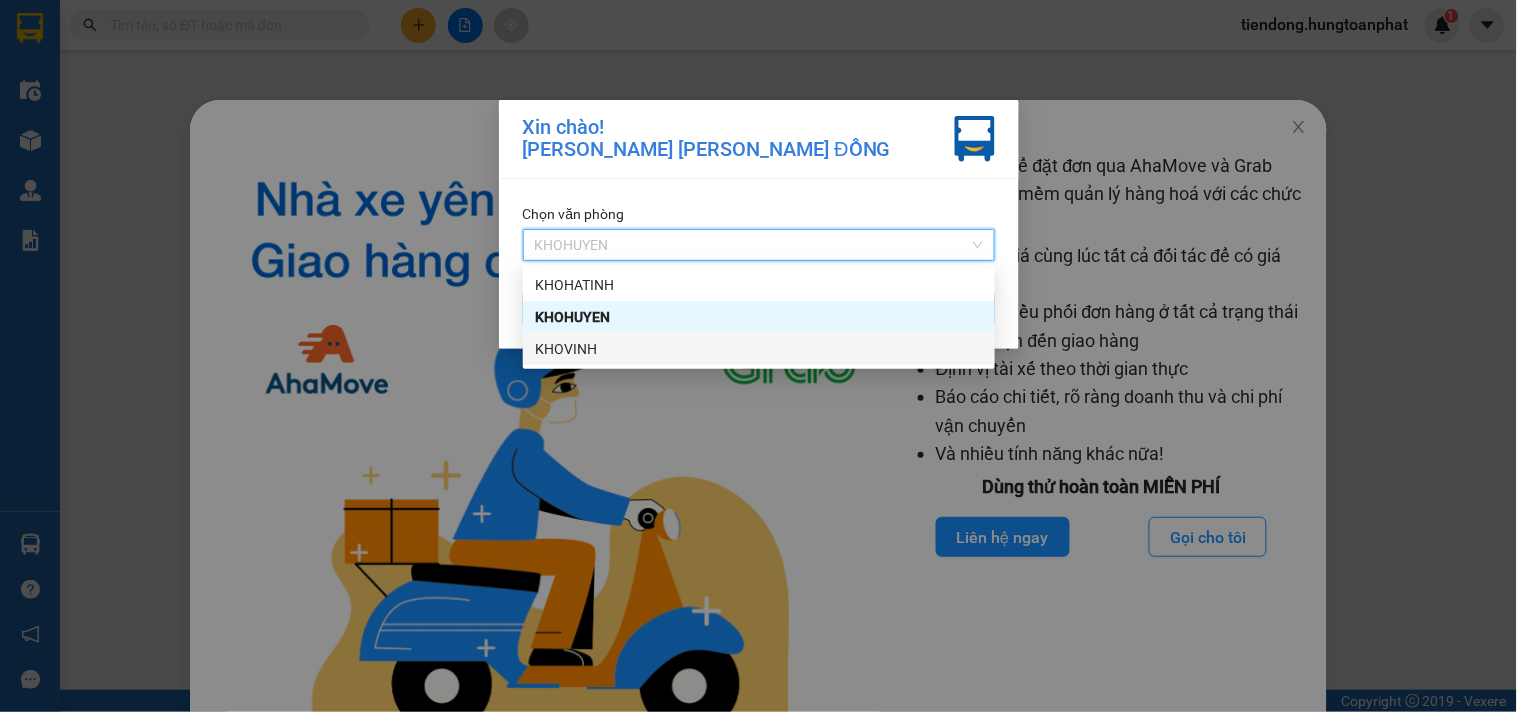 click on "KHOVINH" at bounding box center [759, 349] 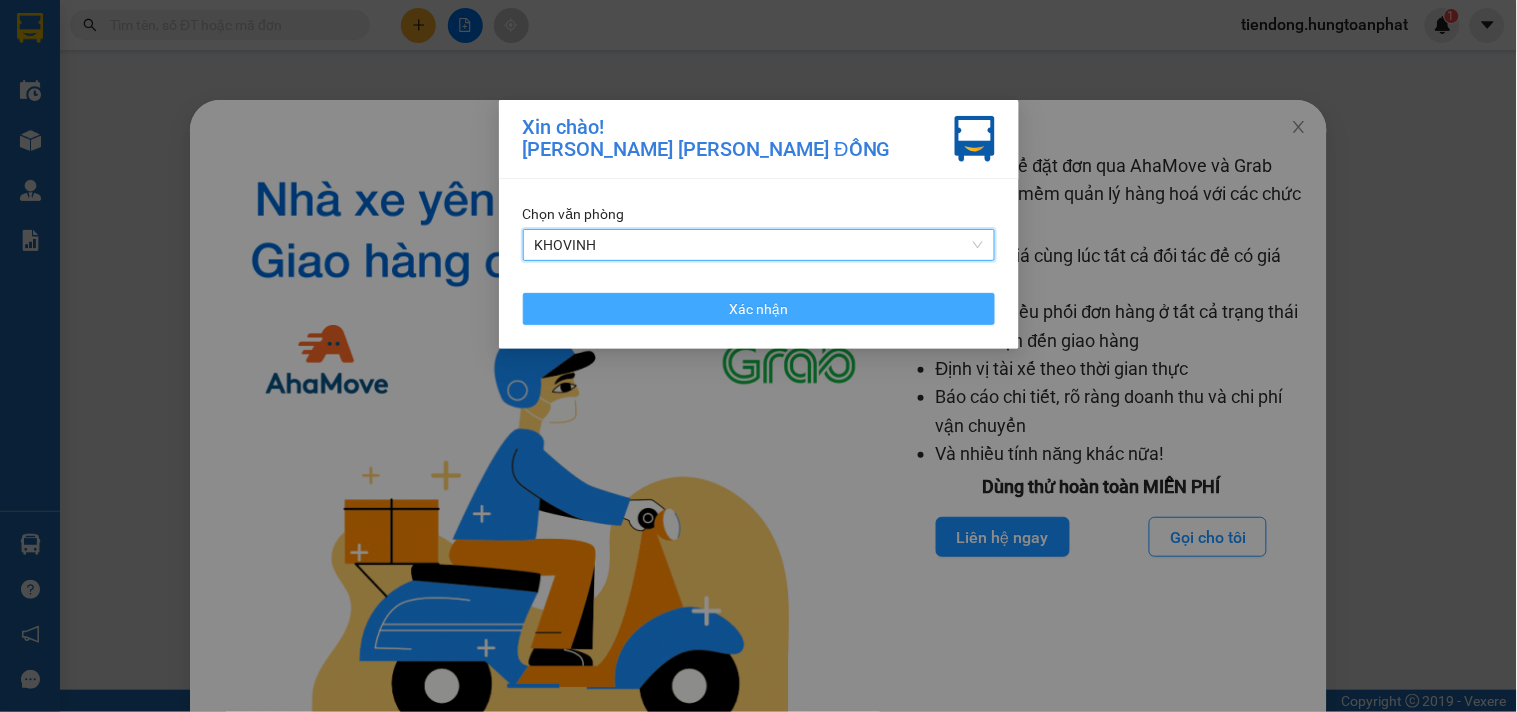 click on "Xác nhận" at bounding box center (759, 309) 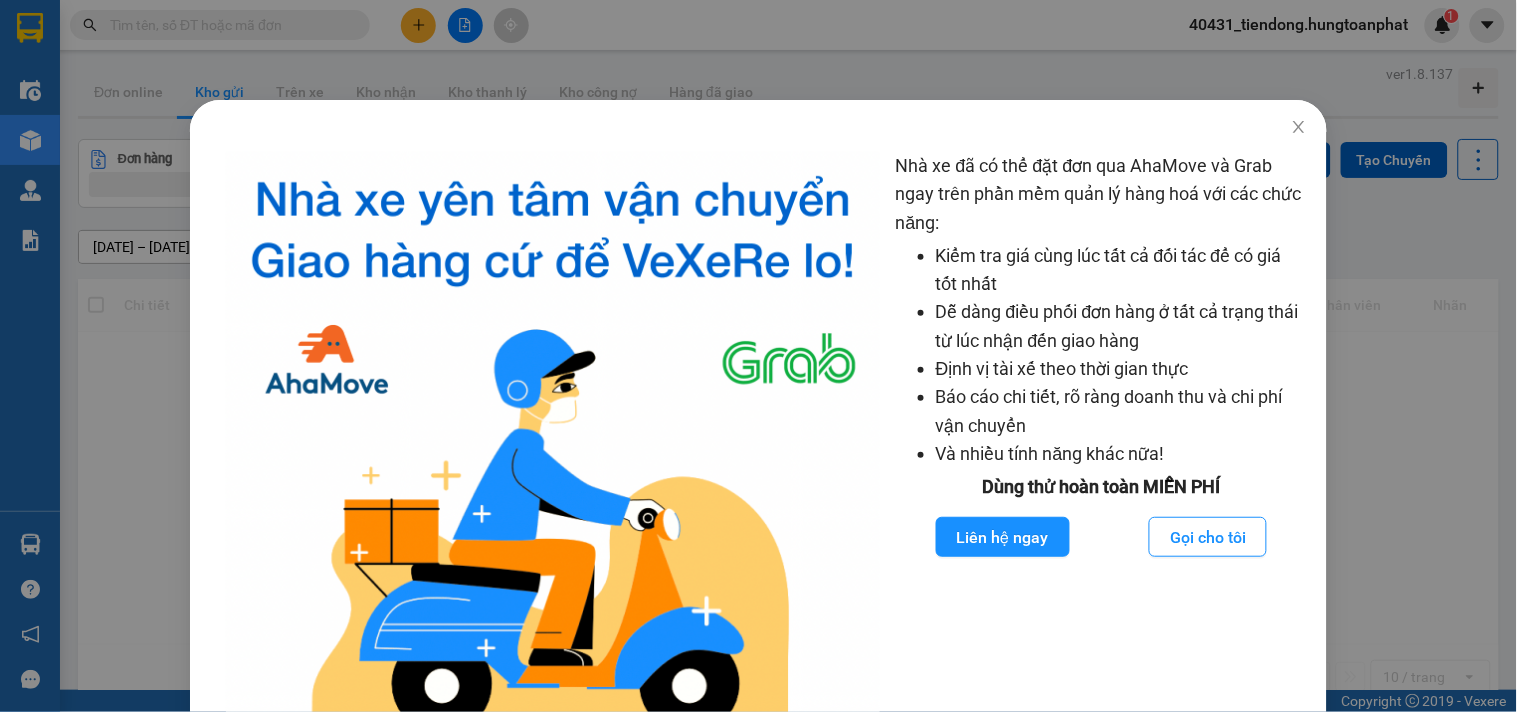 click on "Nhà xe đã có thể đặt đơn qua AhaMove và Grab ngay trên phần mềm quản lý hàng hoá với các chức năng: Kiểm tra giá cùng lúc tất cả đối tác để có giá tốt nhất Dễ dàng điều phối đơn hàng ở tất cả trạng thái từ lúc nhận đến giao hàng Định vị tài xế theo thời gian thực Báo cáo chi tiết, rõ ràng doanh thu và chi phí vận chuyển Và nhiều tính năng khác nữa! Dùng thử hoàn toàn MIỄN PHÍ Liên hệ ngay Gọi cho tôi" at bounding box center [758, 356] 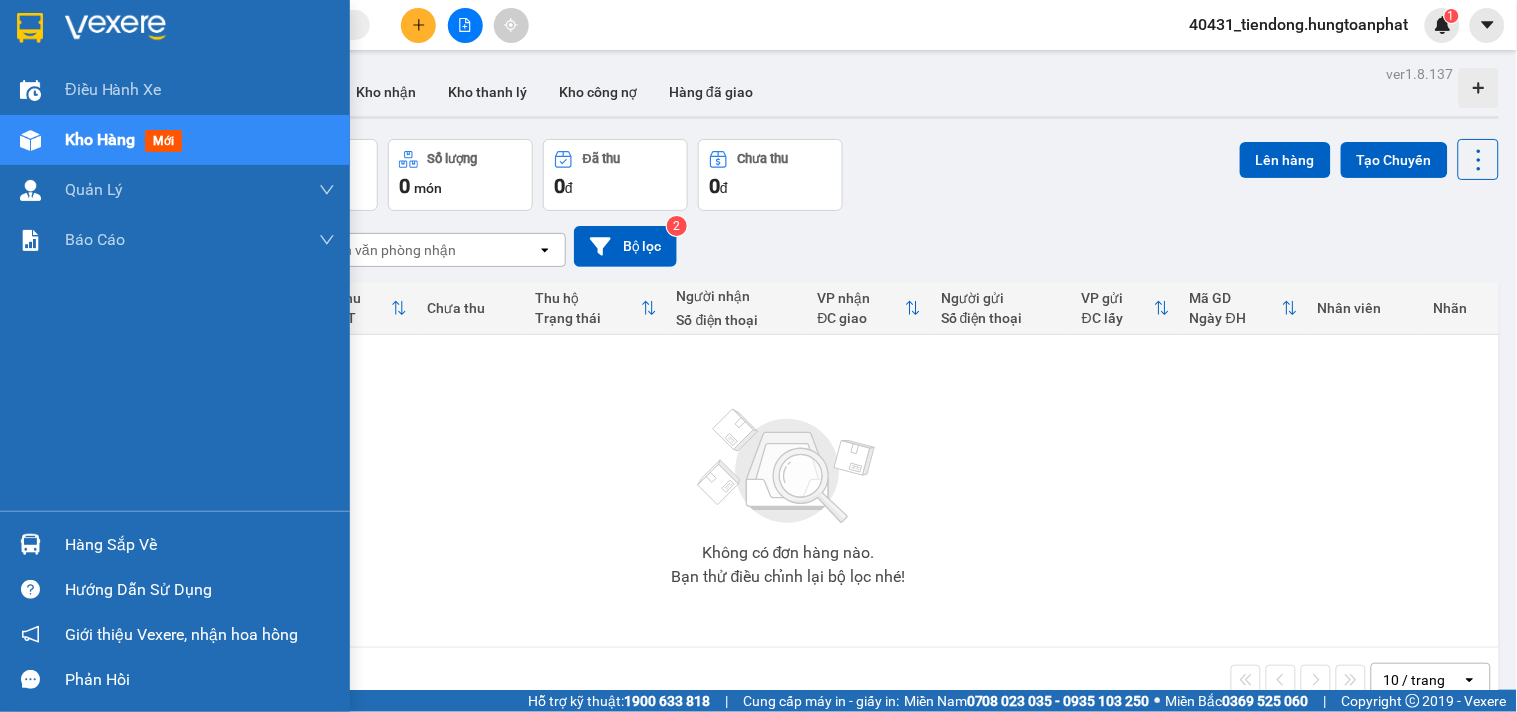 click at bounding box center [30, 544] 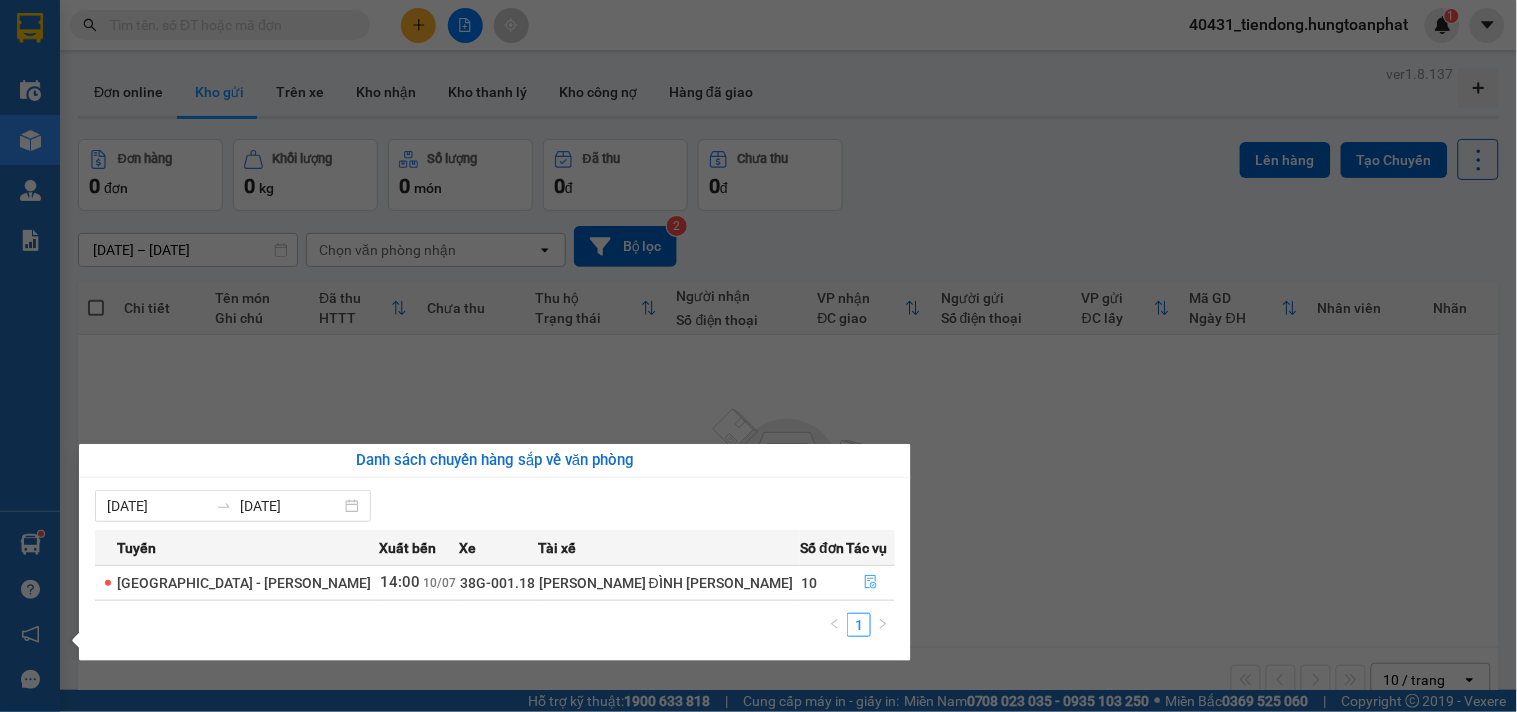 click 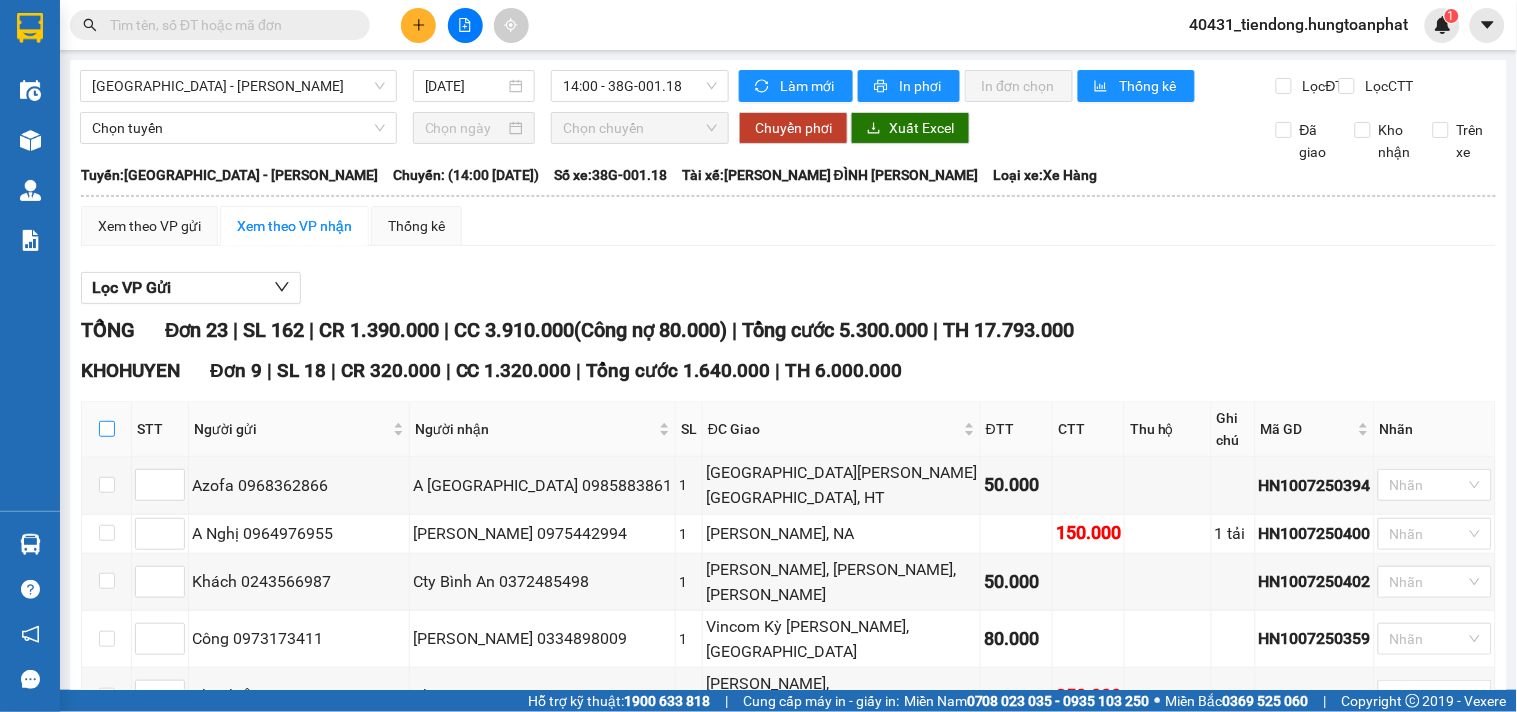 drag, startPoint x: 105, startPoint y: 435, endPoint x: 172, endPoint y: 430, distance: 67.18631 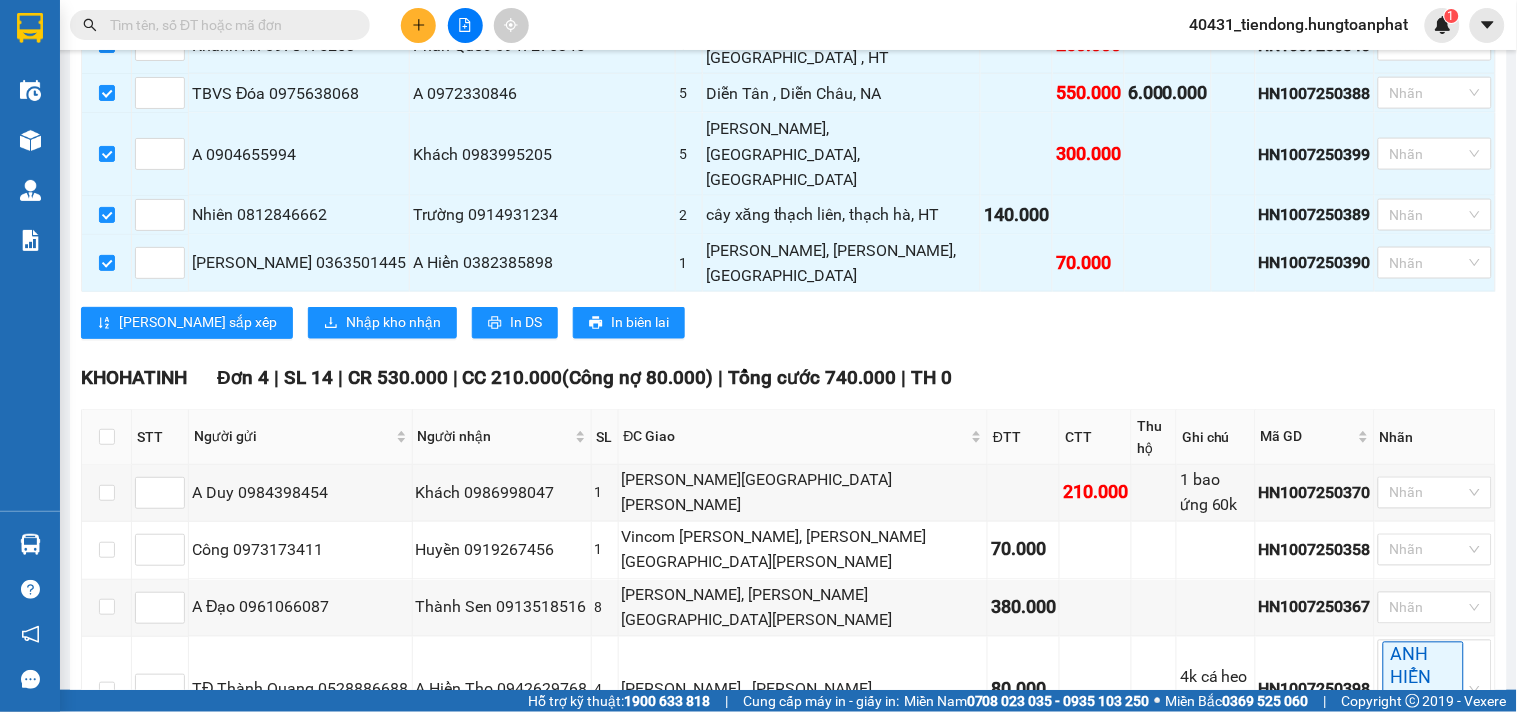 scroll, scrollTop: 657, scrollLeft: 0, axis: vertical 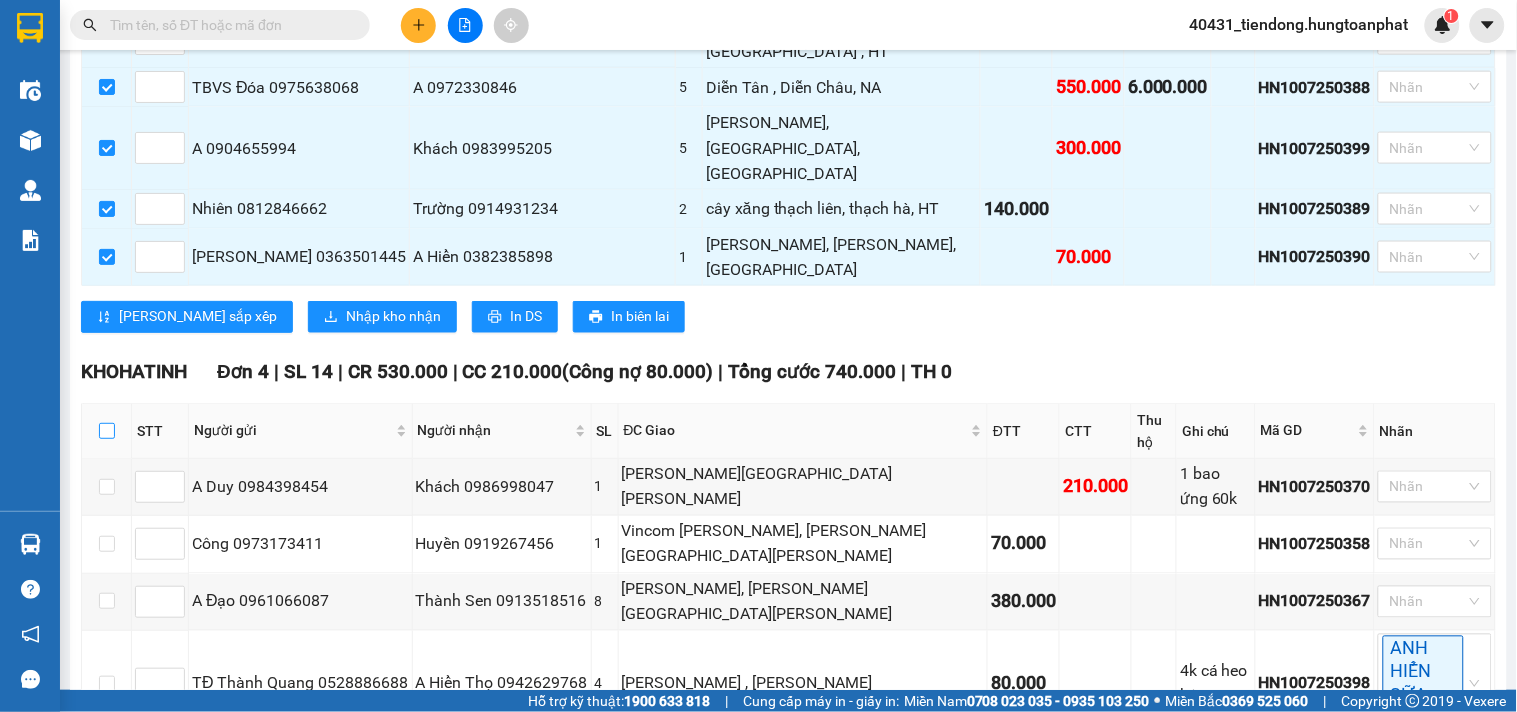 click at bounding box center [107, 431] 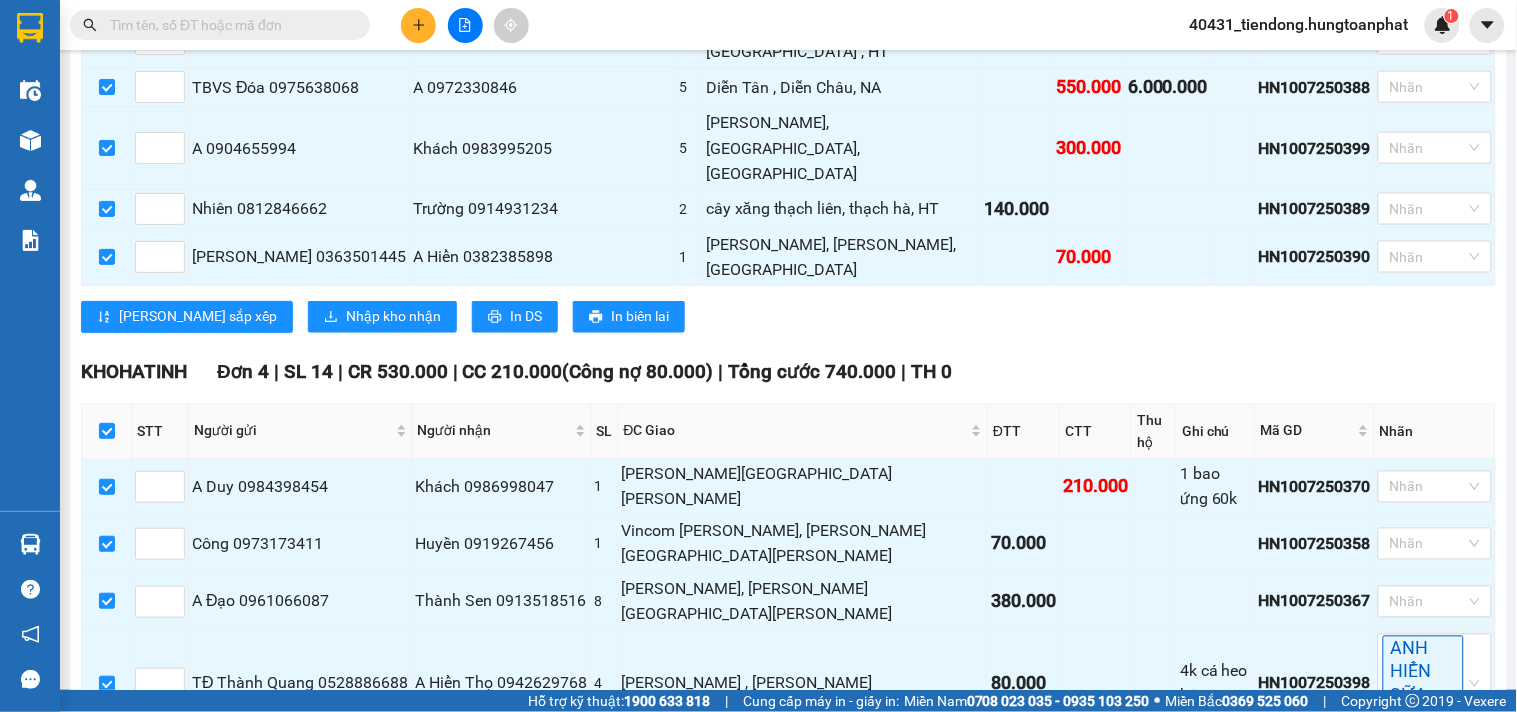 click on "Nhập kho nhận" at bounding box center (382, 769) 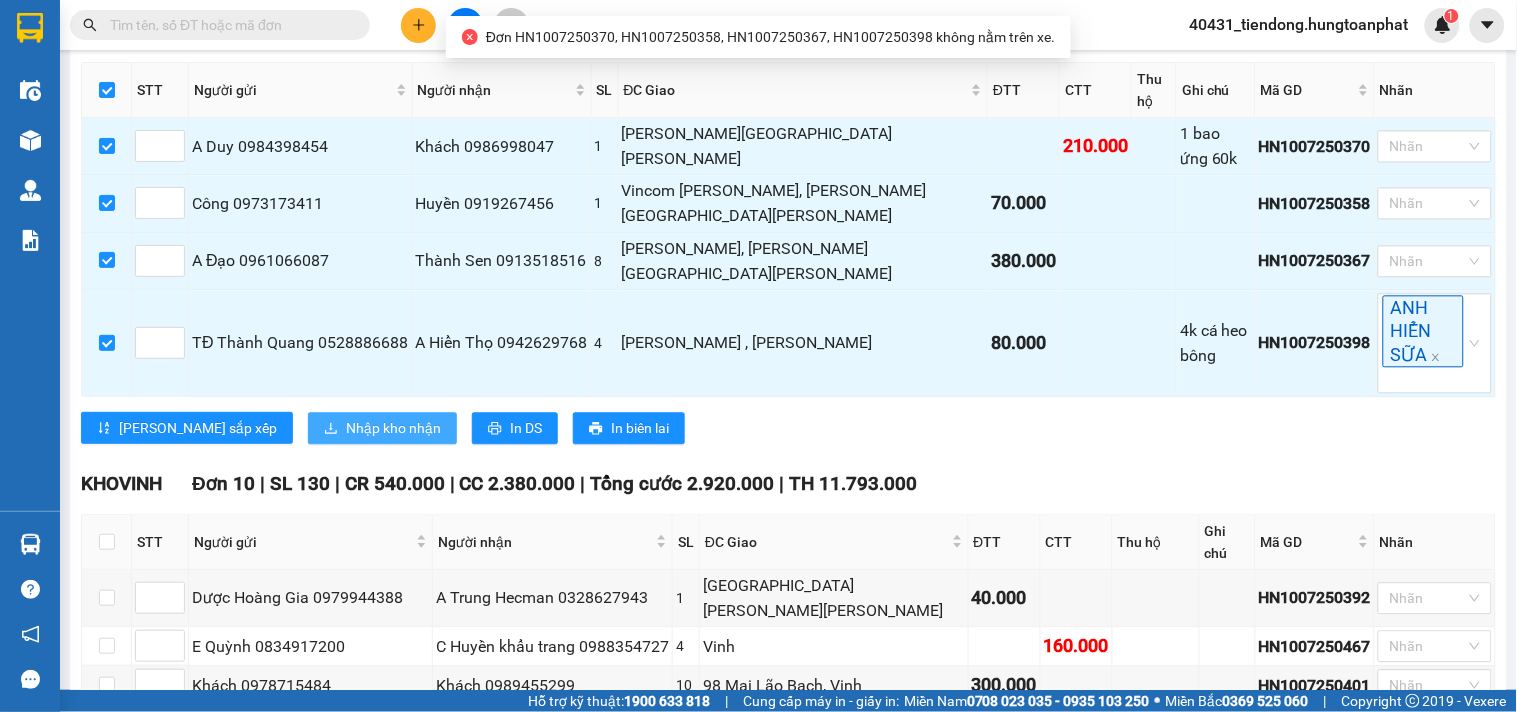 scroll, scrollTop: 1140, scrollLeft: 0, axis: vertical 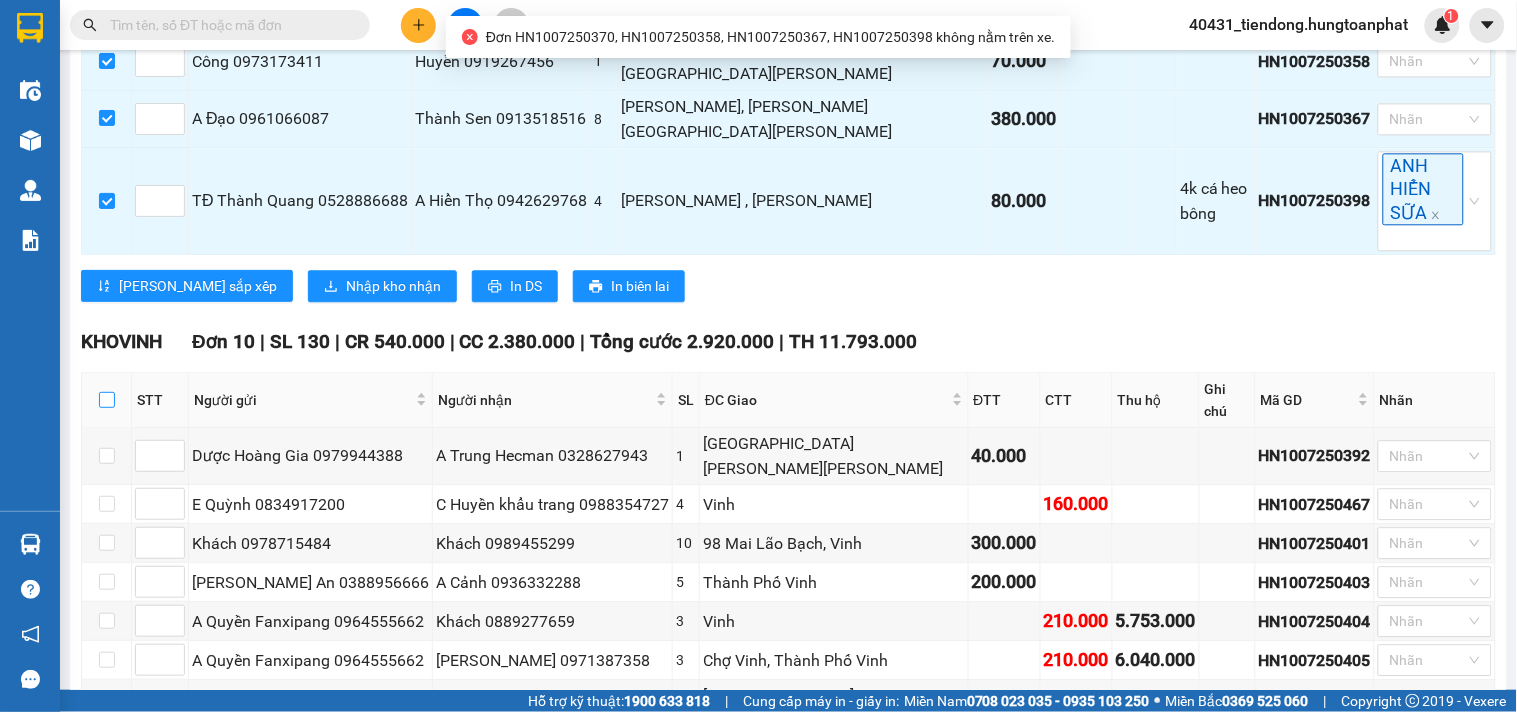 click at bounding box center (107, 400) 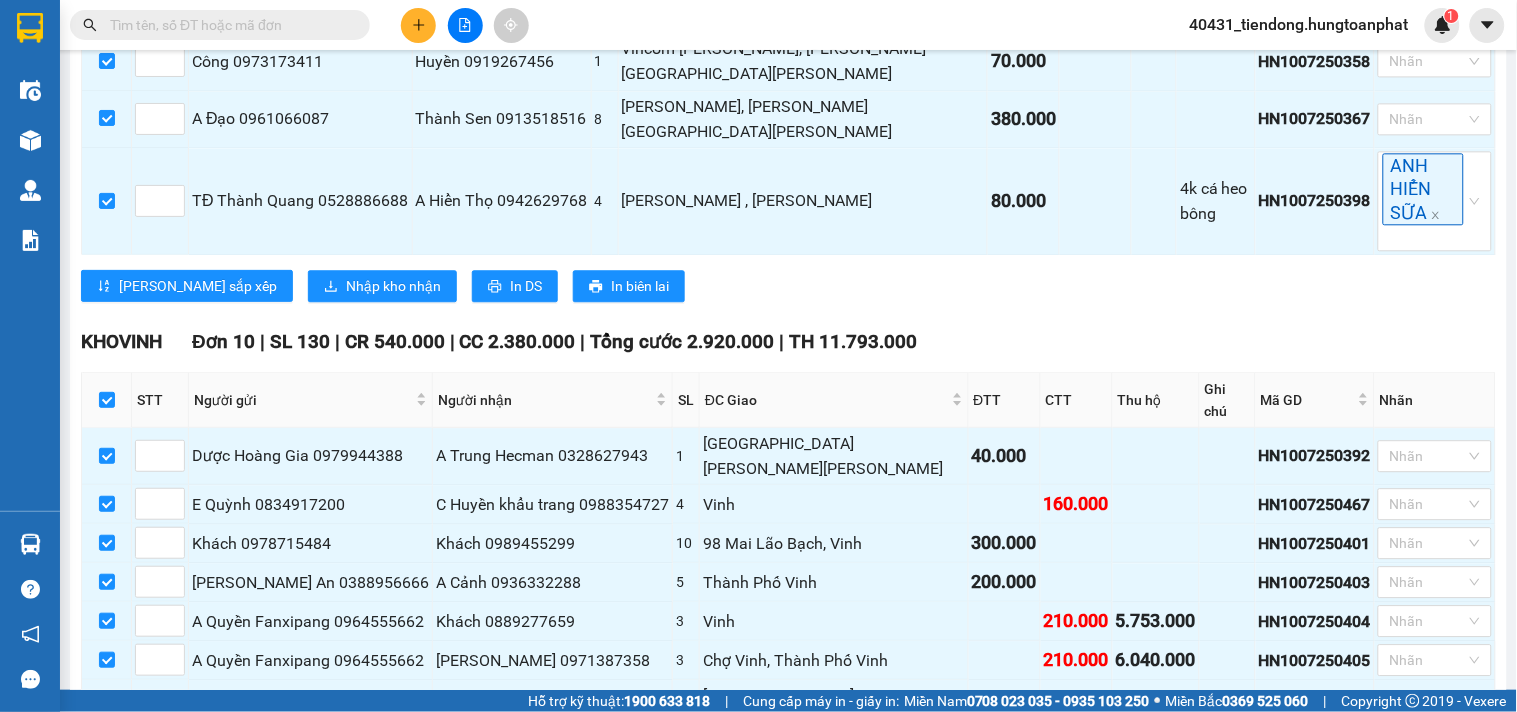 click on "Nhập kho nhận" at bounding box center (393, 940) 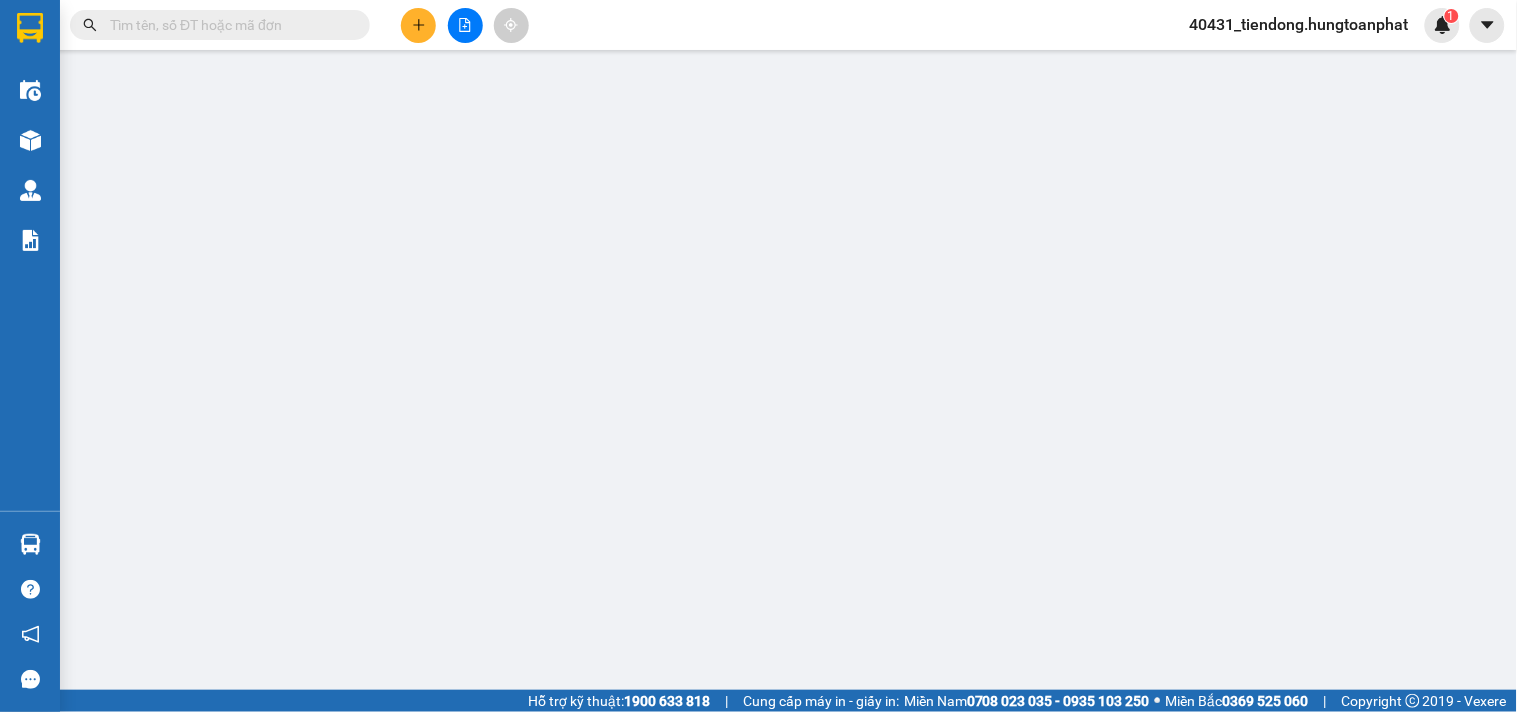 scroll, scrollTop: 0, scrollLeft: 0, axis: both 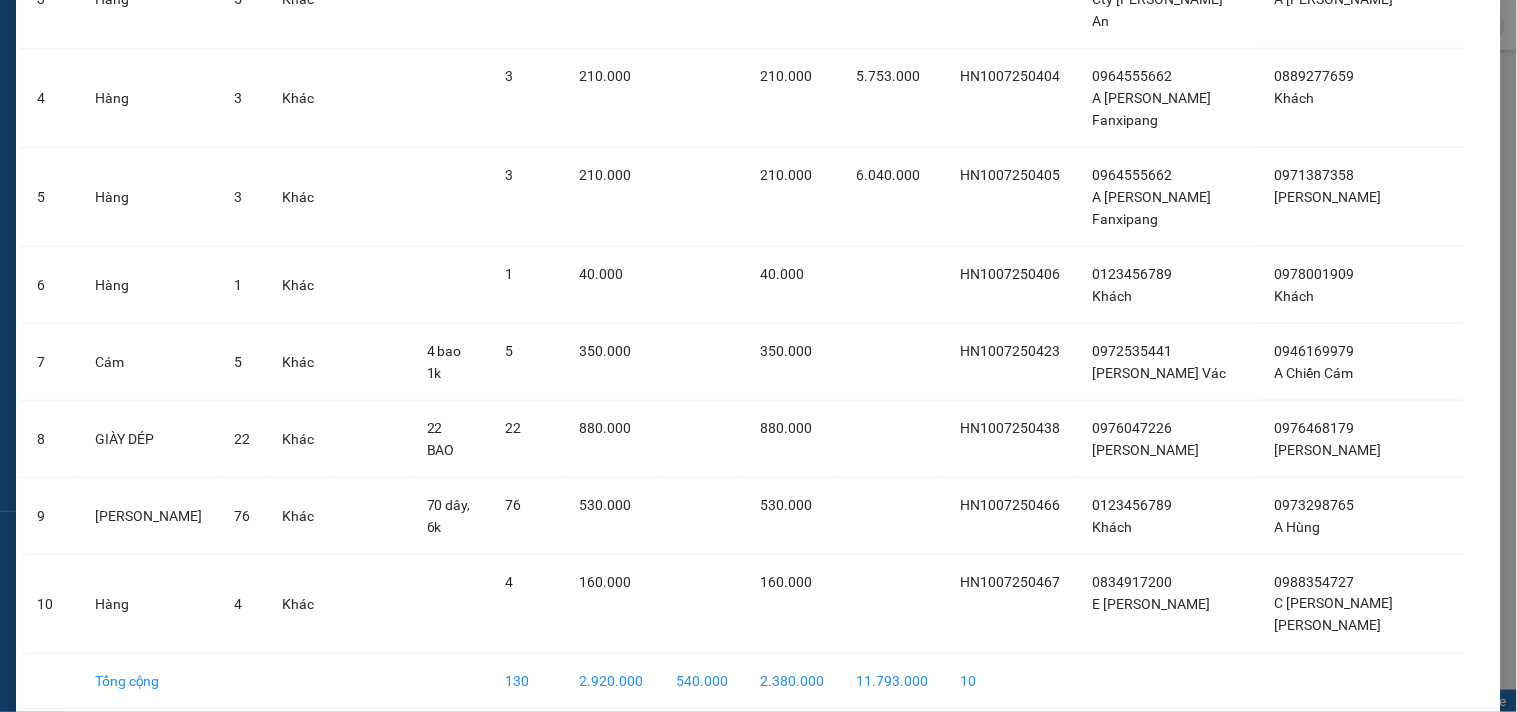 click on "Nhập hàng kho nhận" at bounding box center (832, 745) 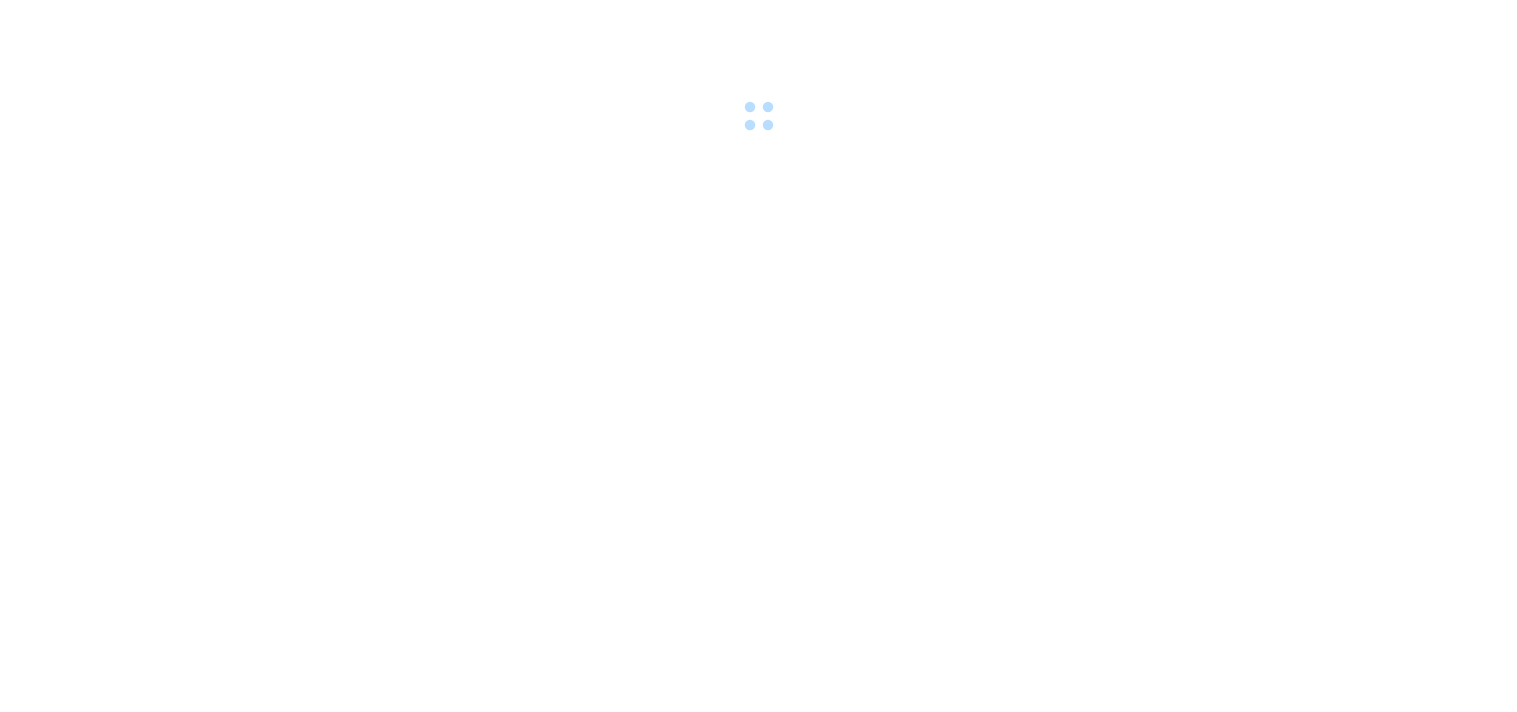 scroll, scrollTop: 0, scrollLeft: 0, axis: both 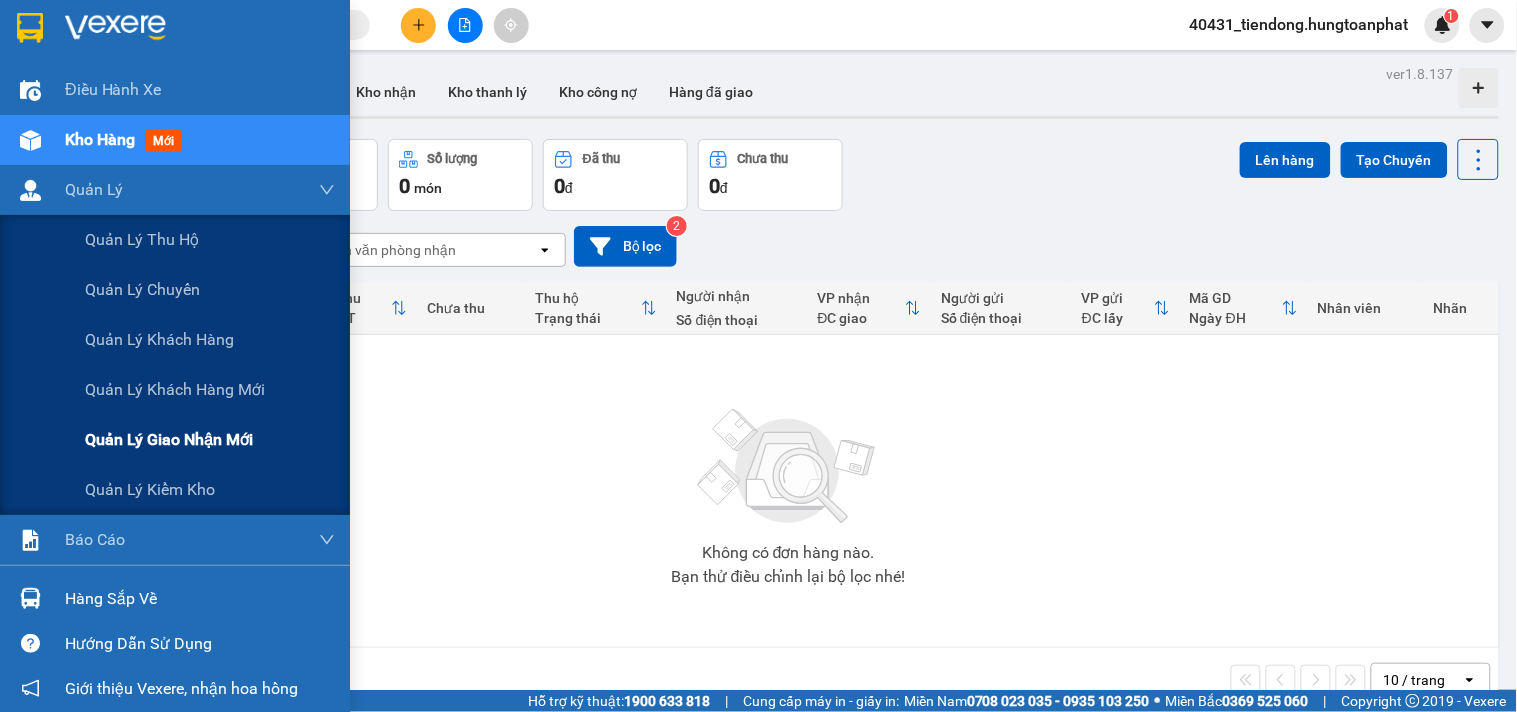 click on "Quản lý giao nhận mới" at bounding box center (169, 439) 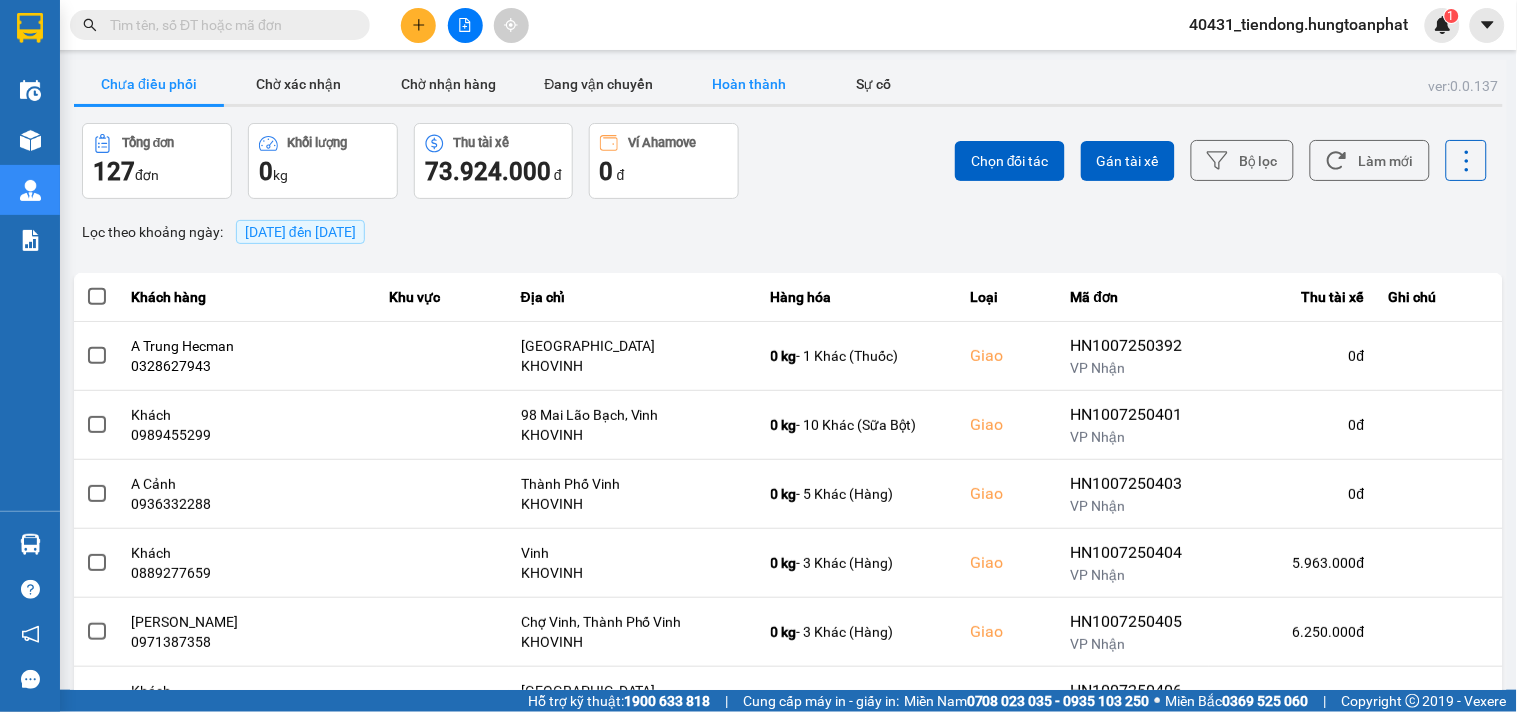 click on "Hoàn thành" at bounding box center (749, 84) 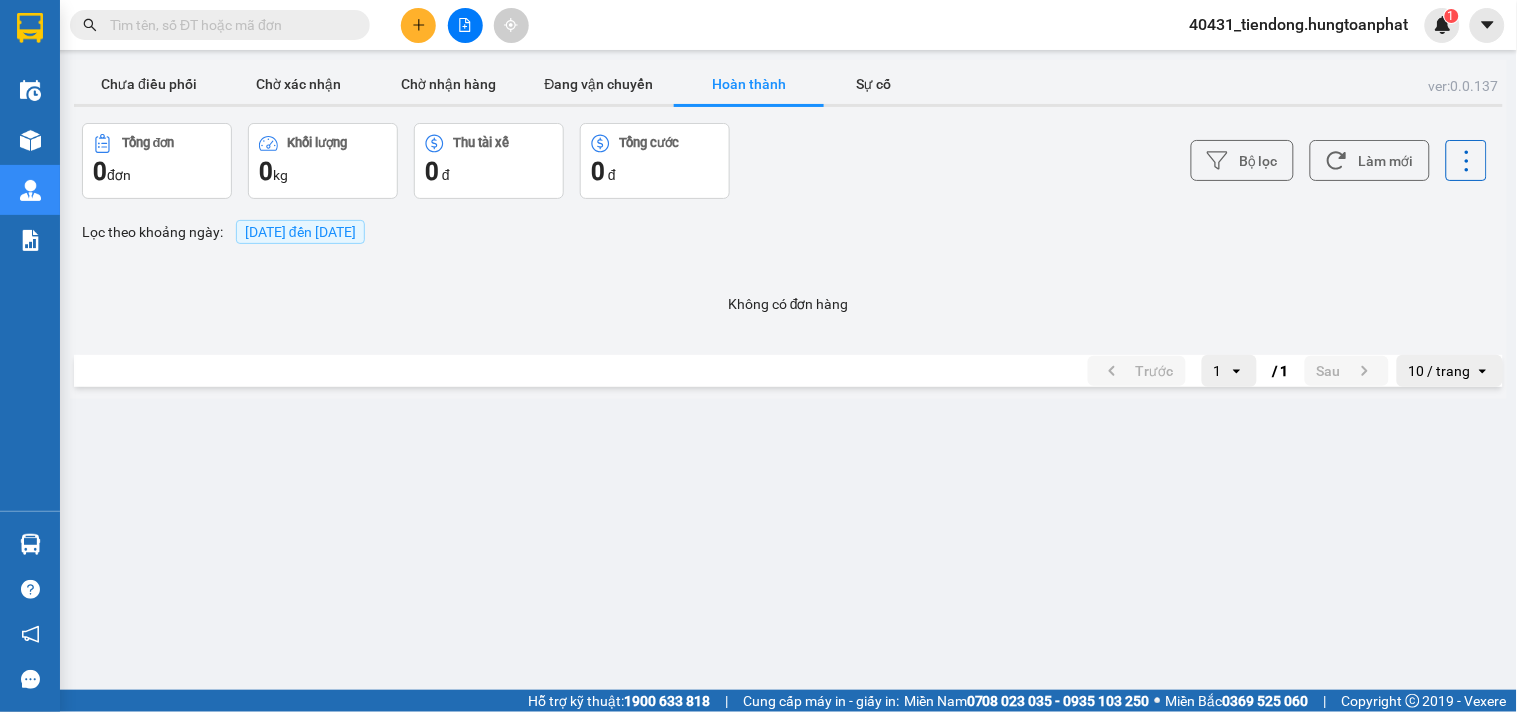 click on "[DATE] đến [DATE]" at bounding box center [300, 232] 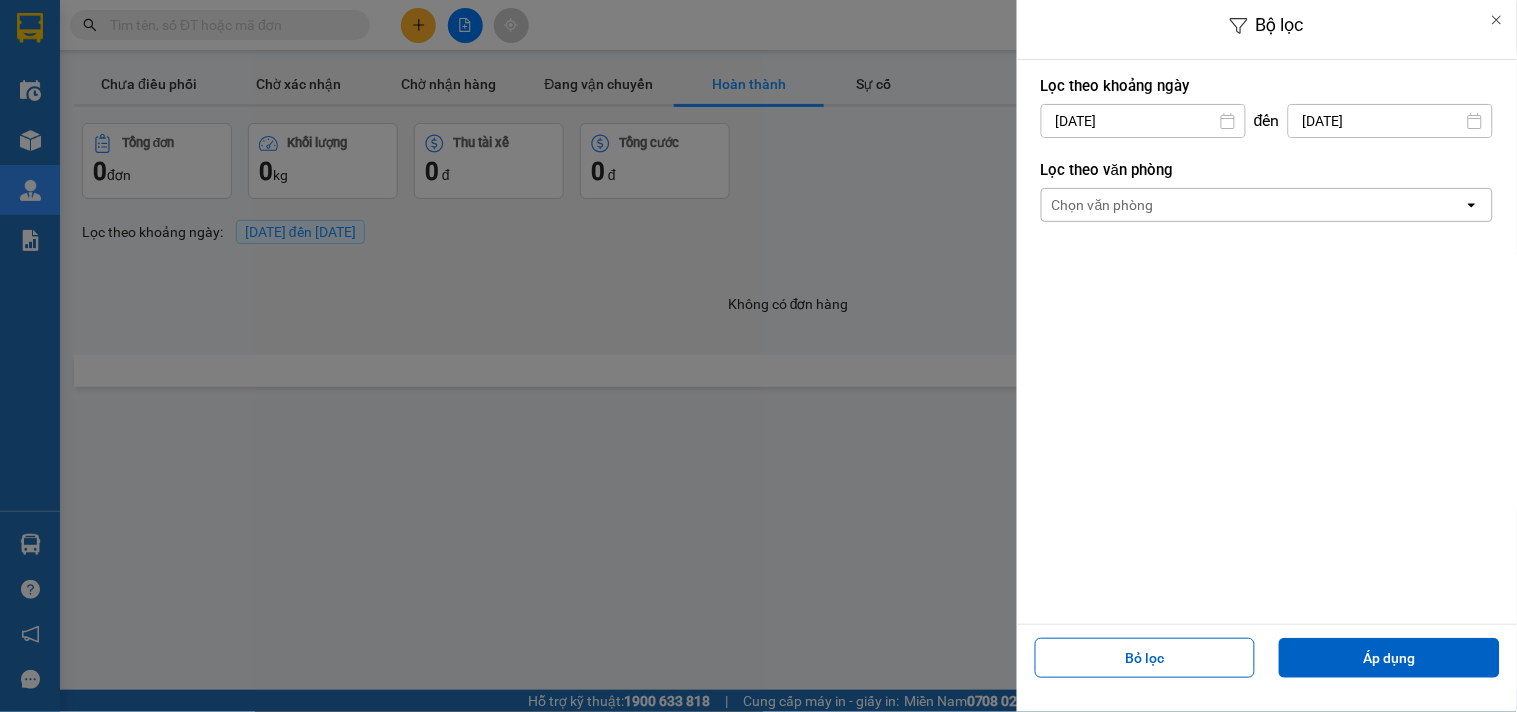 click on "[DATE]" at bounding box center (1143, 121) 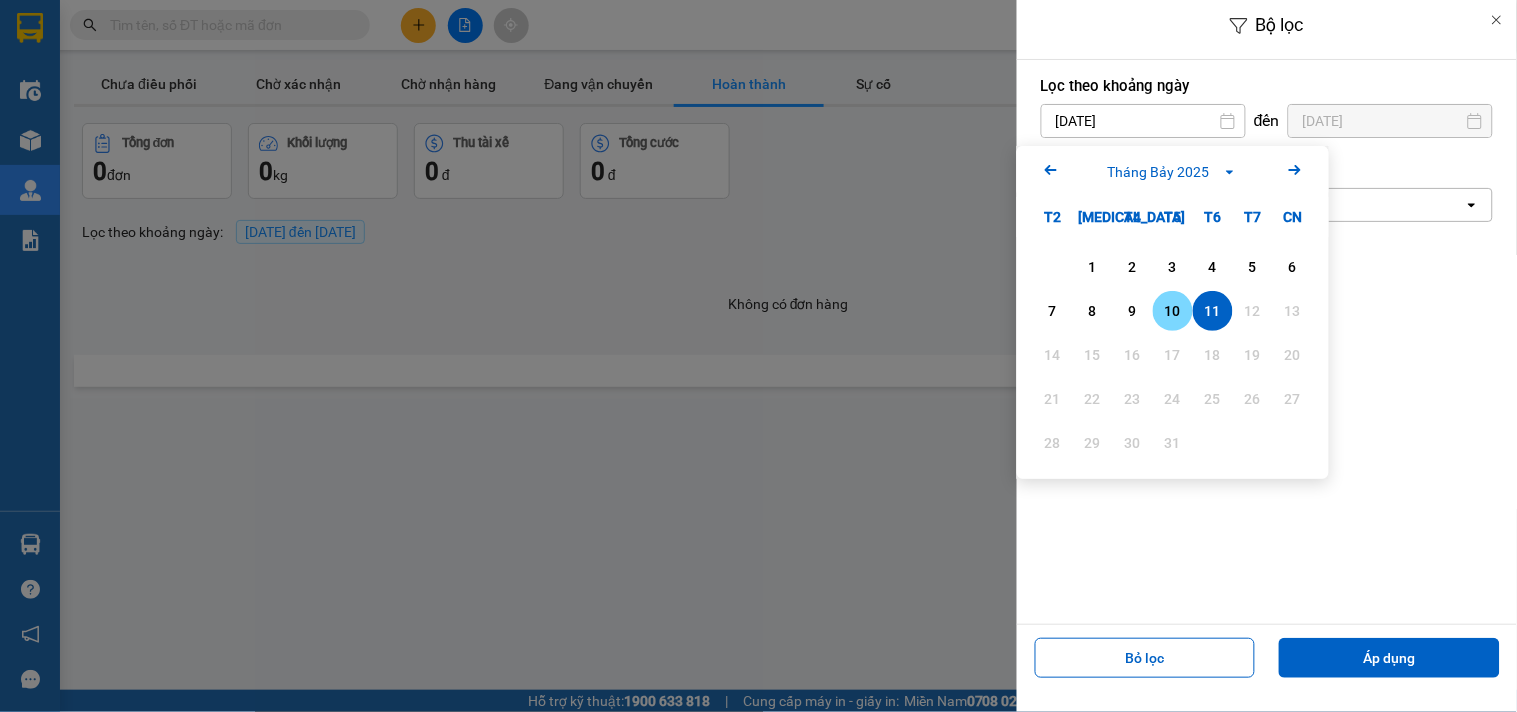 click on "10" at bounding box center [1173, 311] 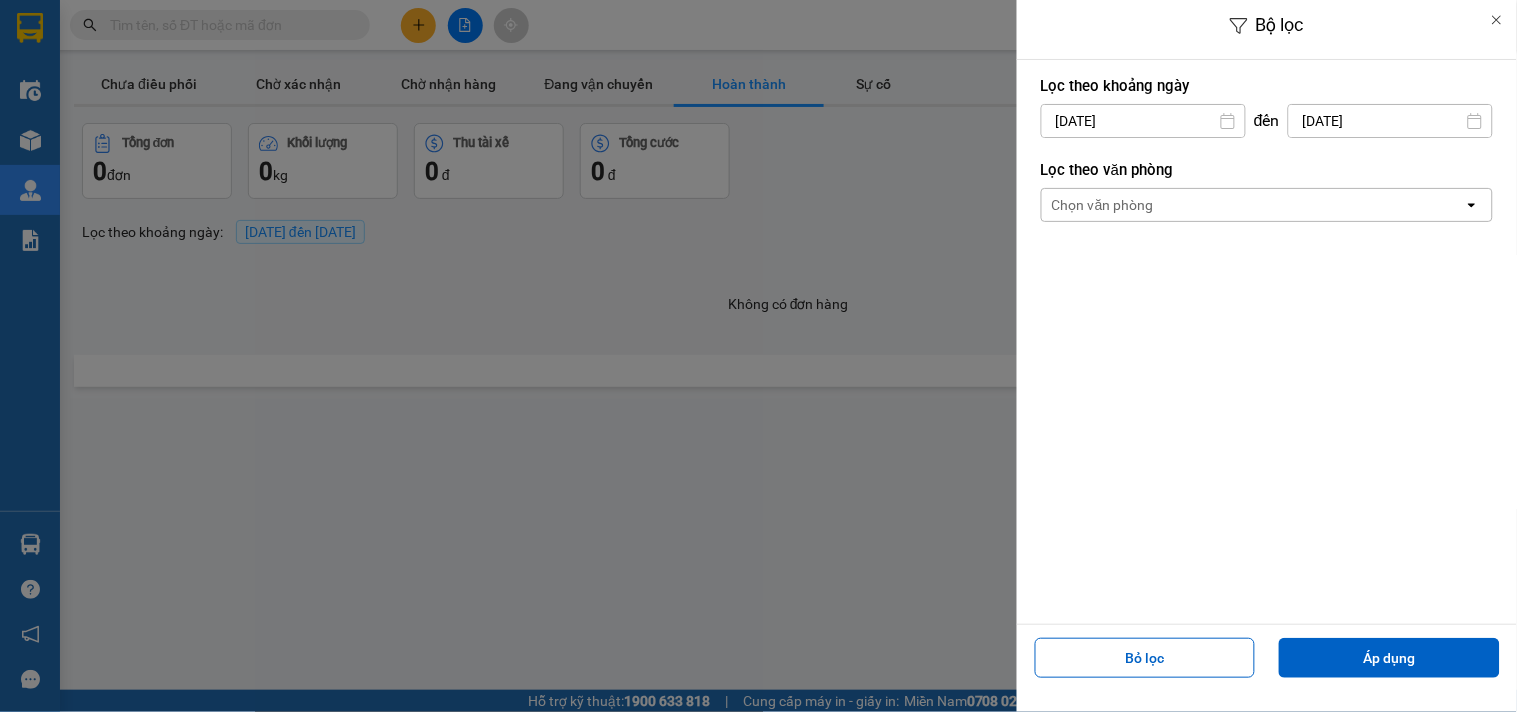 click on "[DATE]" at bounding box center [1390, 121] 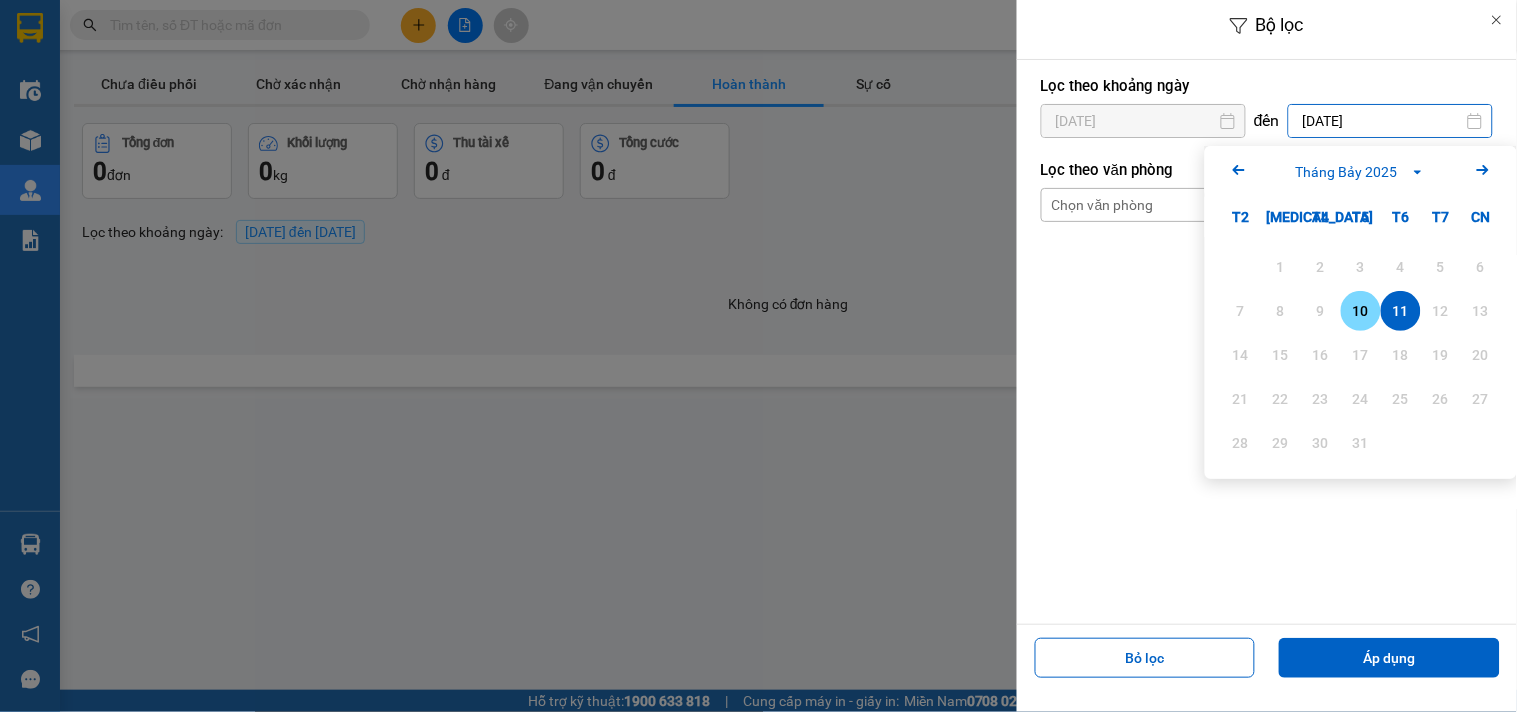 drag, startPoint x: 1368, startPoint y: 304, endPoint x: 1365, endPoint y: 337, distance: 33.13608 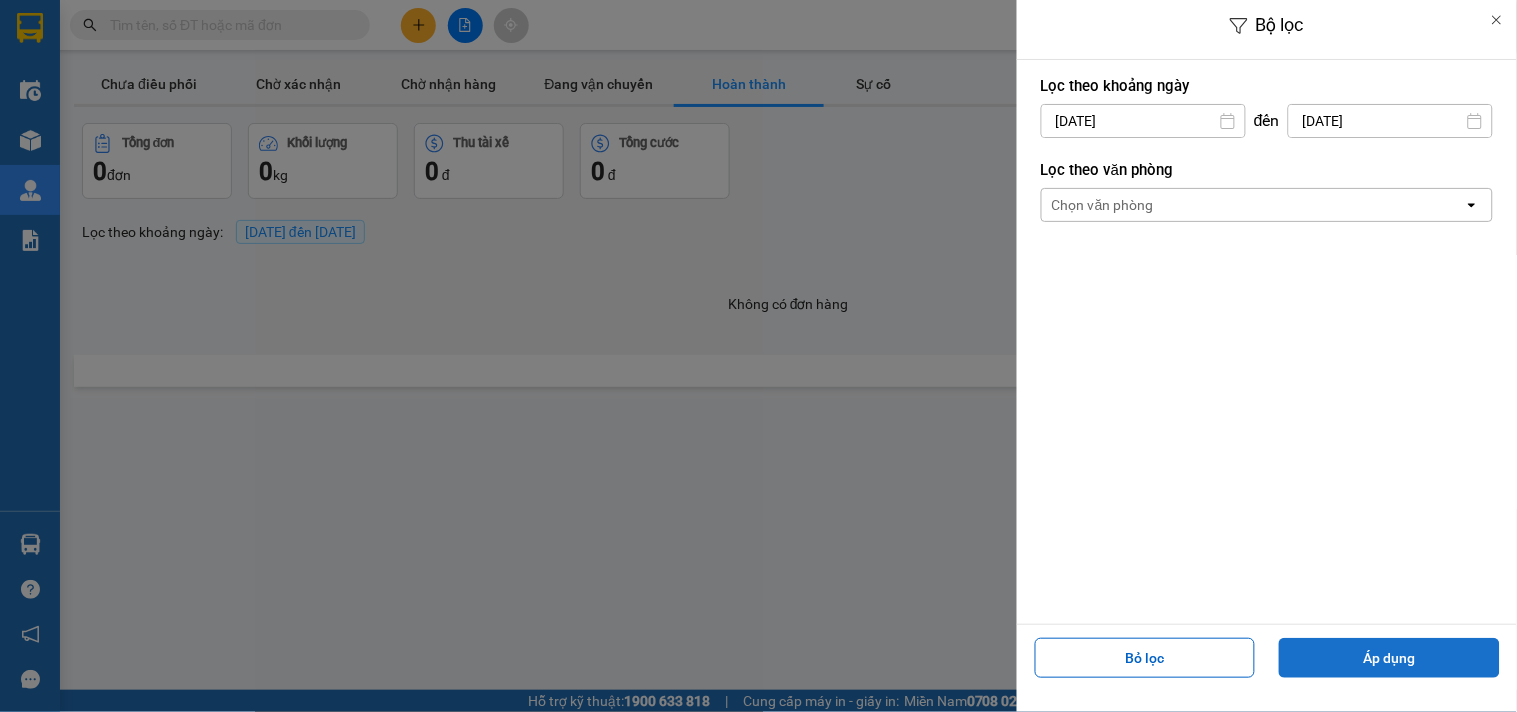 click on "Áp dụng" at bounding box center (1389, 658) 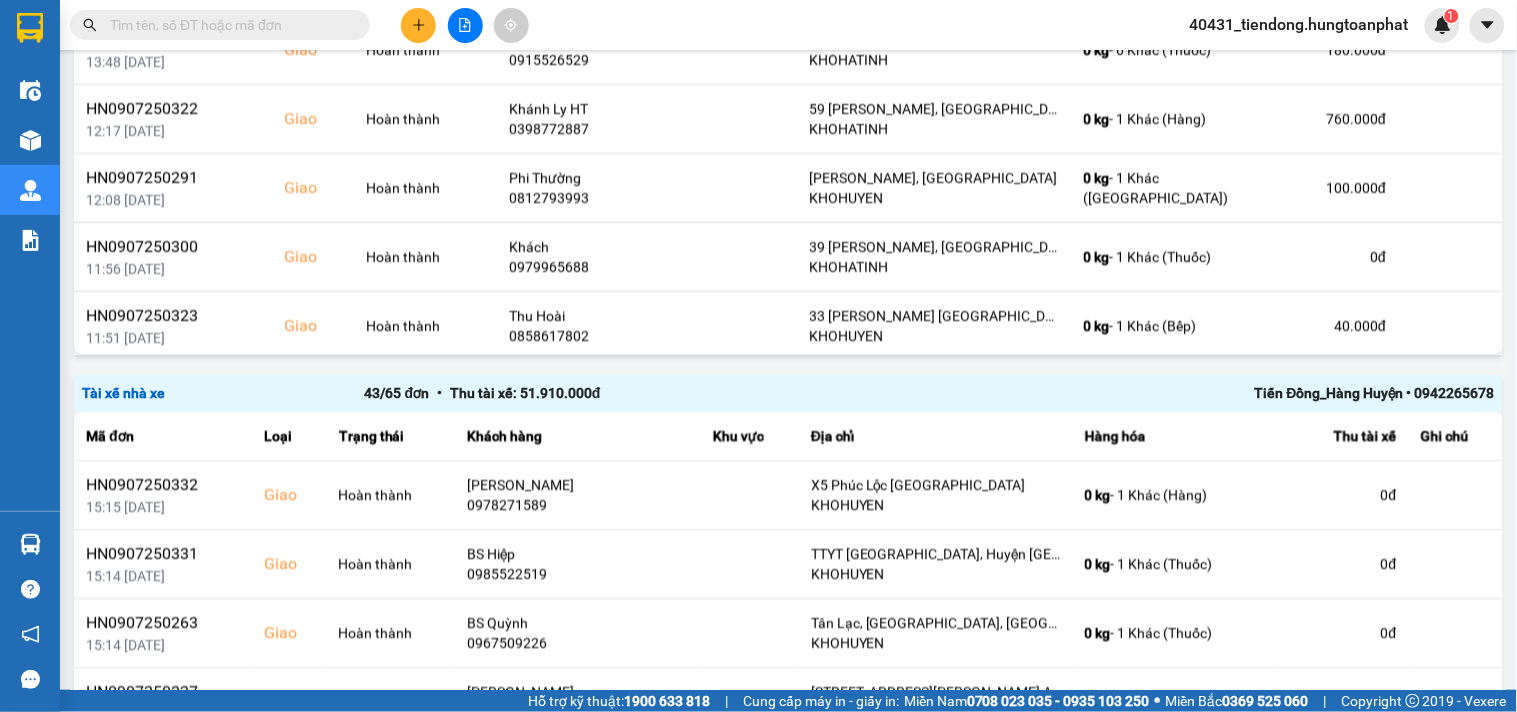 scroll, scrollTop: 833, scrollLeft: 0, axis: vertical 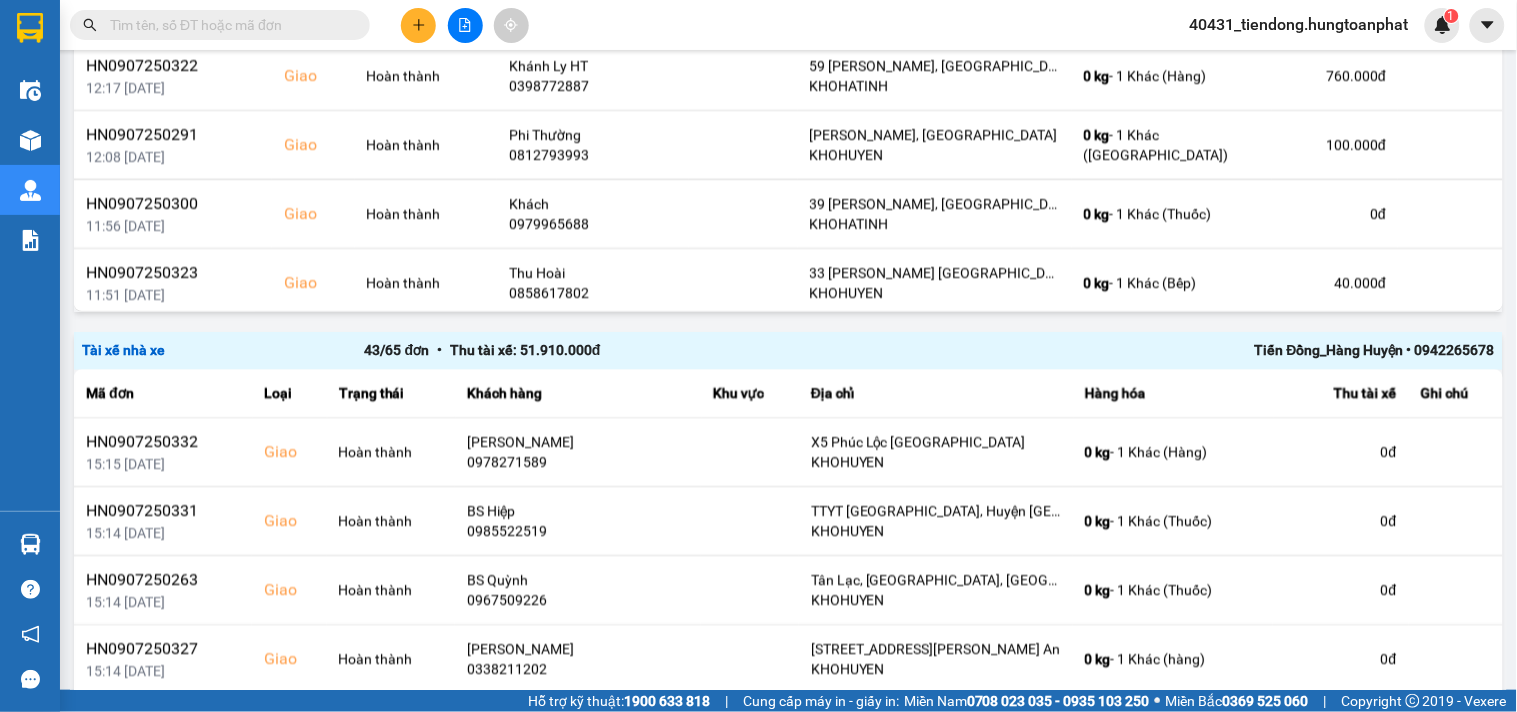 click on "Tiến Đồng_Hàng Huyện • 0942265678" at bounding box center (1212, 351) 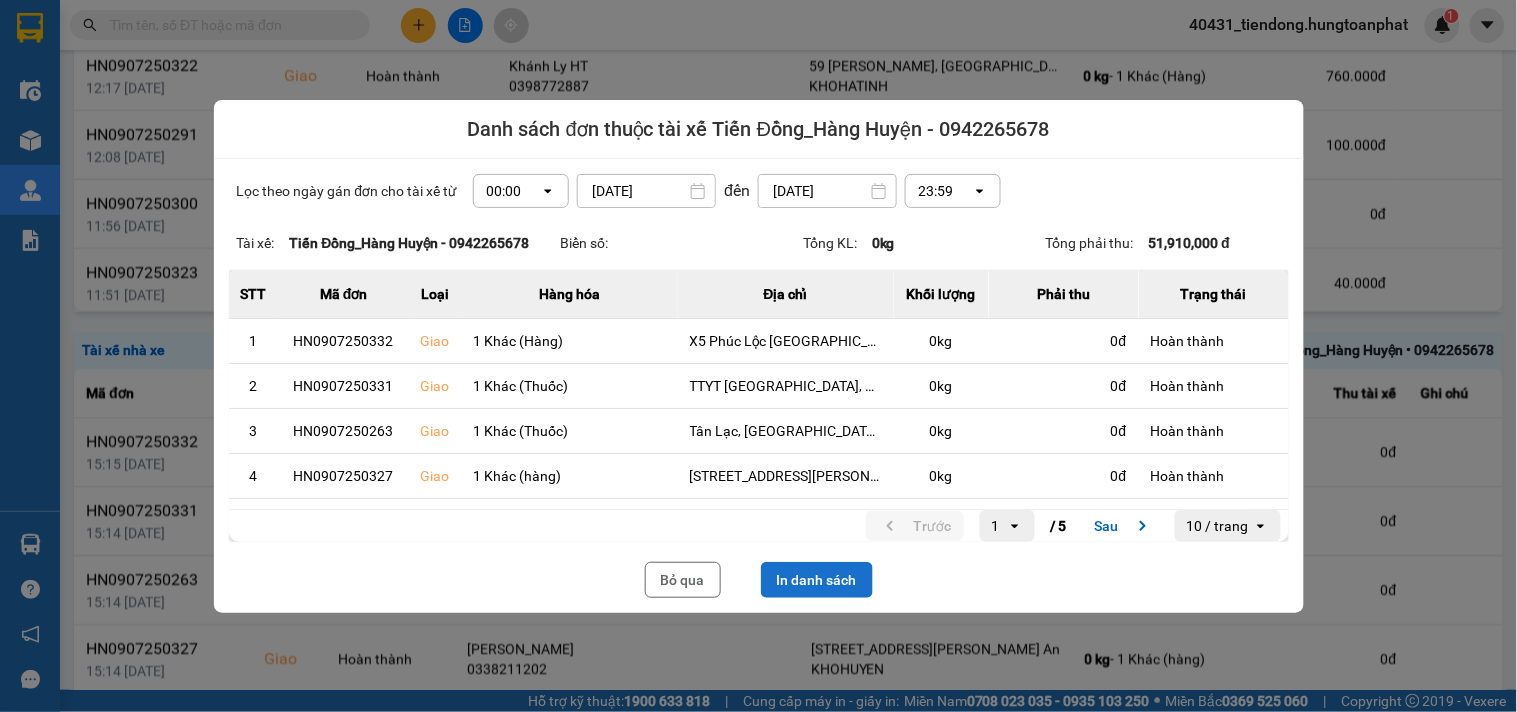 click on "In danh sách" at bounding box center (817, 580) 